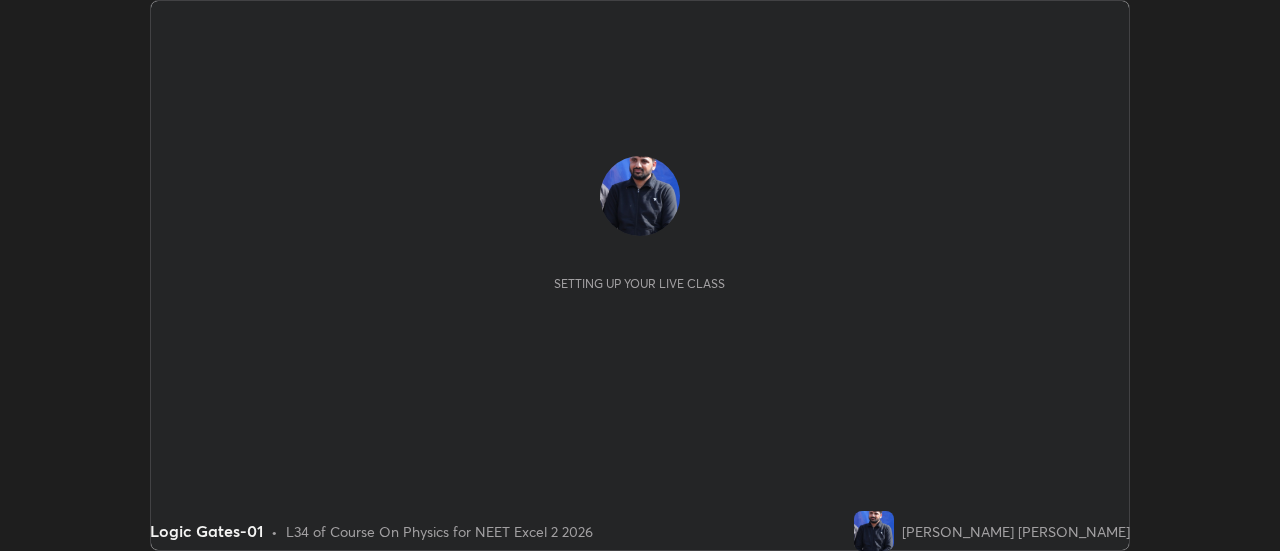 scroll, scrollTop: 0, scrollLeft: 0, axis: both 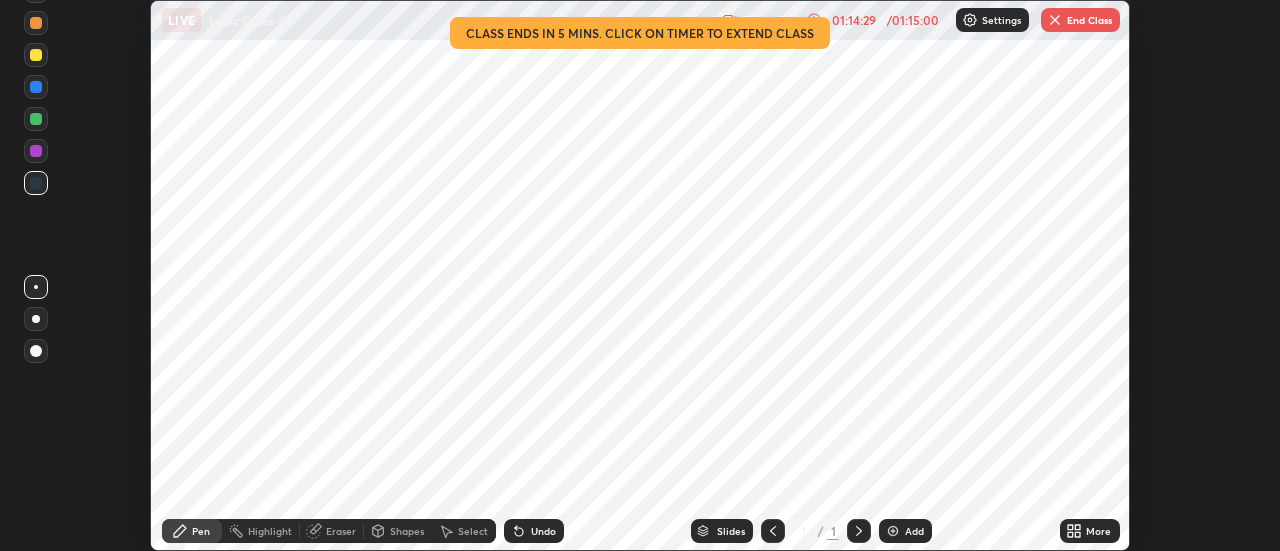 click on "End Class" at bounding box center [1080, 20] 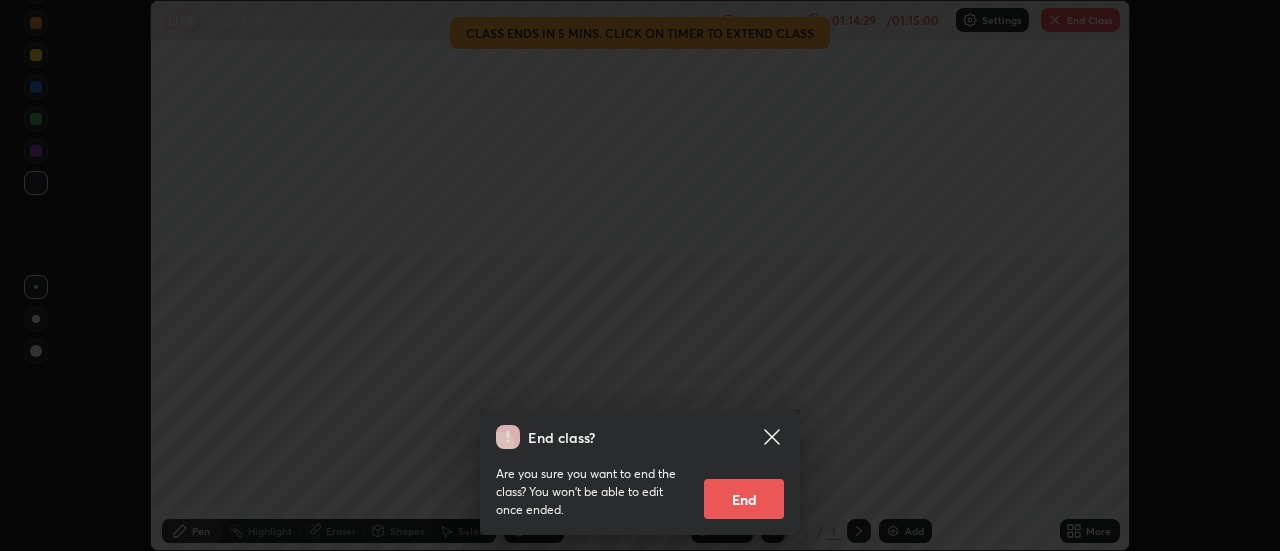 click on "End" at bounding box center [744, 499] 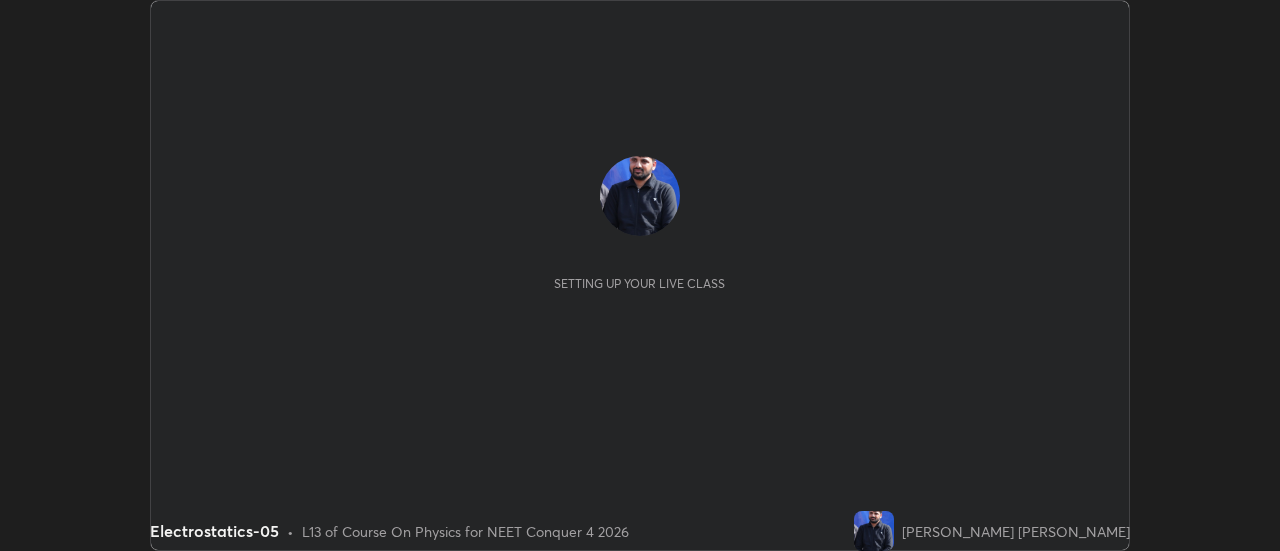 scroll, scrollTop: 0, scrollLeft: 0, axis: both 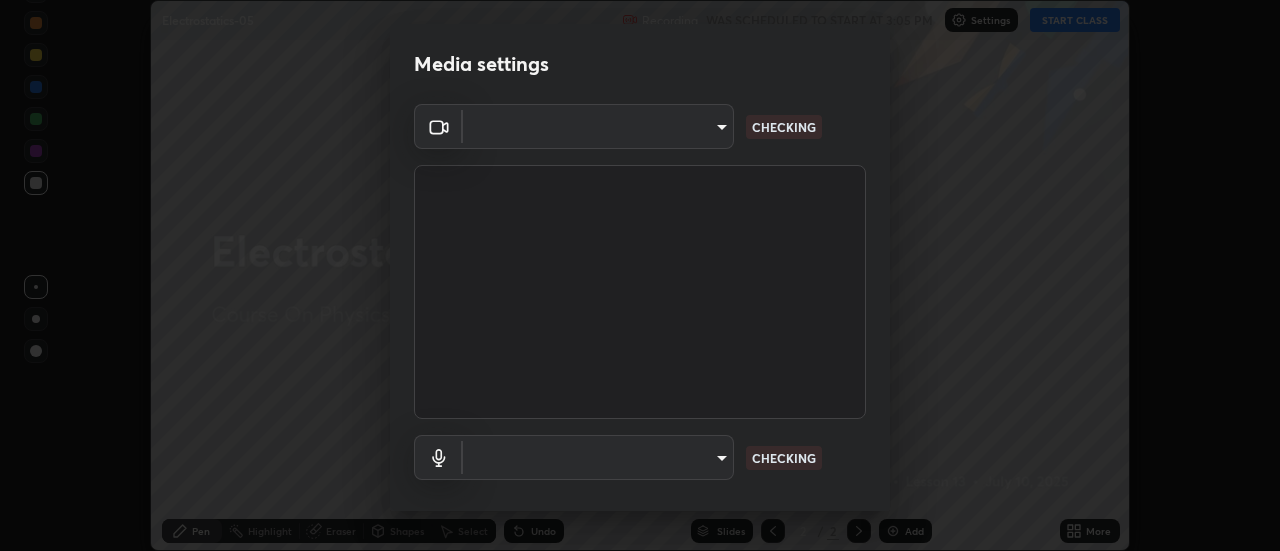 type on "28859c64a8e3d58139daa62c4cbb3a58b4059ef2bfed964700f789928c4fc7db" 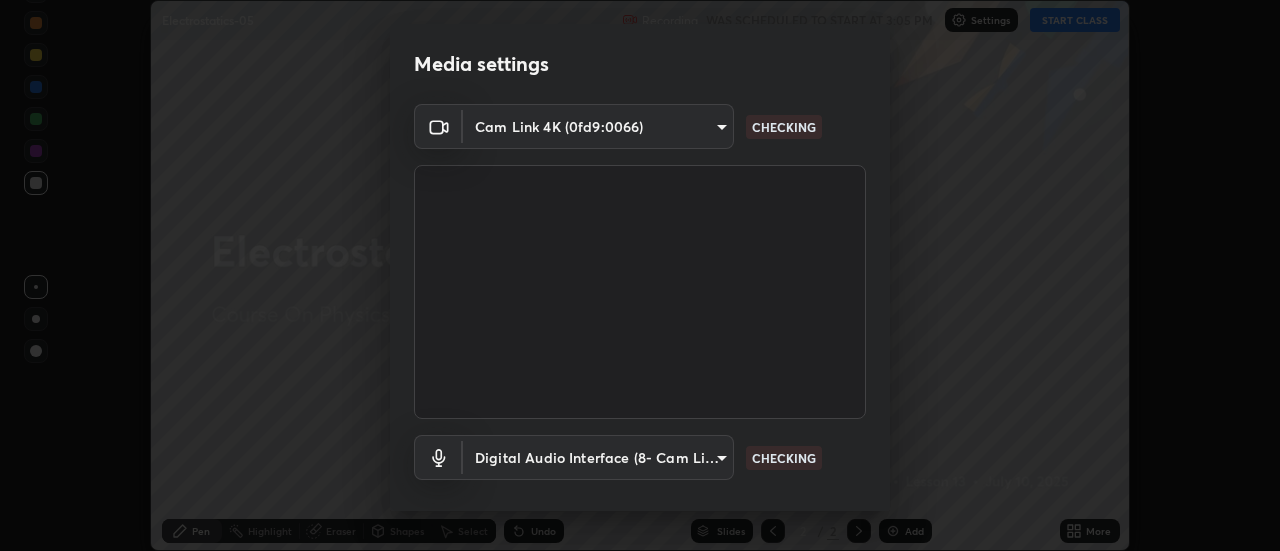scroll, scrollTop: 105, scrollLeft: 0, axis: vertical 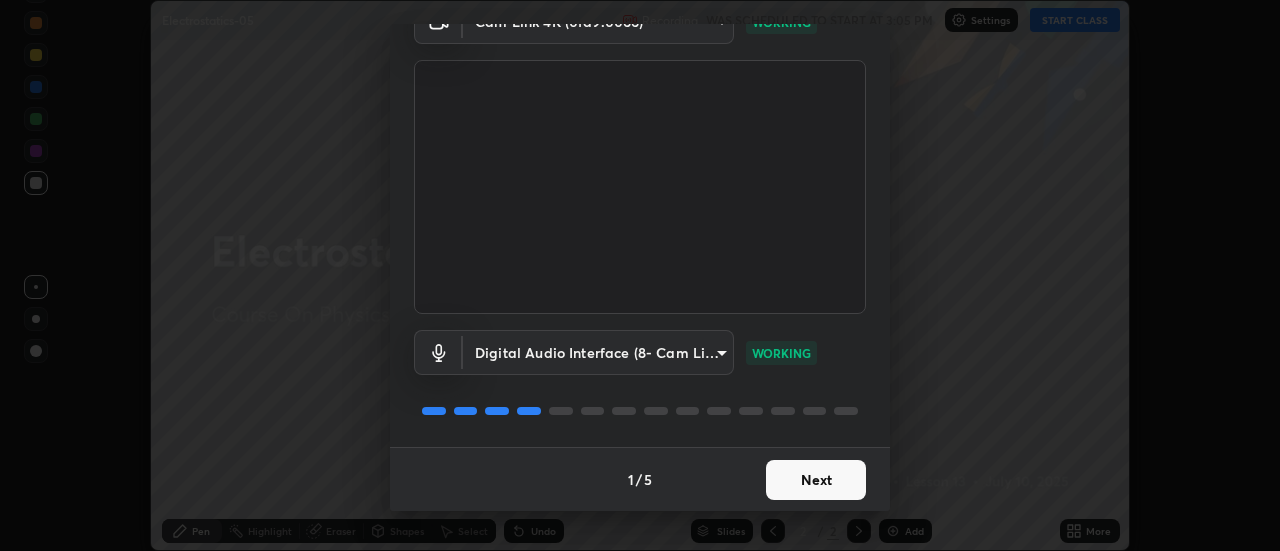 click on "Next" at bounding box center (816, 480) 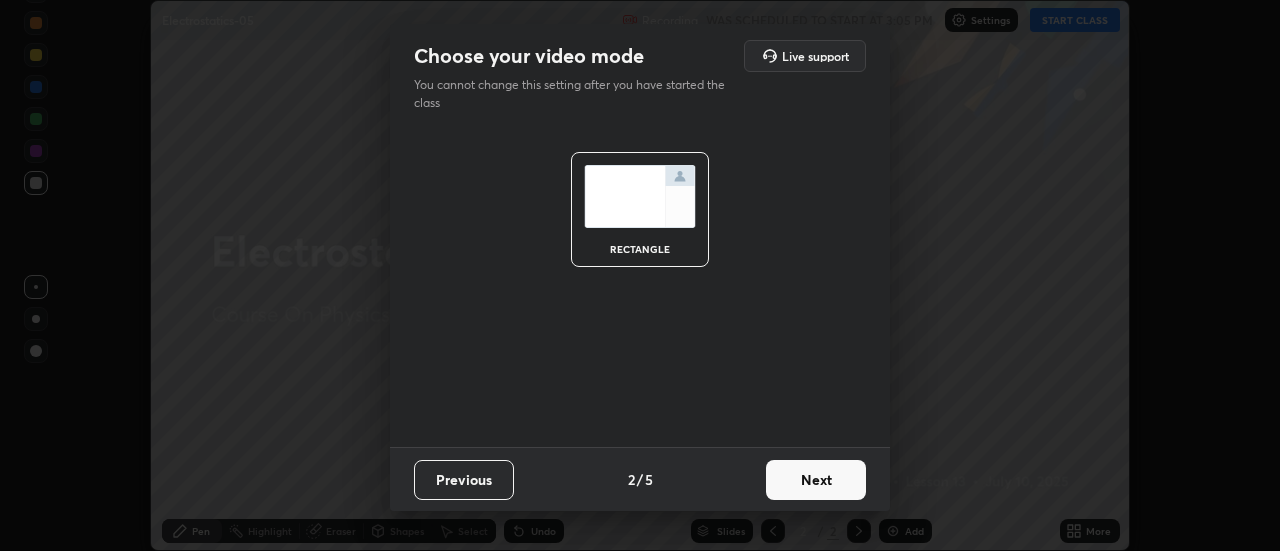 scroll, scrollTop: 0, scrollLeft: 0, axis: both 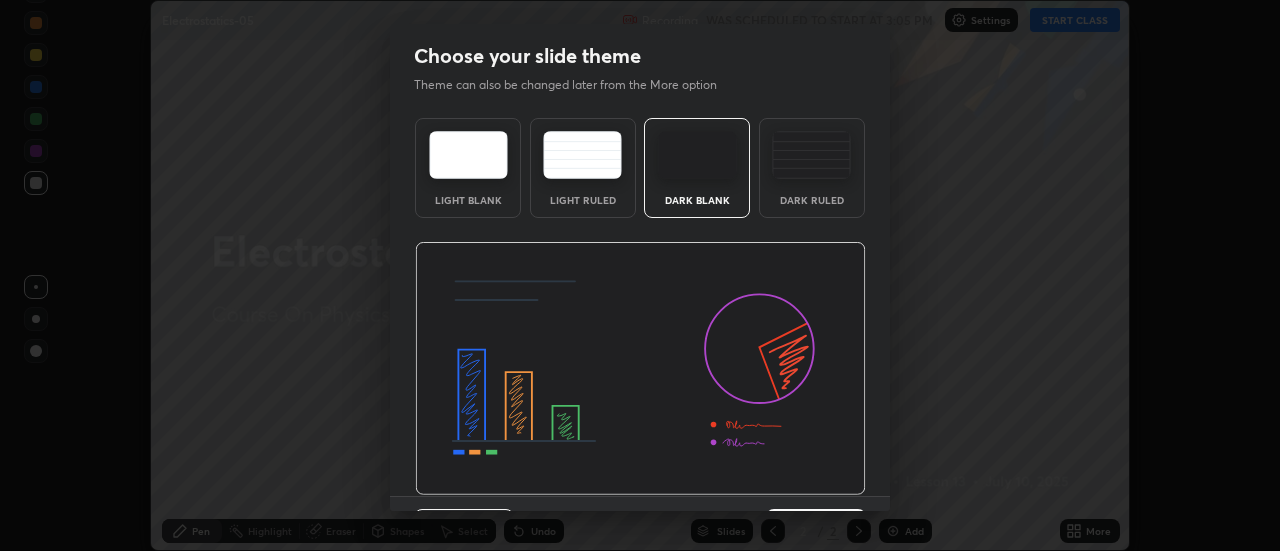 click at bounding box center (640, 369) 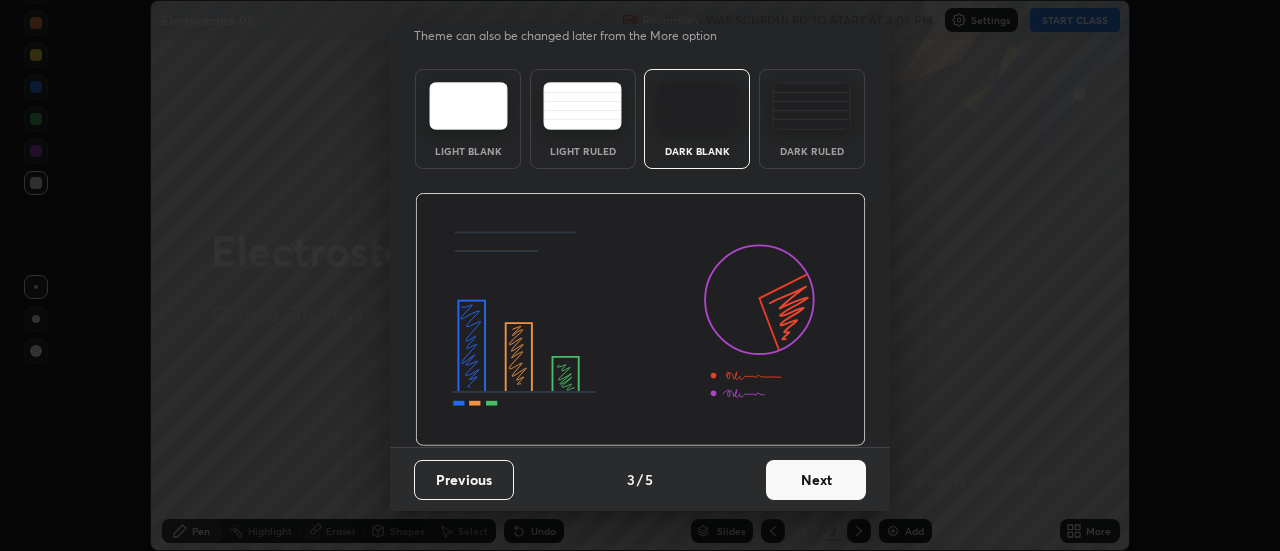 click on "Next" at bounding box center [816, 480] 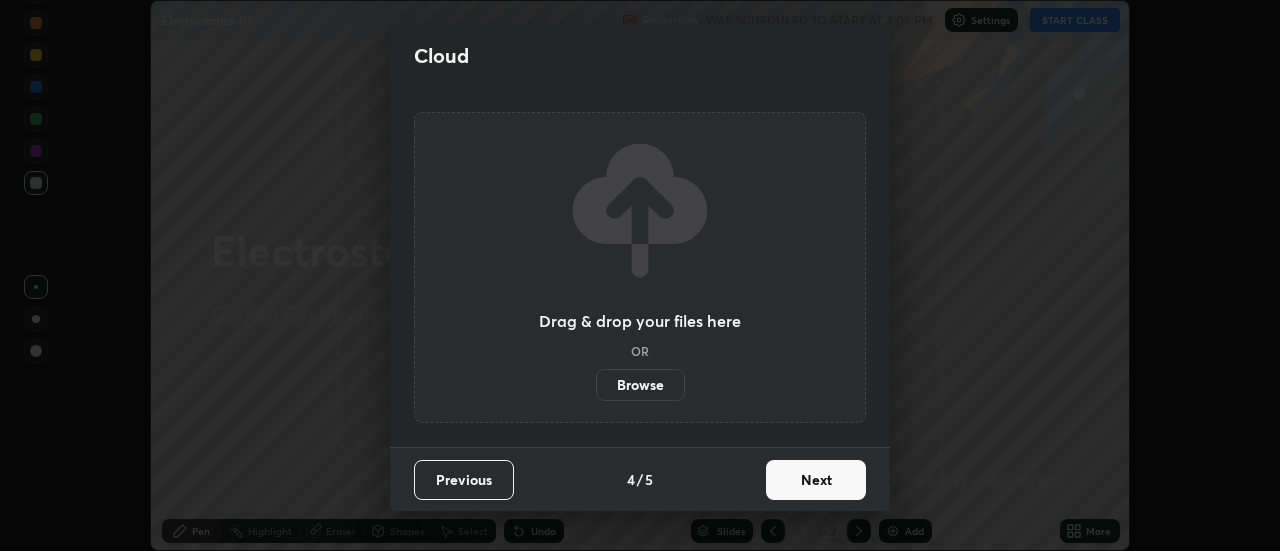 scroll, scrollTop: 0, scrollLeft: 0, axis: both 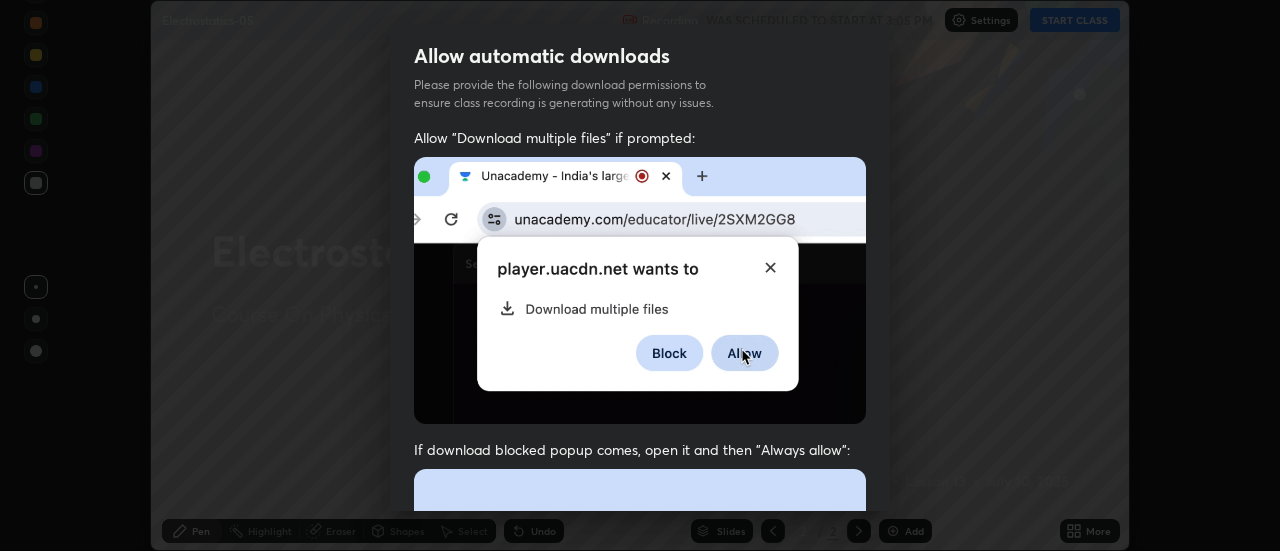 click at bounding box center (640, 687) 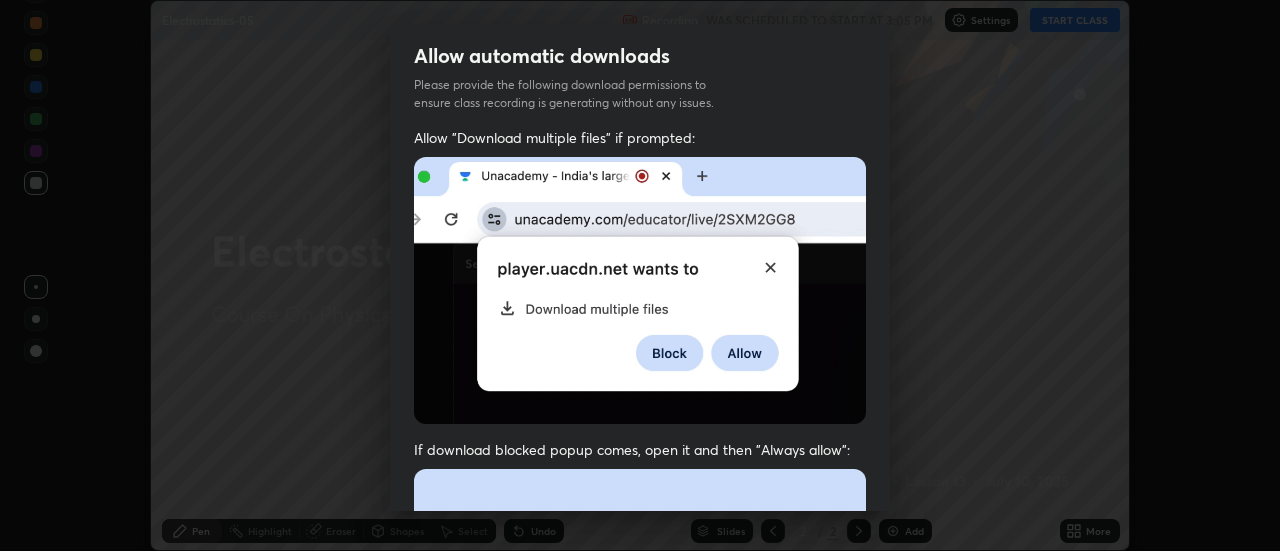 click at bounding box center (640, 687) 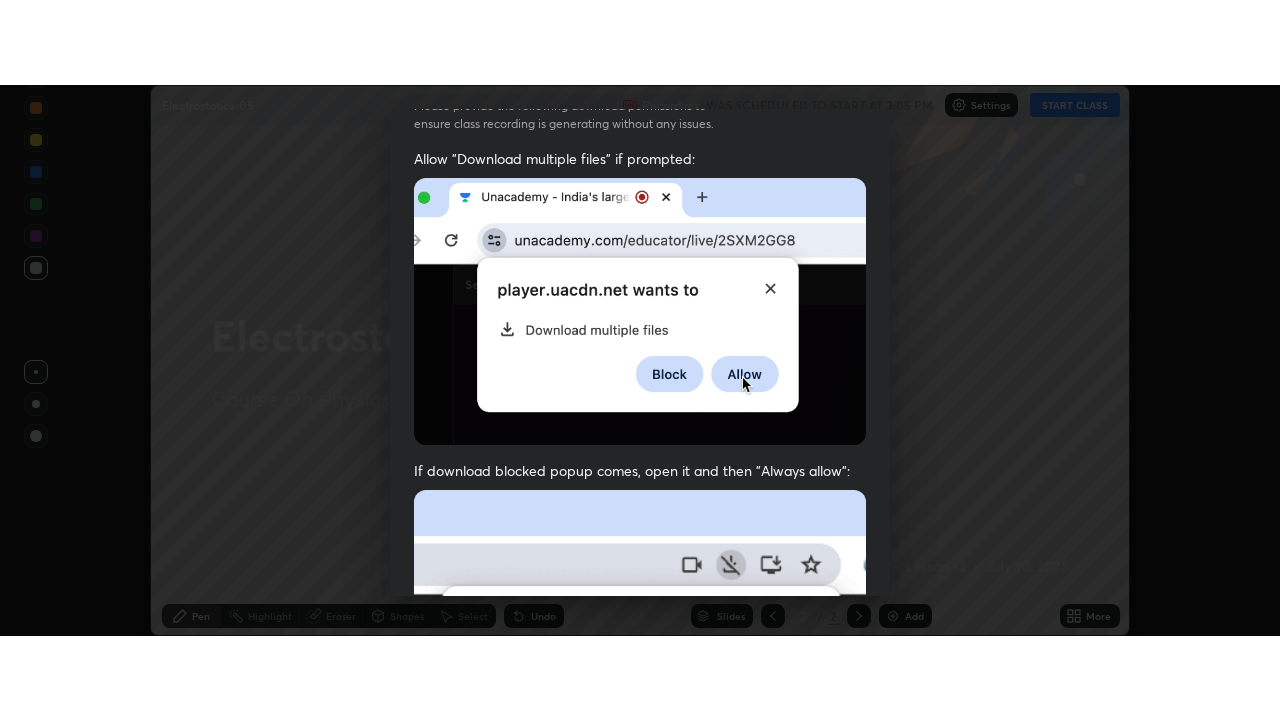 scroll, scrollTop: 513, scrollLeft: 0, axis: vertical 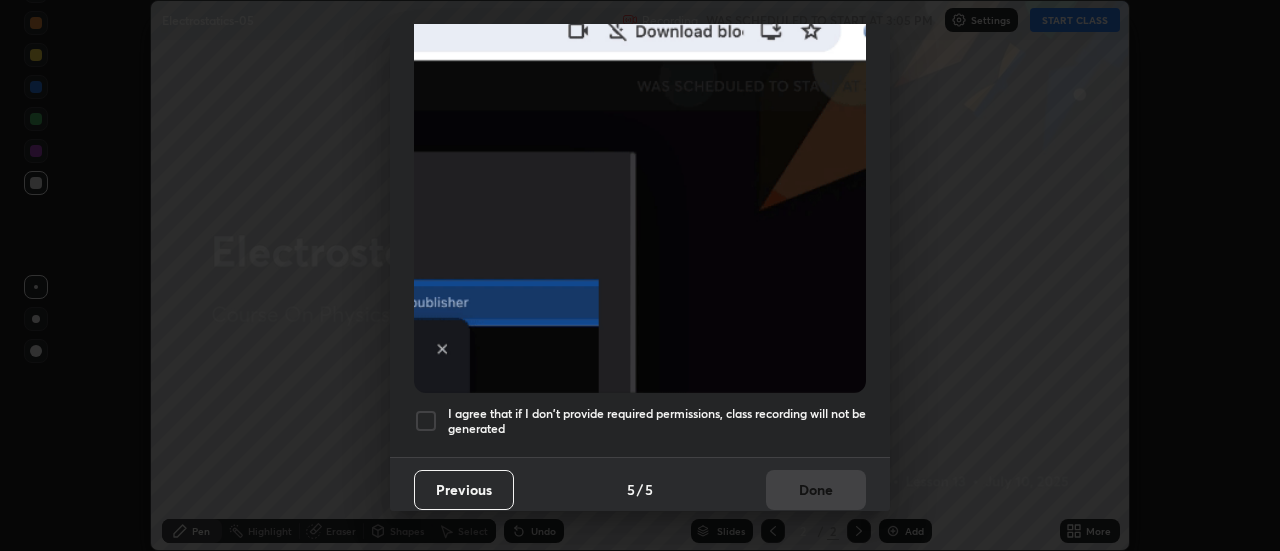 click at bounding box center [640, 174] 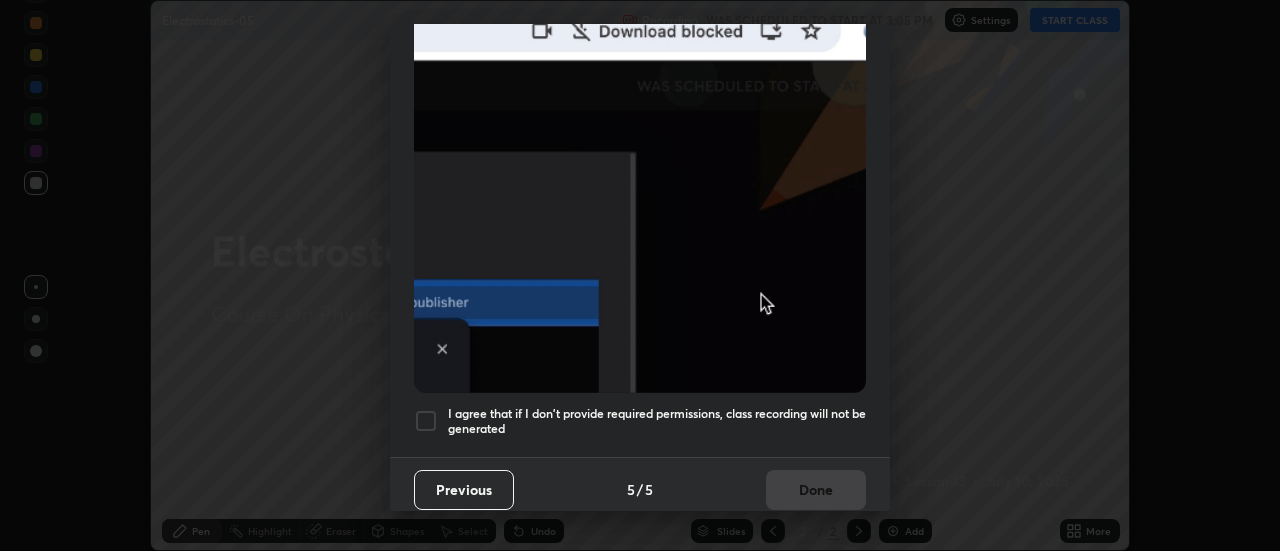 click on "I agree that if I don't provide required permissions, class recording will not be generated" at bounding box center (657, 421) 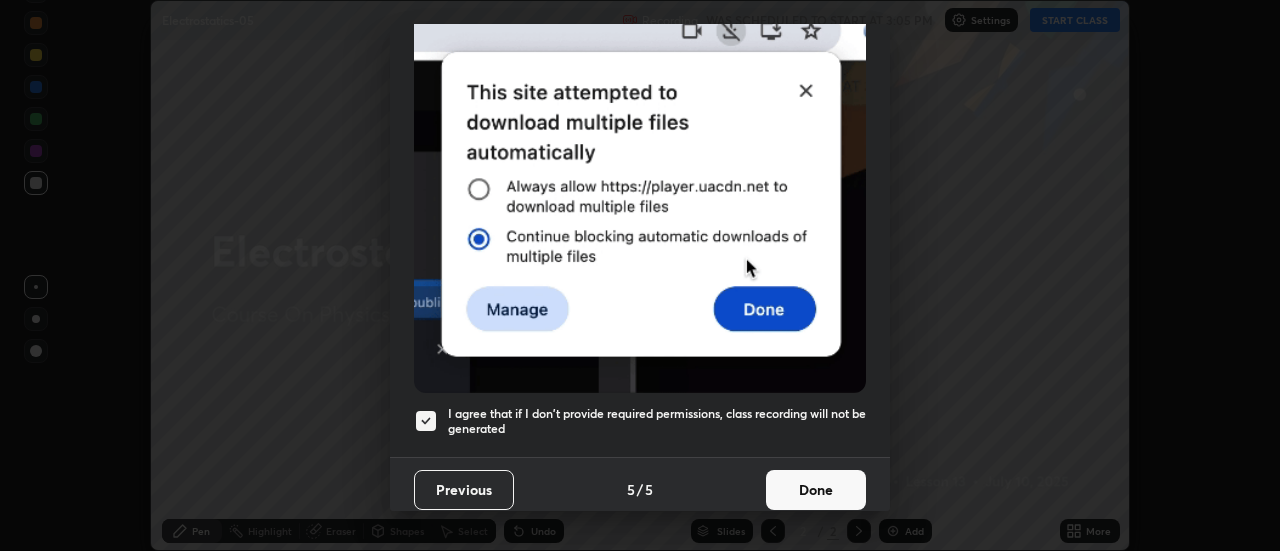 click on "Done" at bounding box center [816, 490] 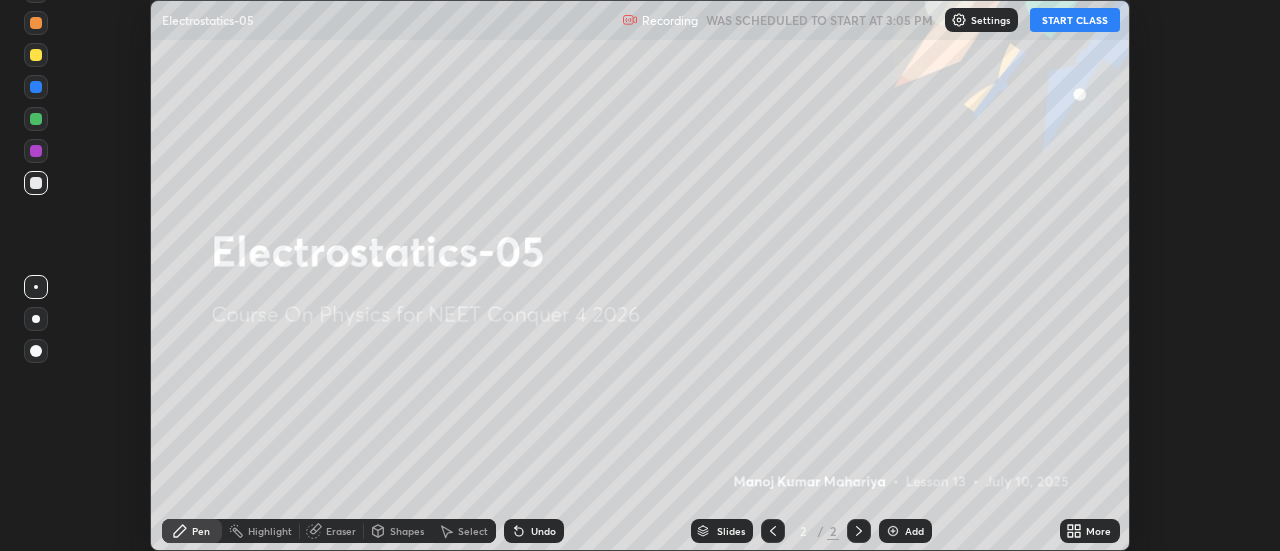 click 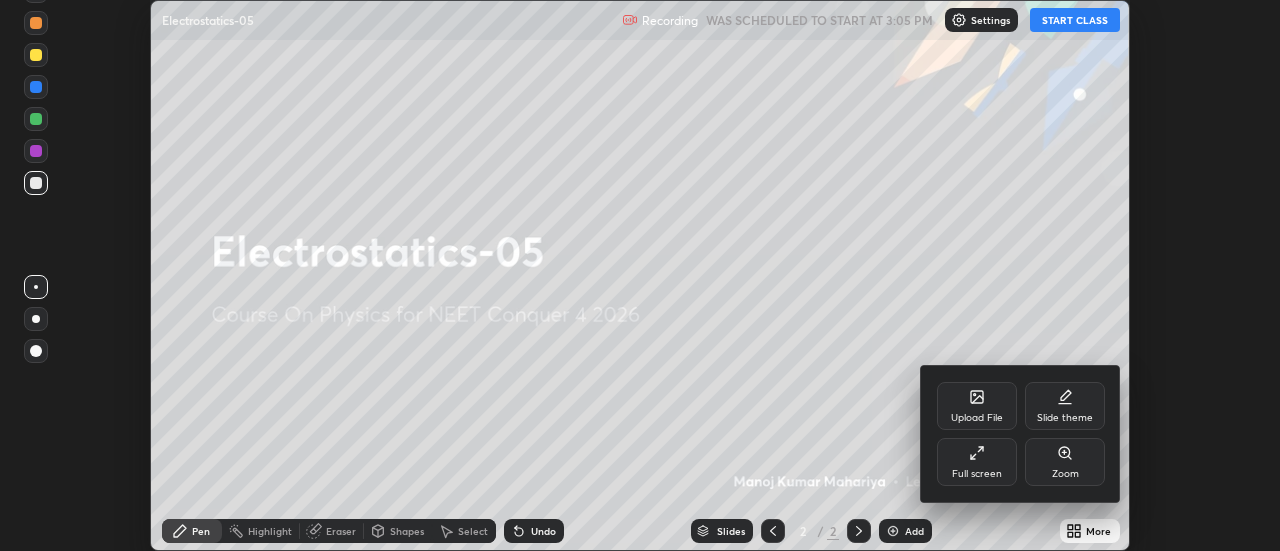 click on "Full screen" at bounding box center [977, 462] 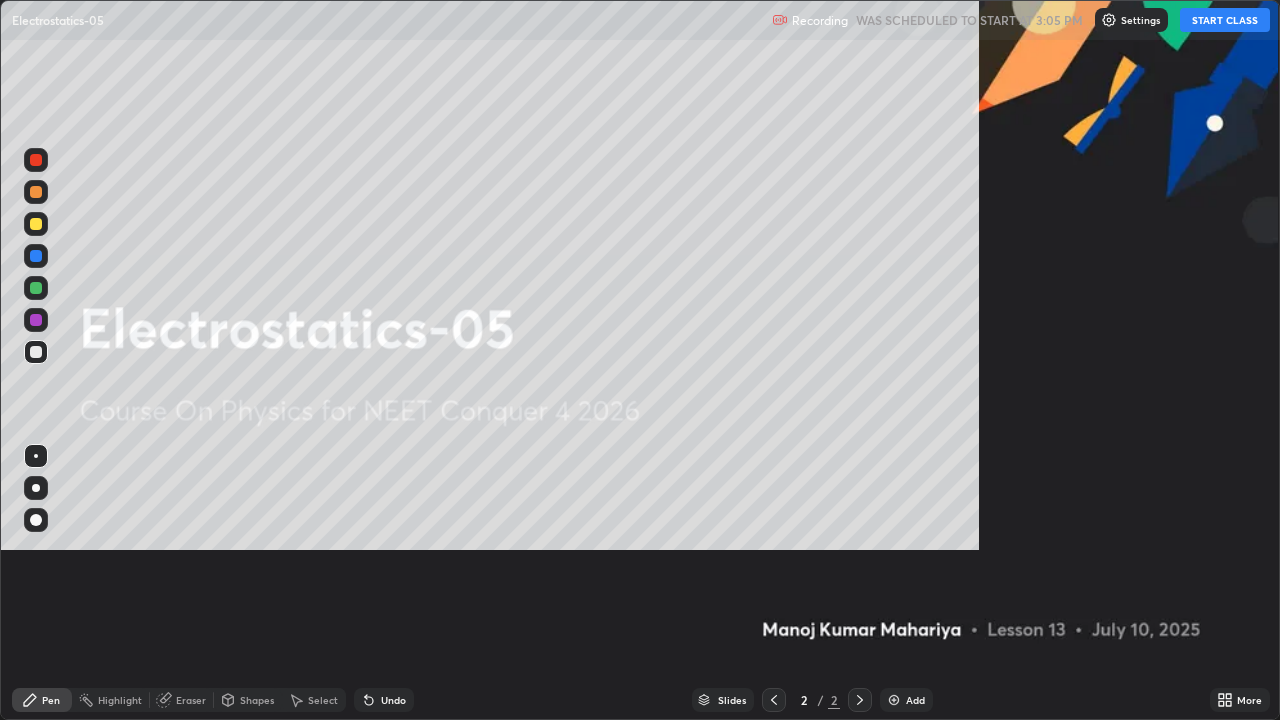 scroll, scrollTop: 99280, scrollLeft: 98720, axis: both 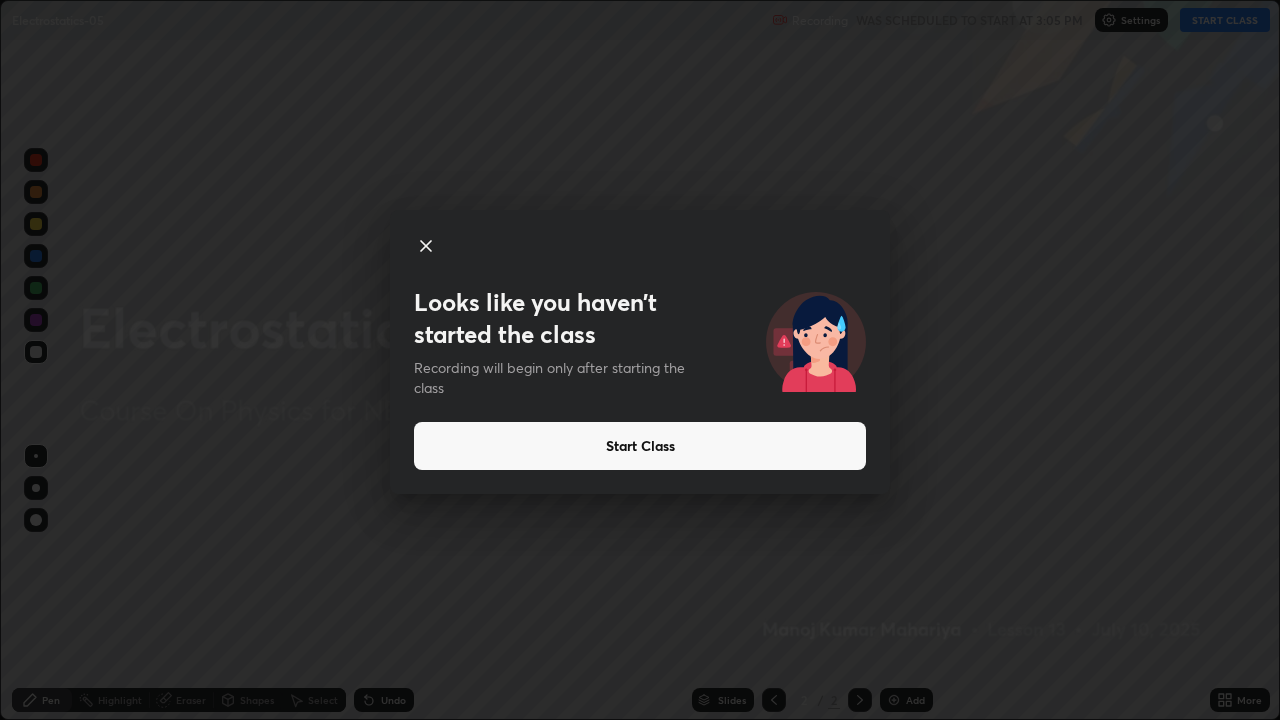 click on "Start Class" at bounding box center [640, 446] 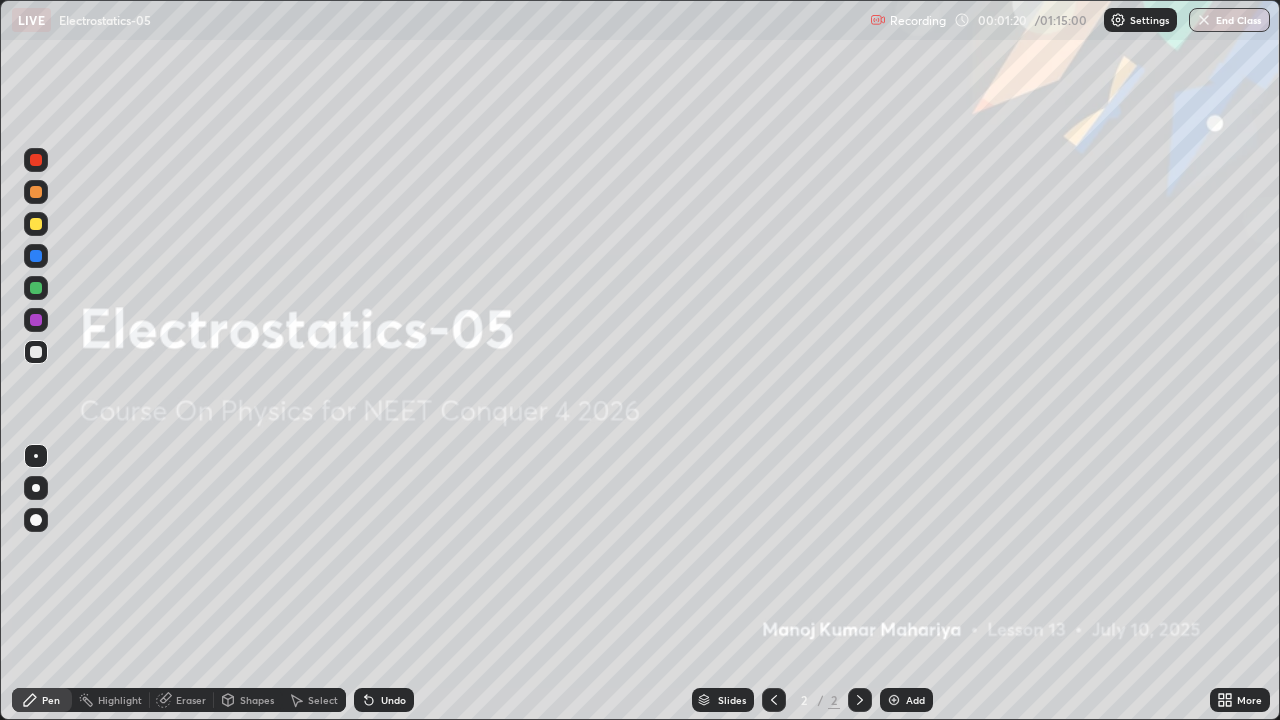 click at bounding box center (894, 700) 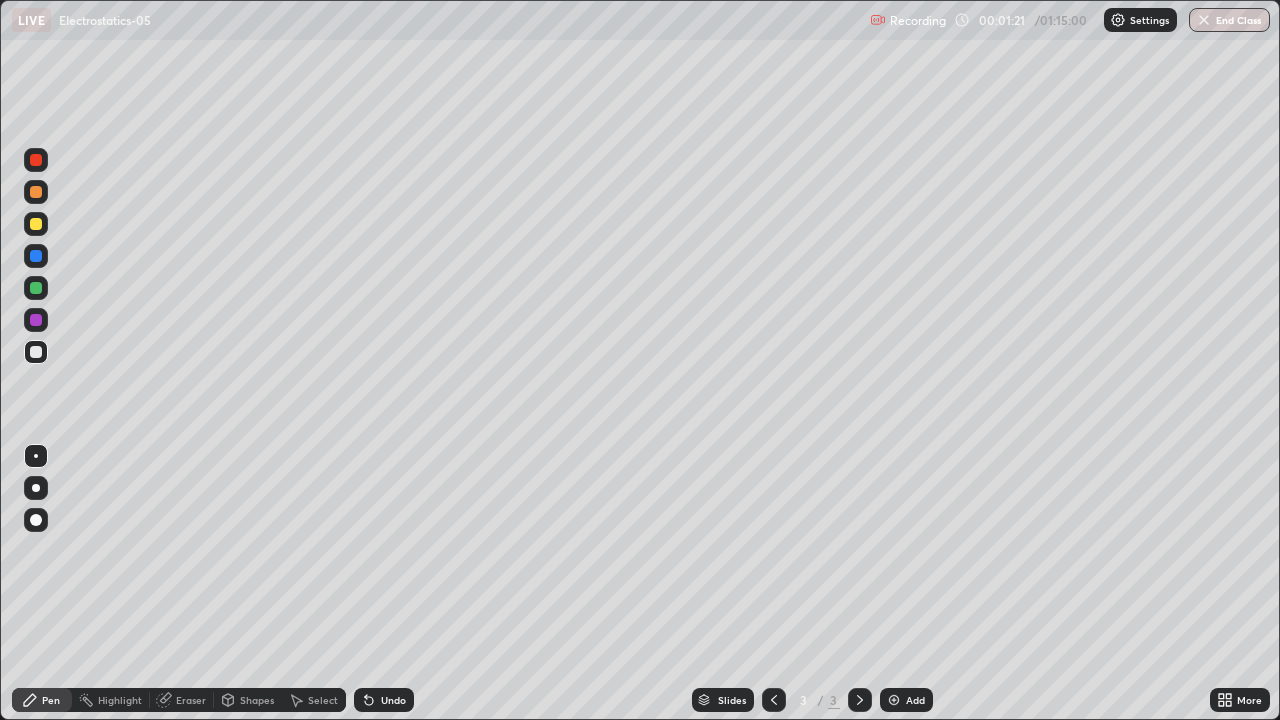 click at bounding box center [36, 352] 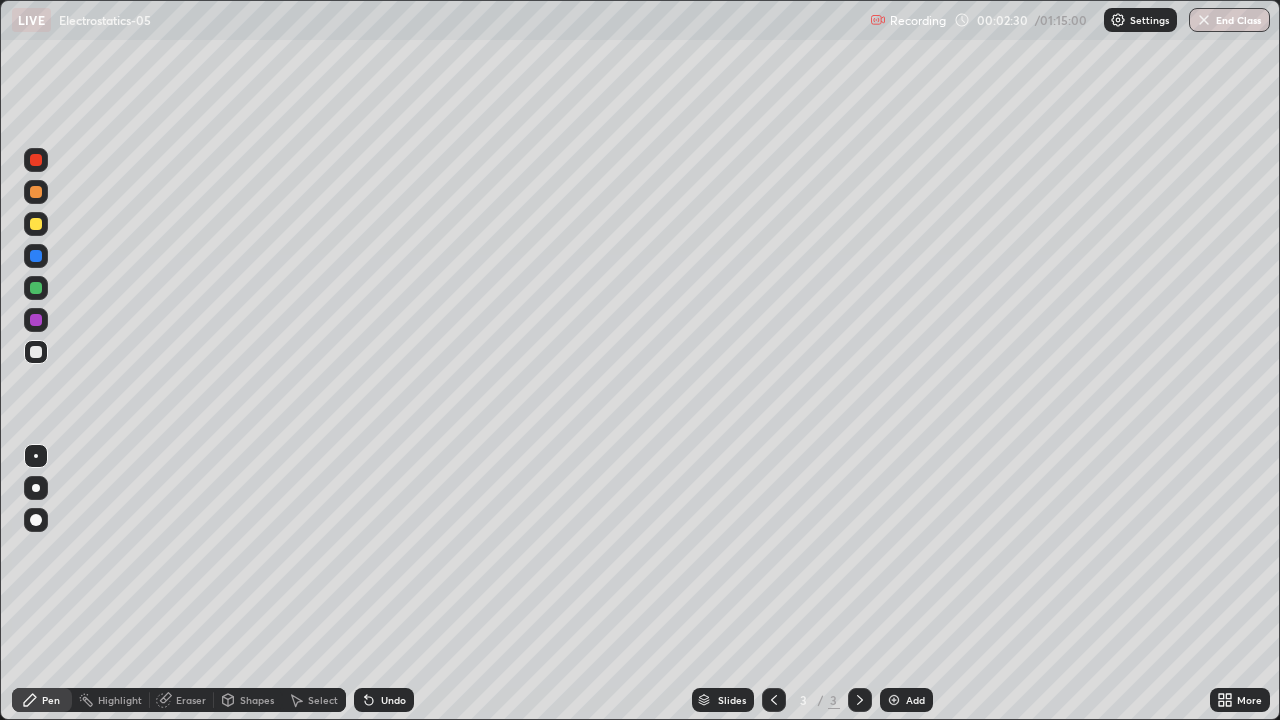 click on "Shapes" at bounding box center [257, 700] 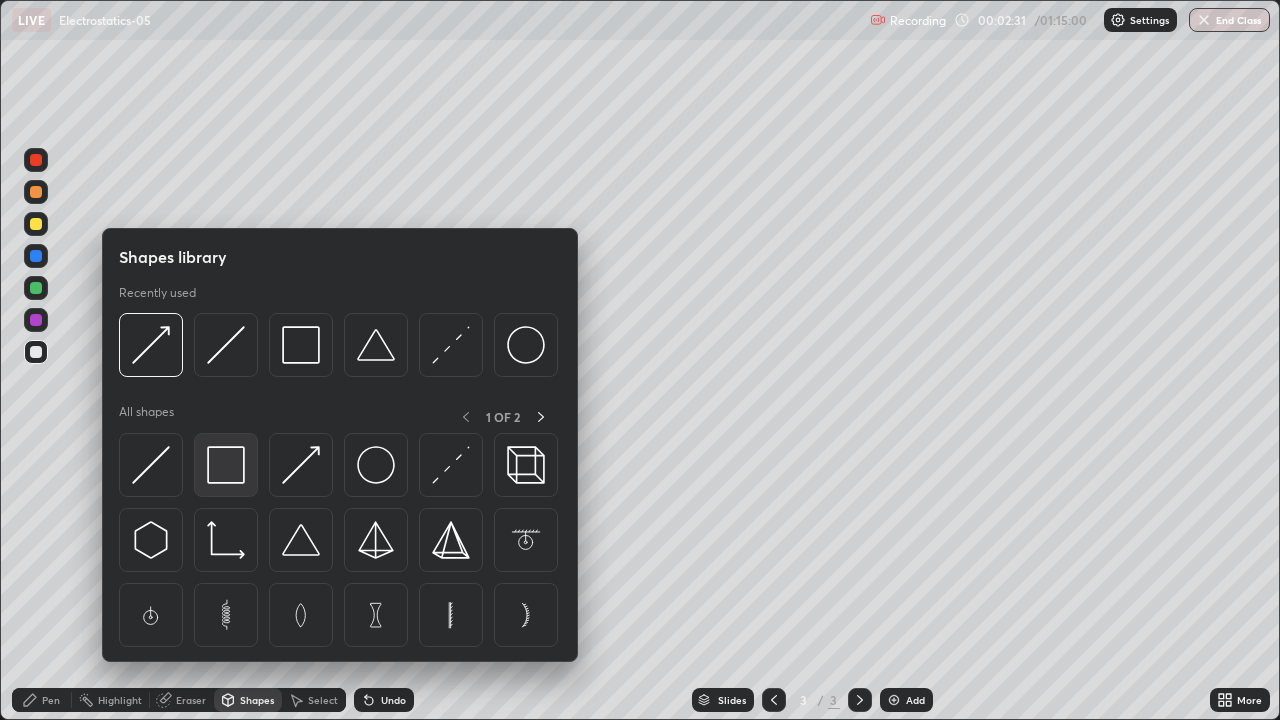 click at bounding box center [226, 465] 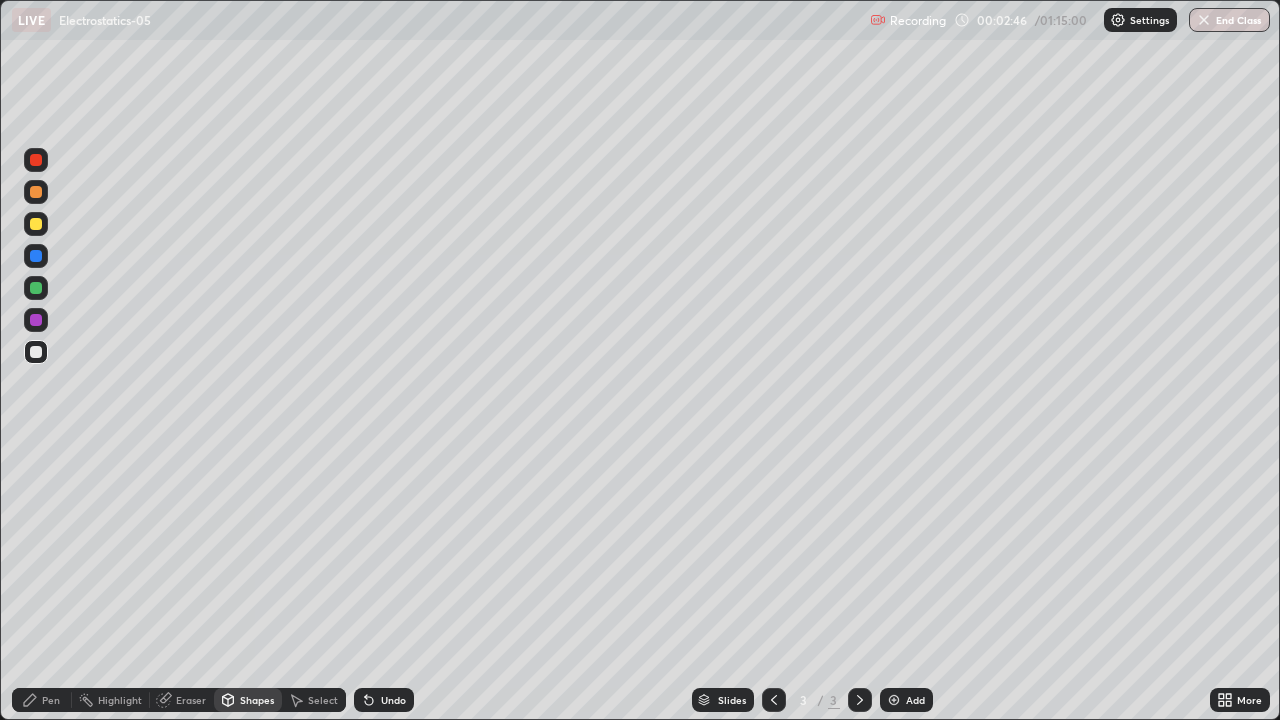 click at bounding box center [36, 352] 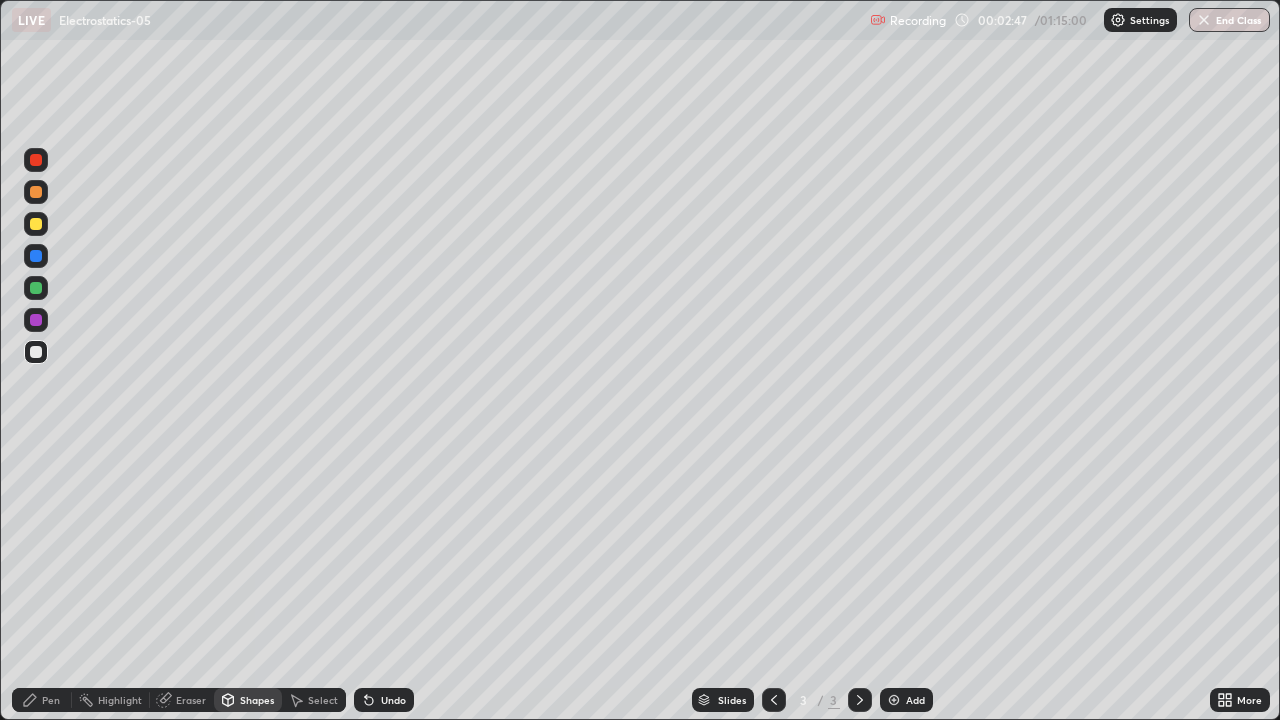 click on "Pen" at bounding box center [51, 700] 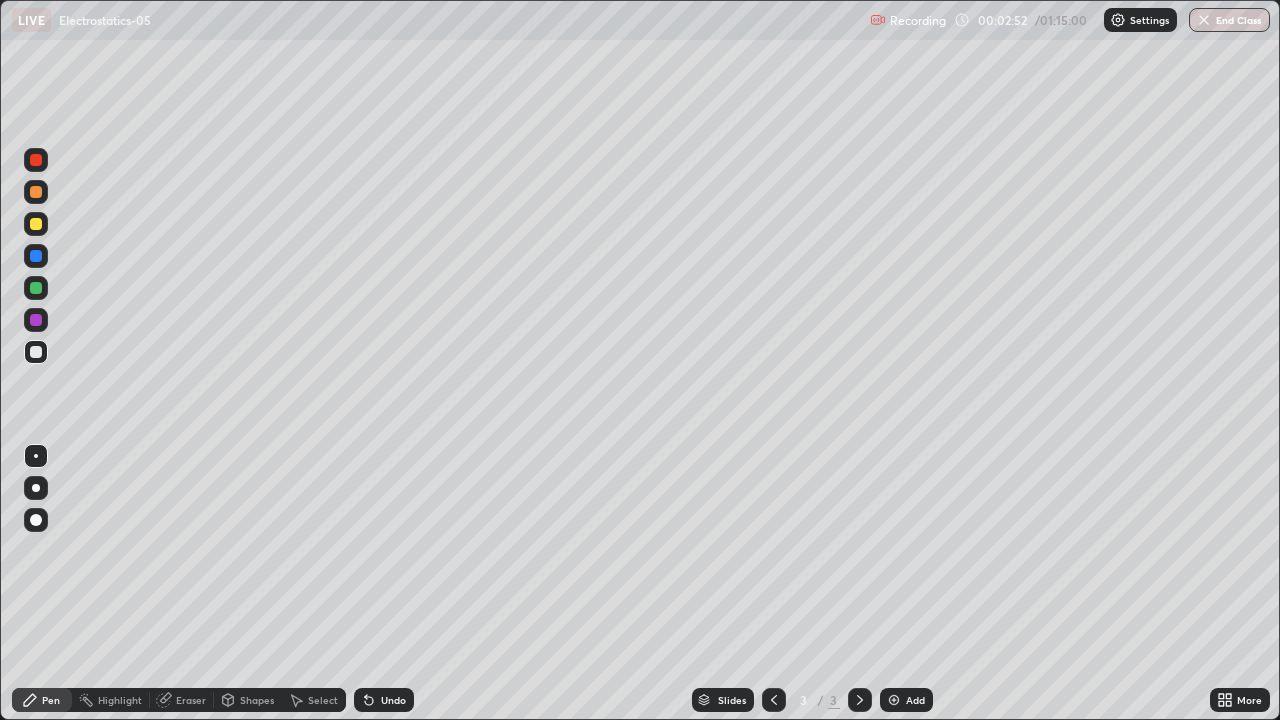 click at bounding box center (36, 520) 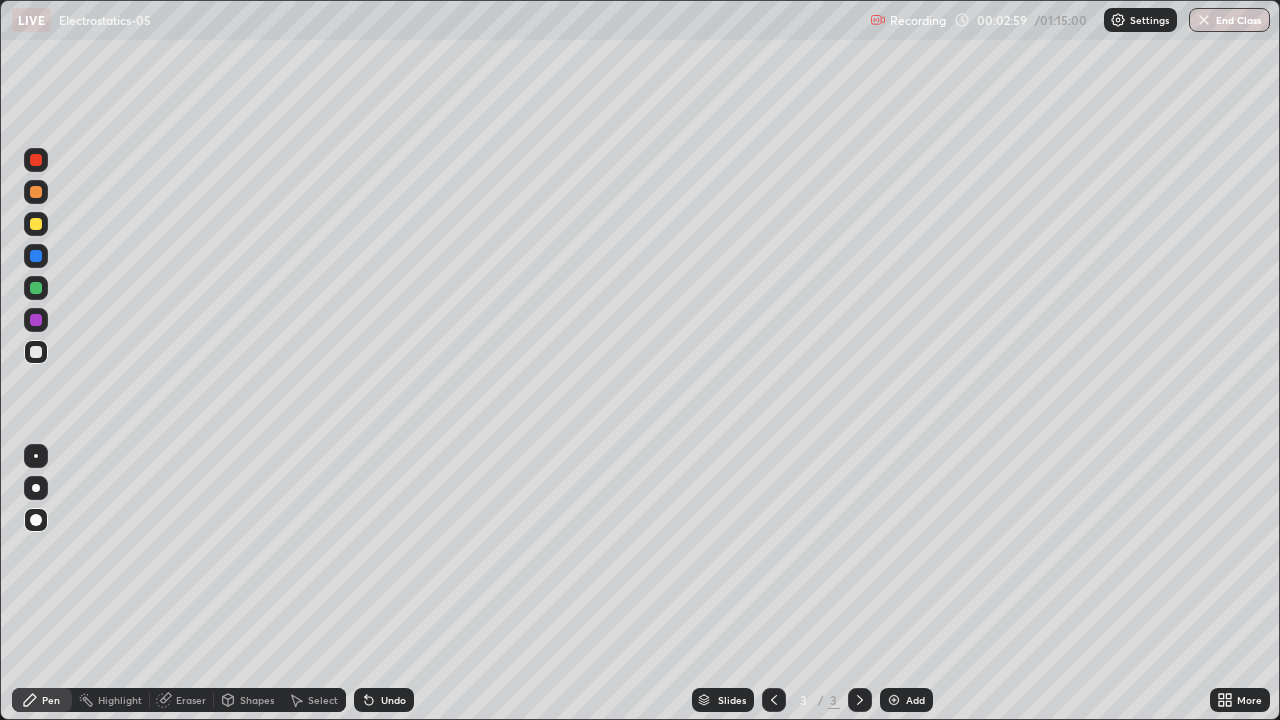 click at bounding box center [36, 160] 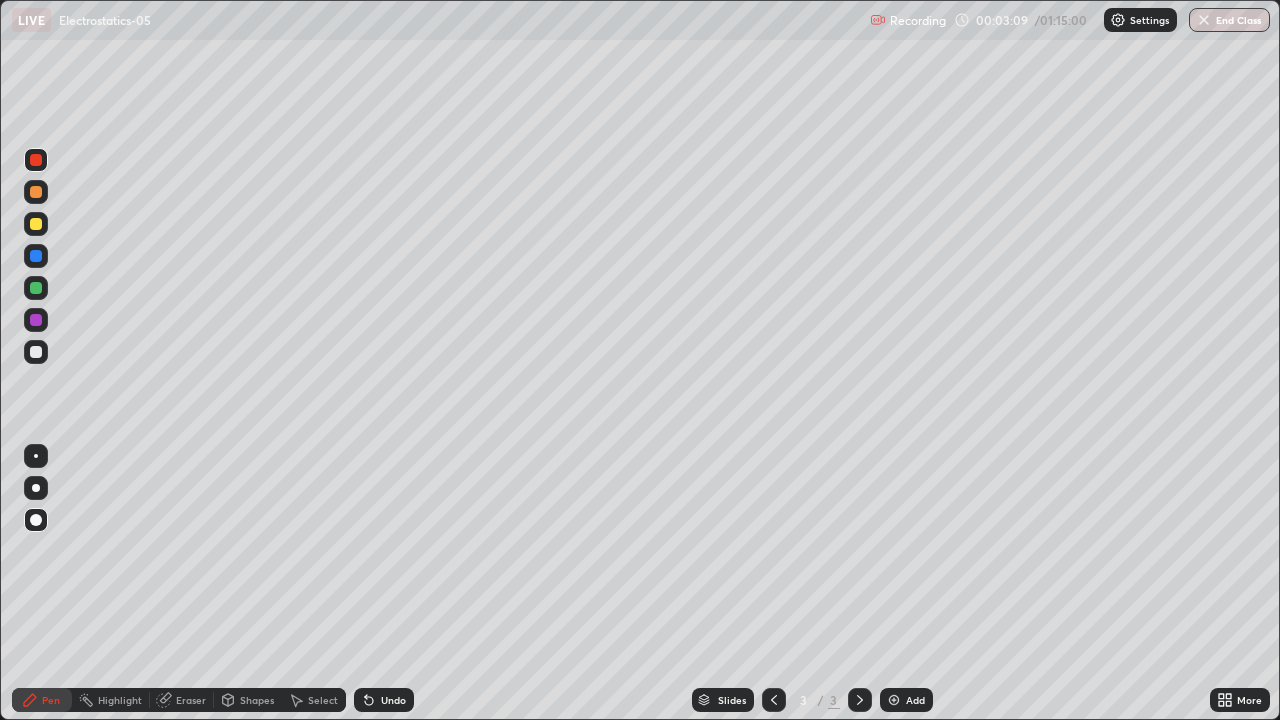 click on "Shapes" at bounding box center [257, 700] 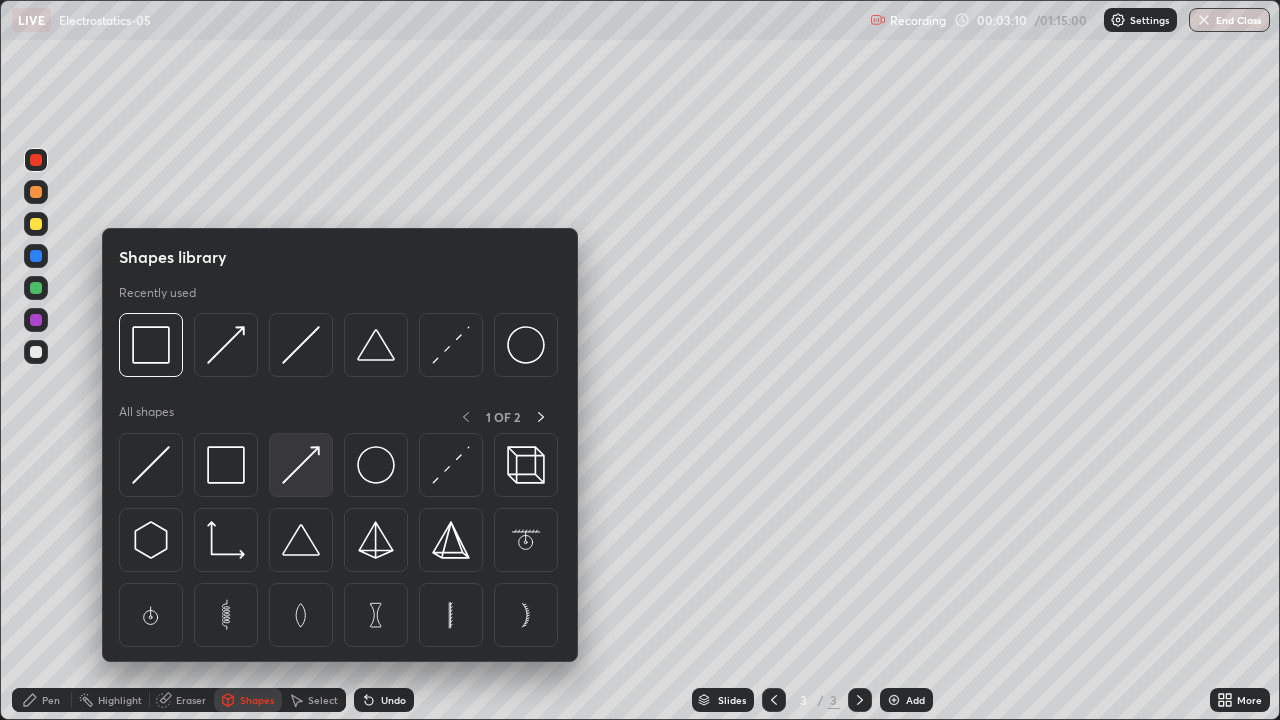 click at bounding box center (301, 465) 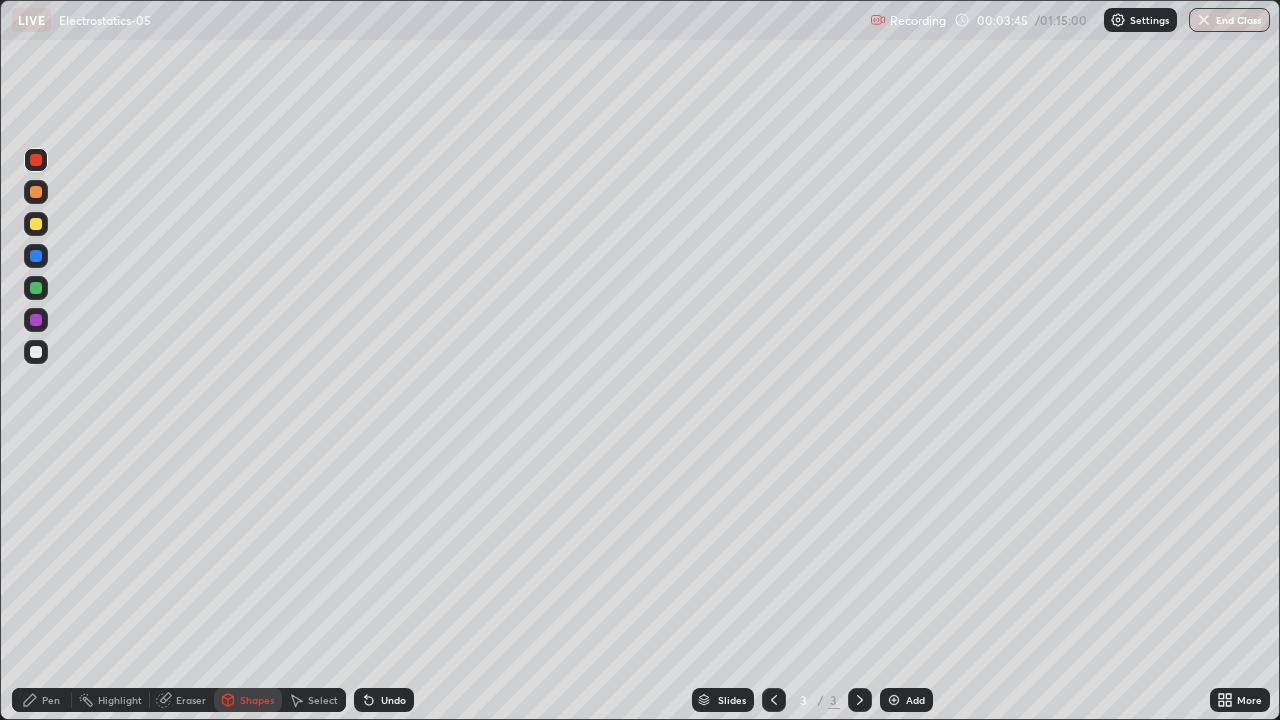 click at bounding box center [36, 352] 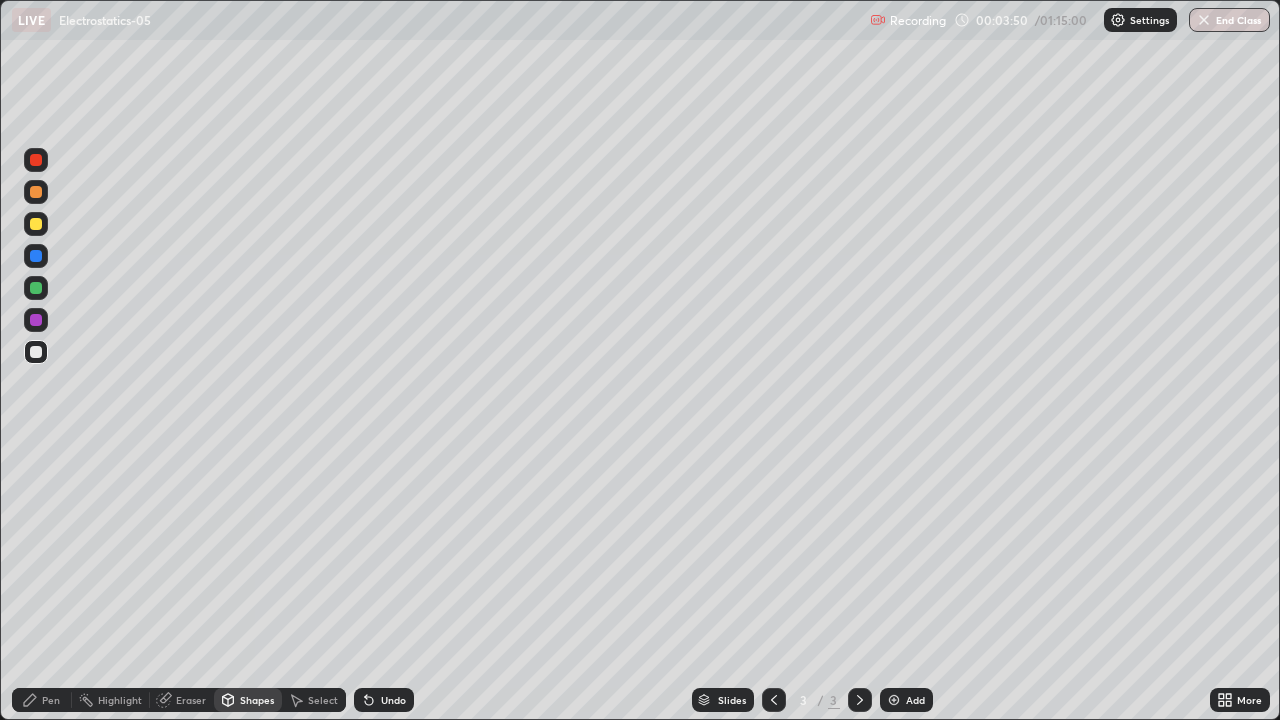 click on "Pen" at bounding box center (42, 700) 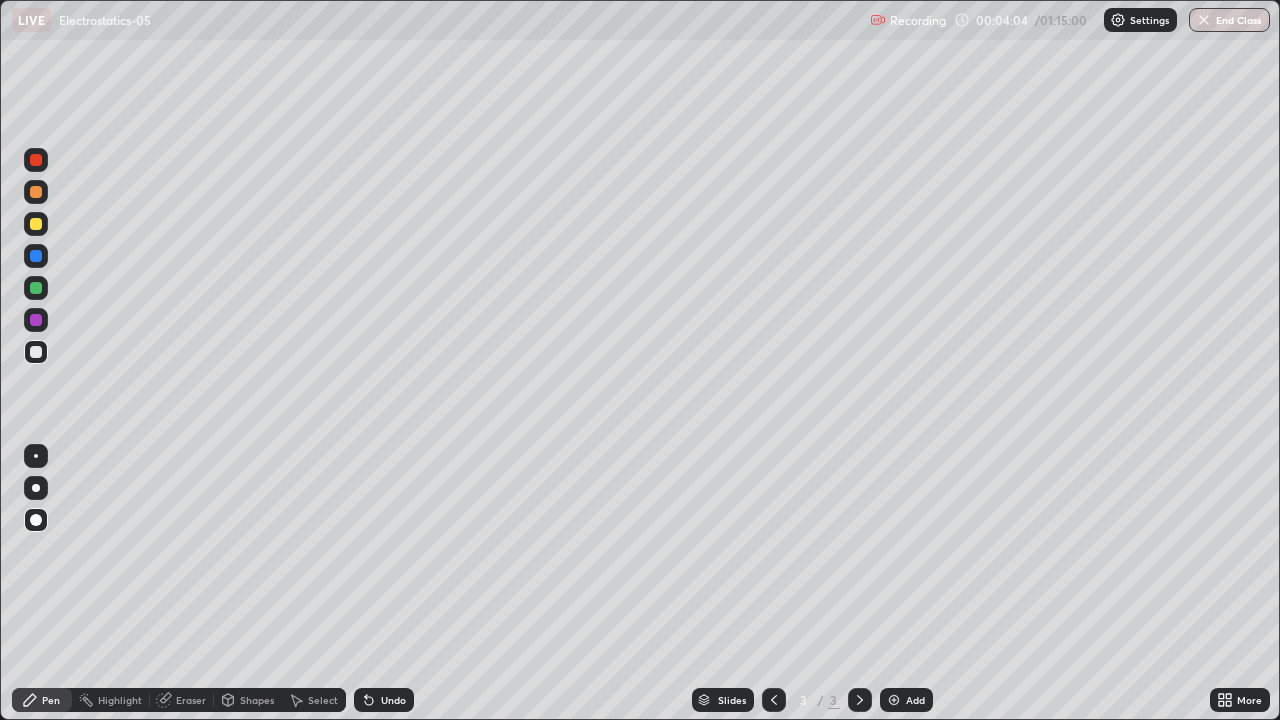 click at bounding box center (36, 224) 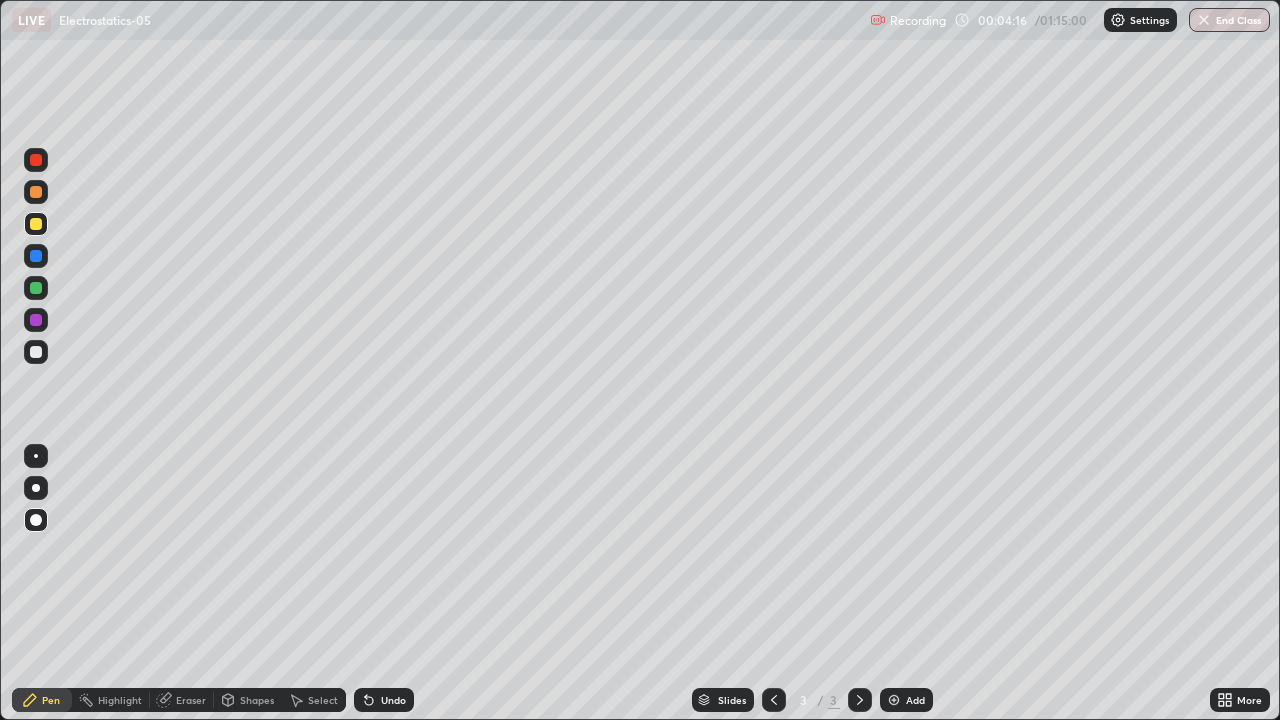 click on "Shapes" at bounding box center (257, 700) 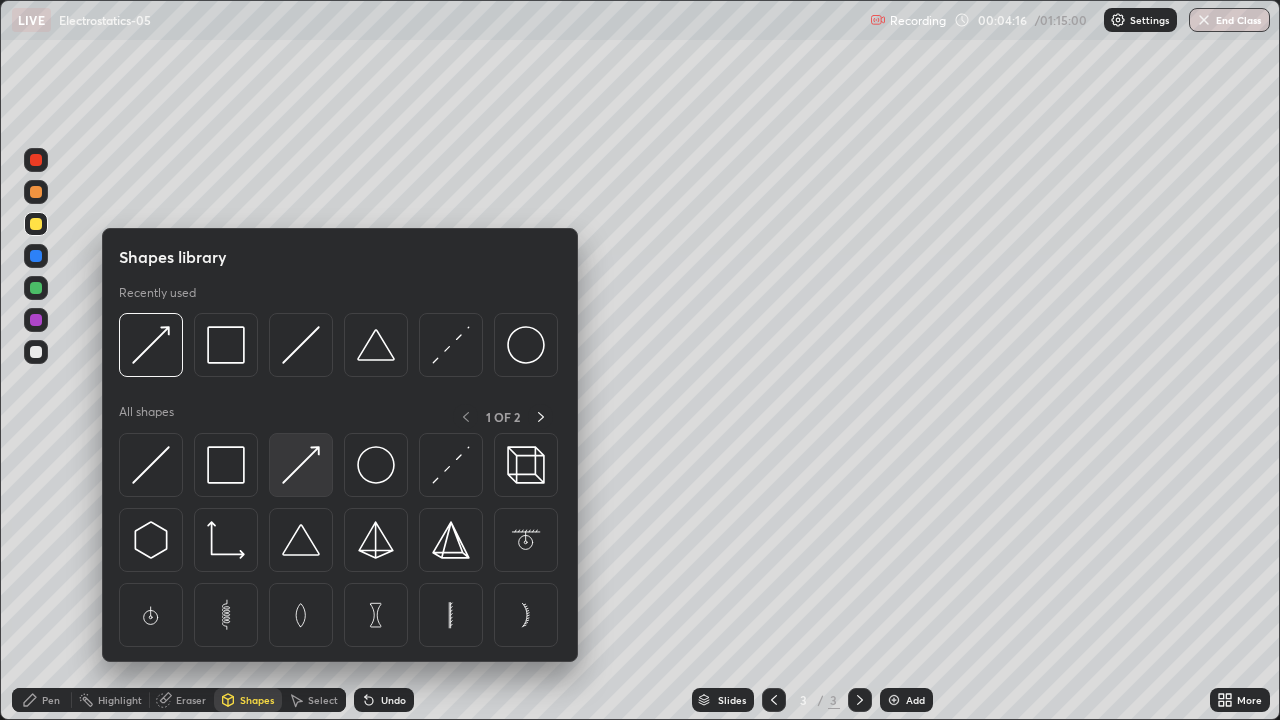click at bounding box center (301, 465) 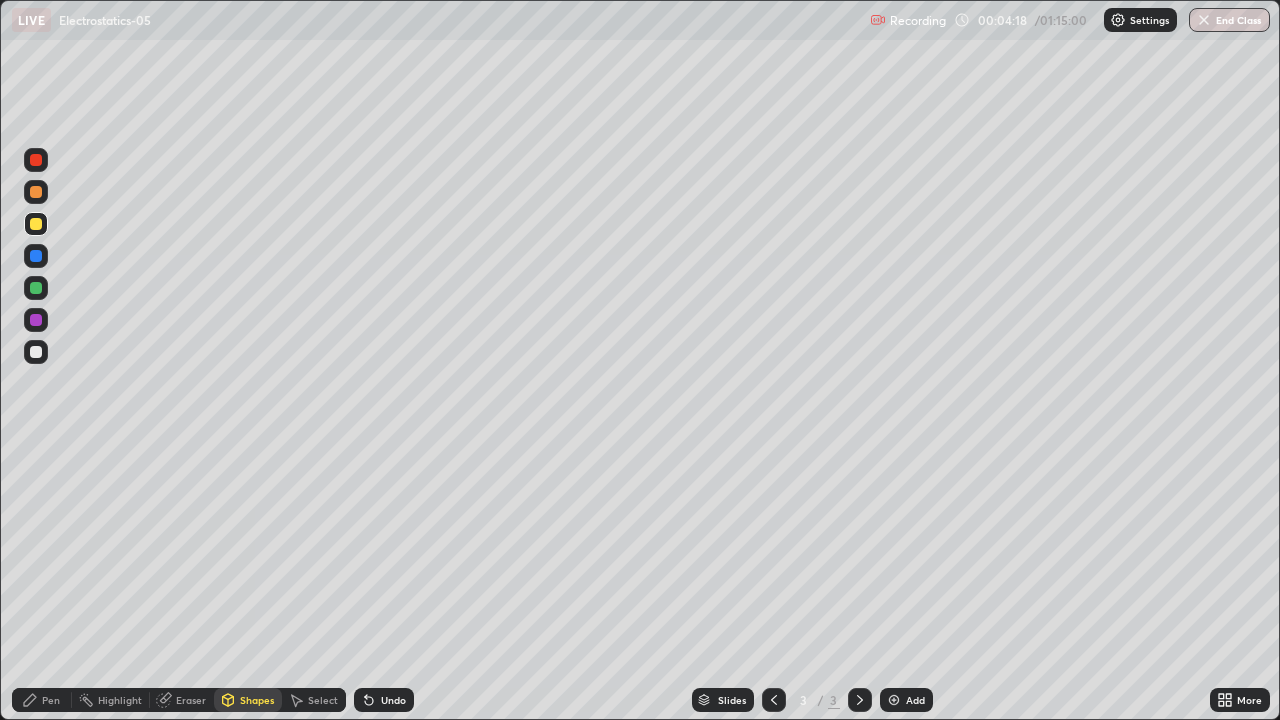 click at bounding box center (36, 224) 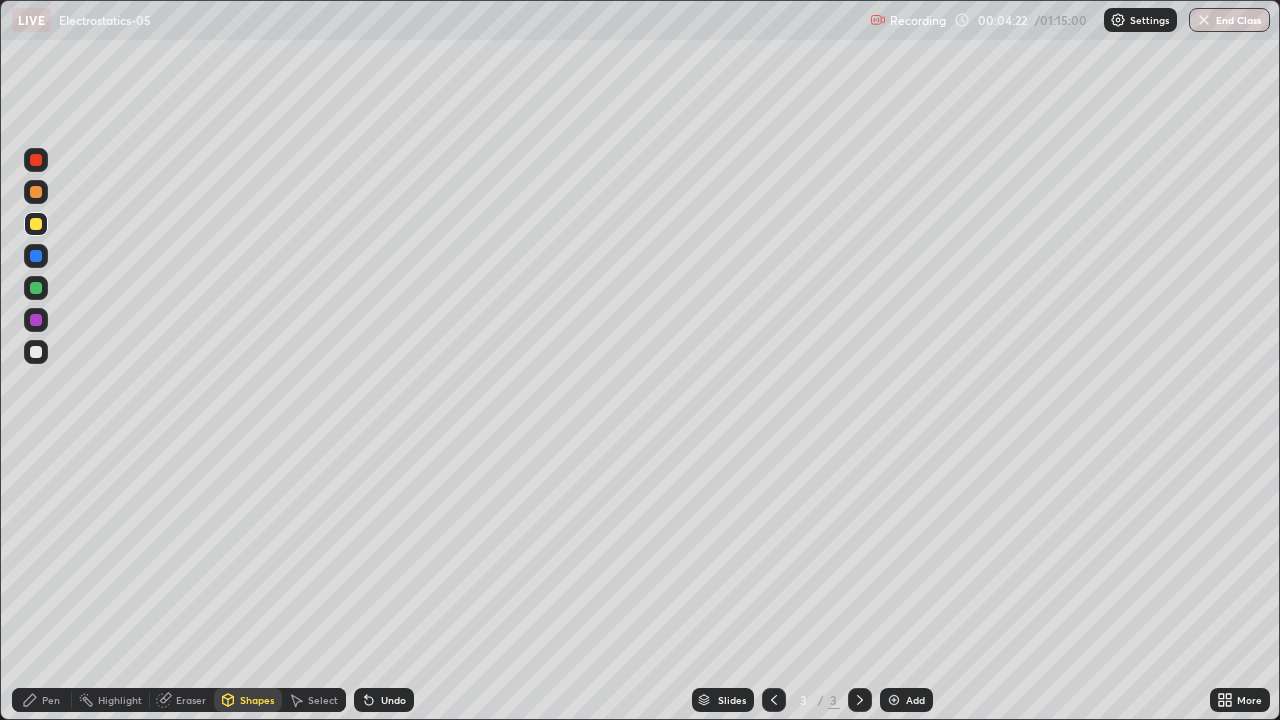 click on "Pen" at bounding box center [51, 700] 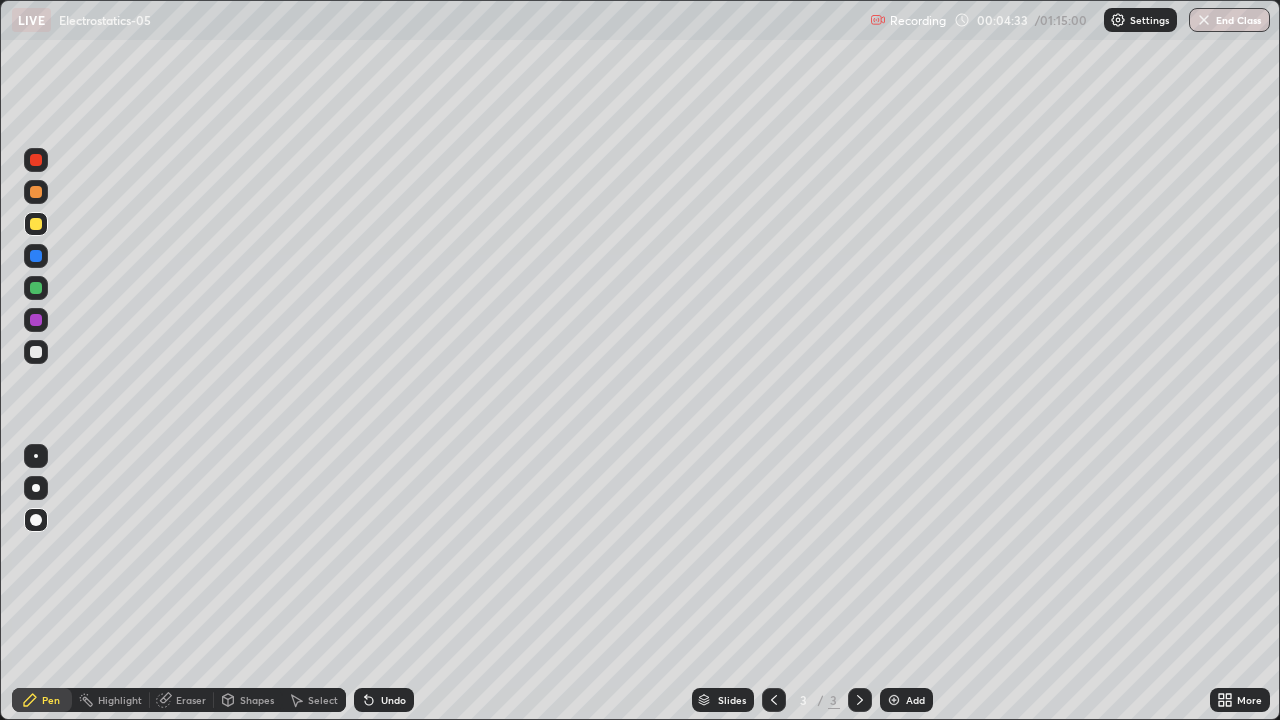 click at bounding box center (36, 160) 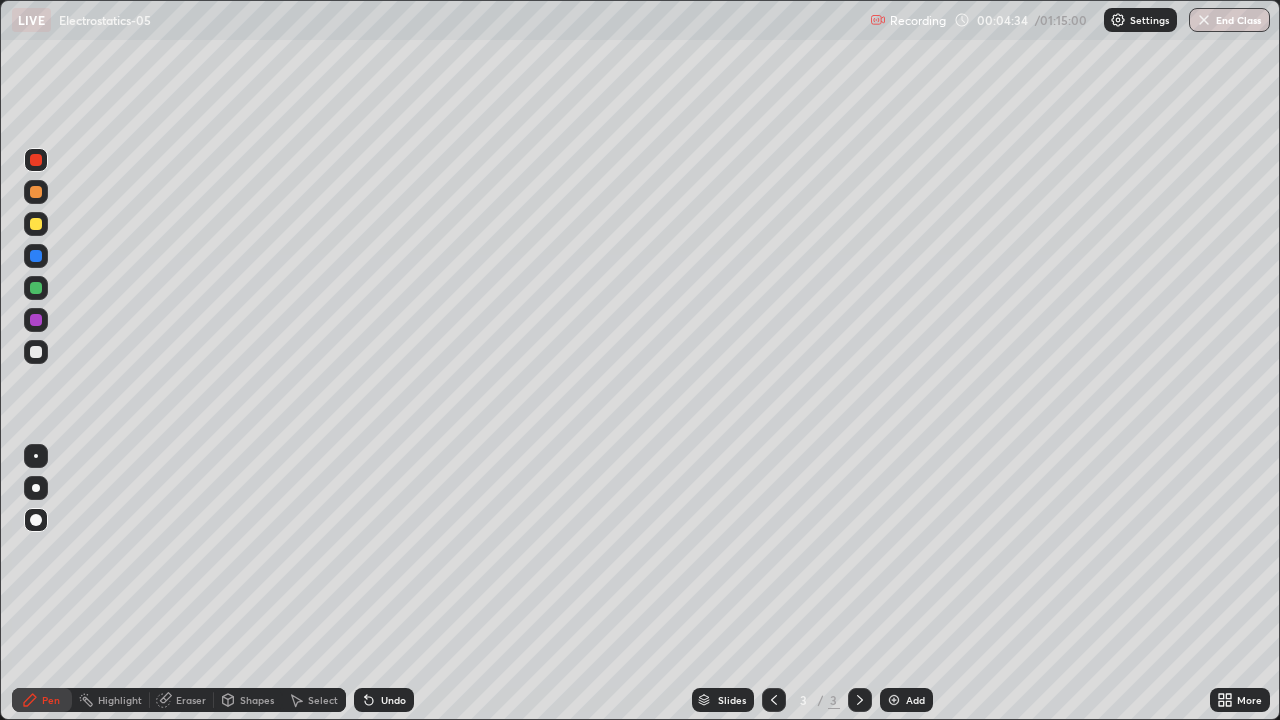 click on "Shapes" at bounding box center (257, 700) 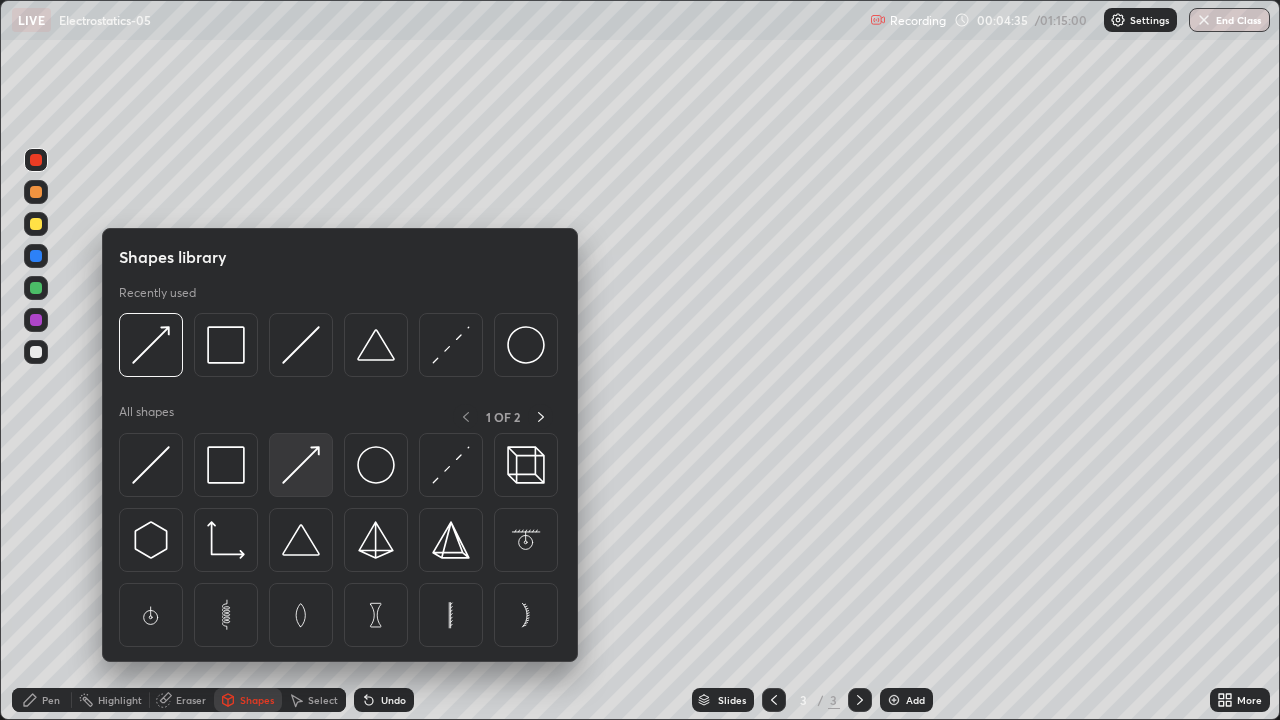 click at bounding box center [301, 465] 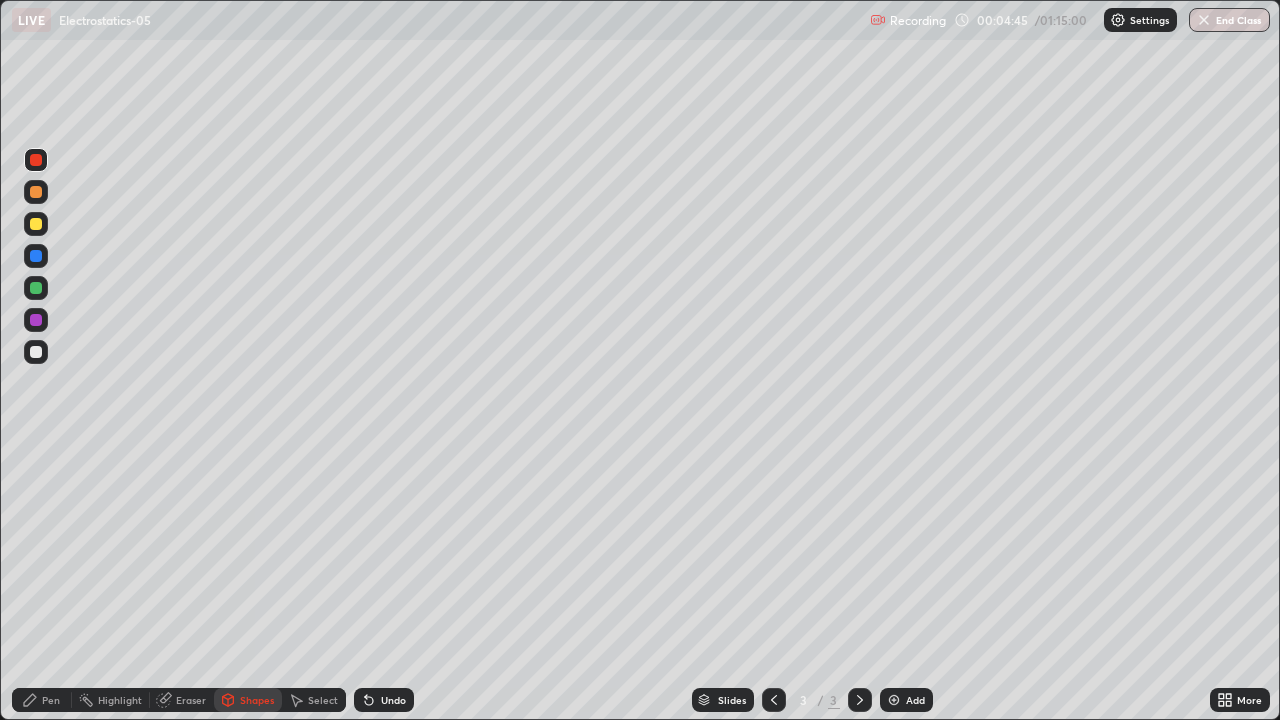 click on "Pen" at bounding box center (51, 700) 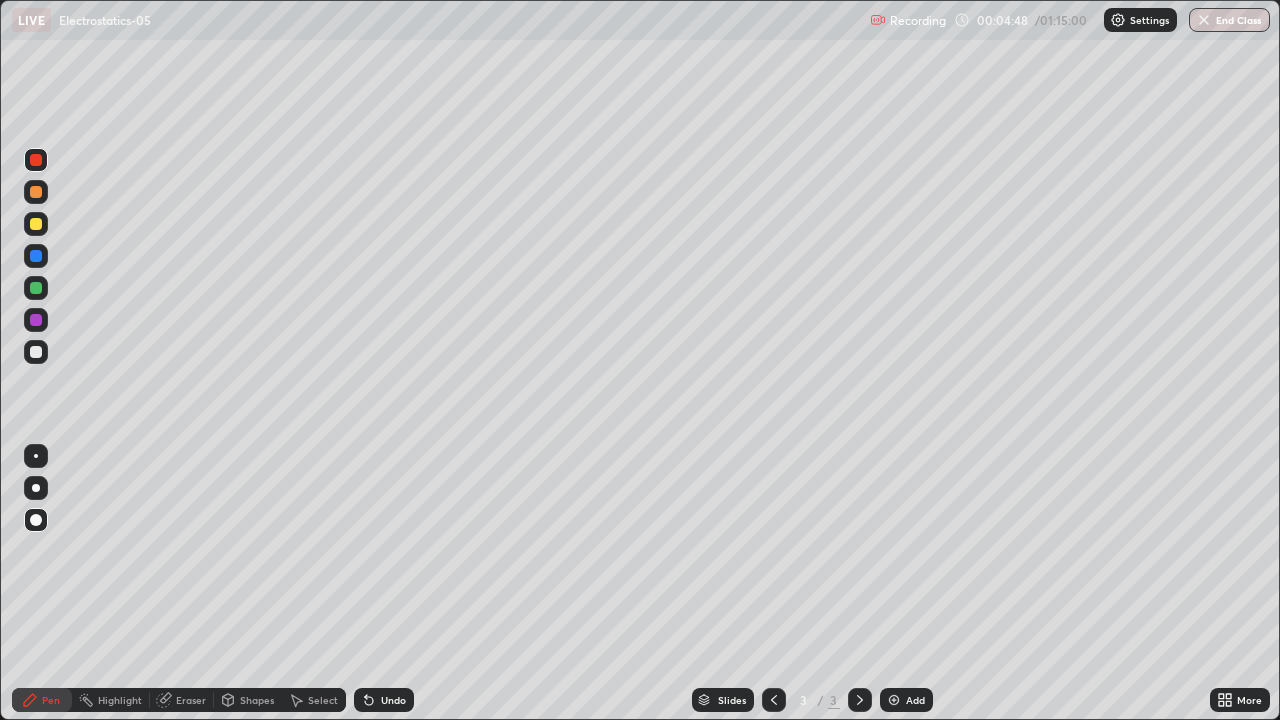 click at bounding box center (36, 352) 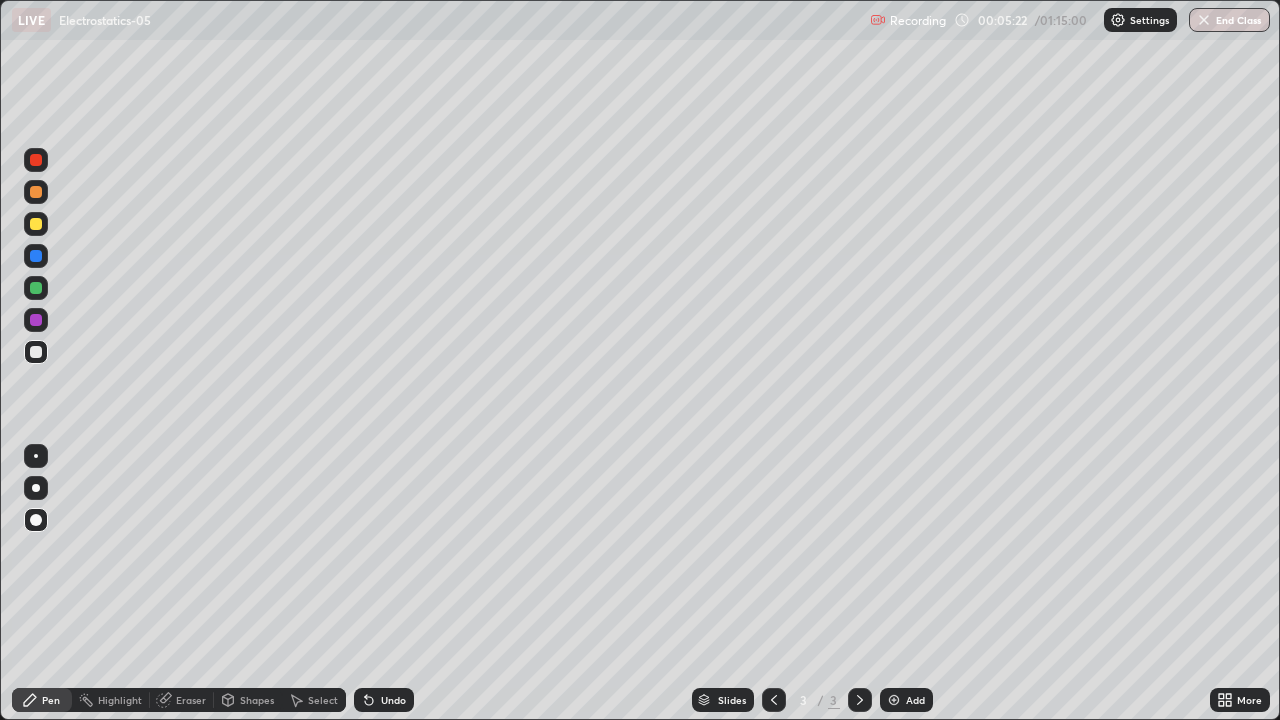 click at bounding box center [36, 224] 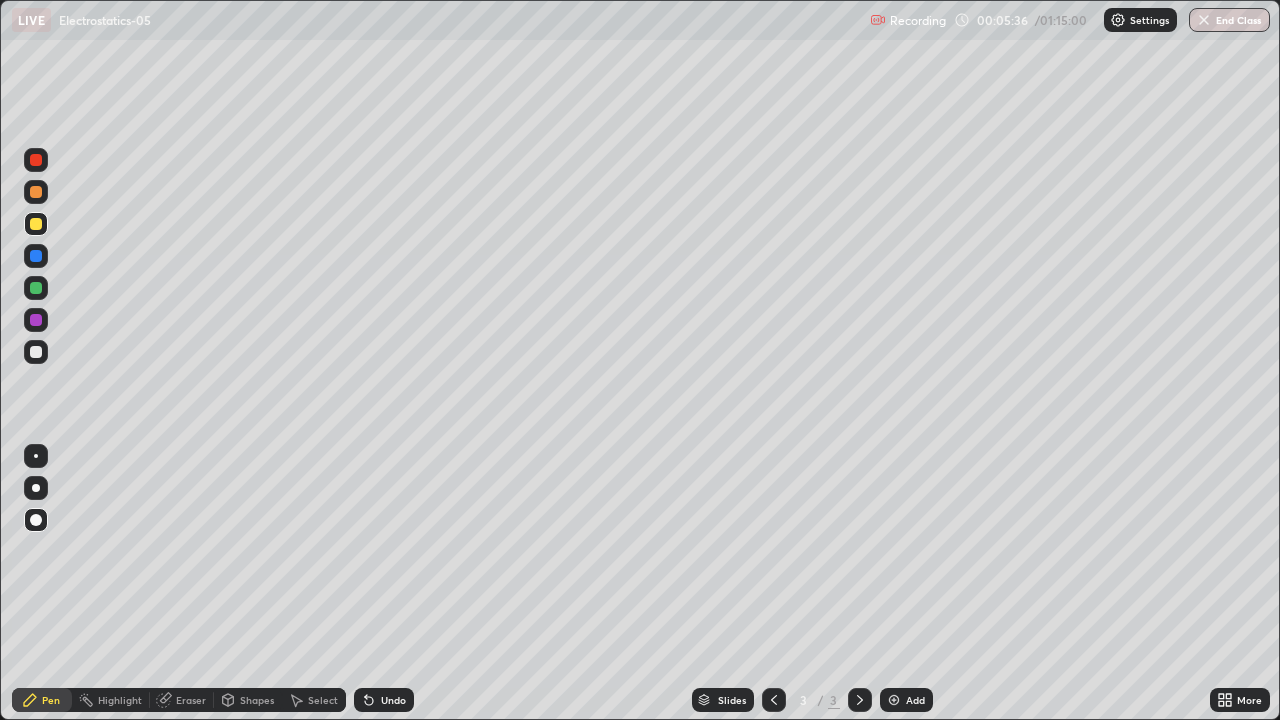 click on "Shapes" at bounding box center (257, 700) 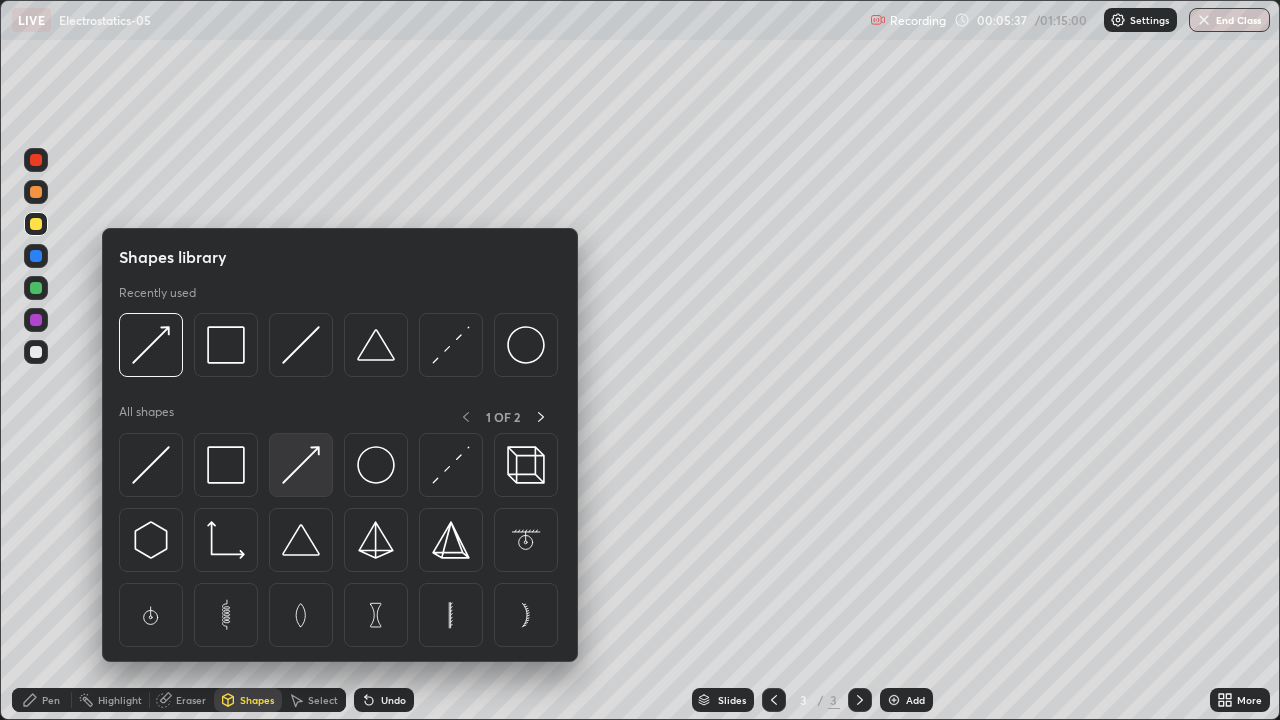 click at bounding box center (301, 465) 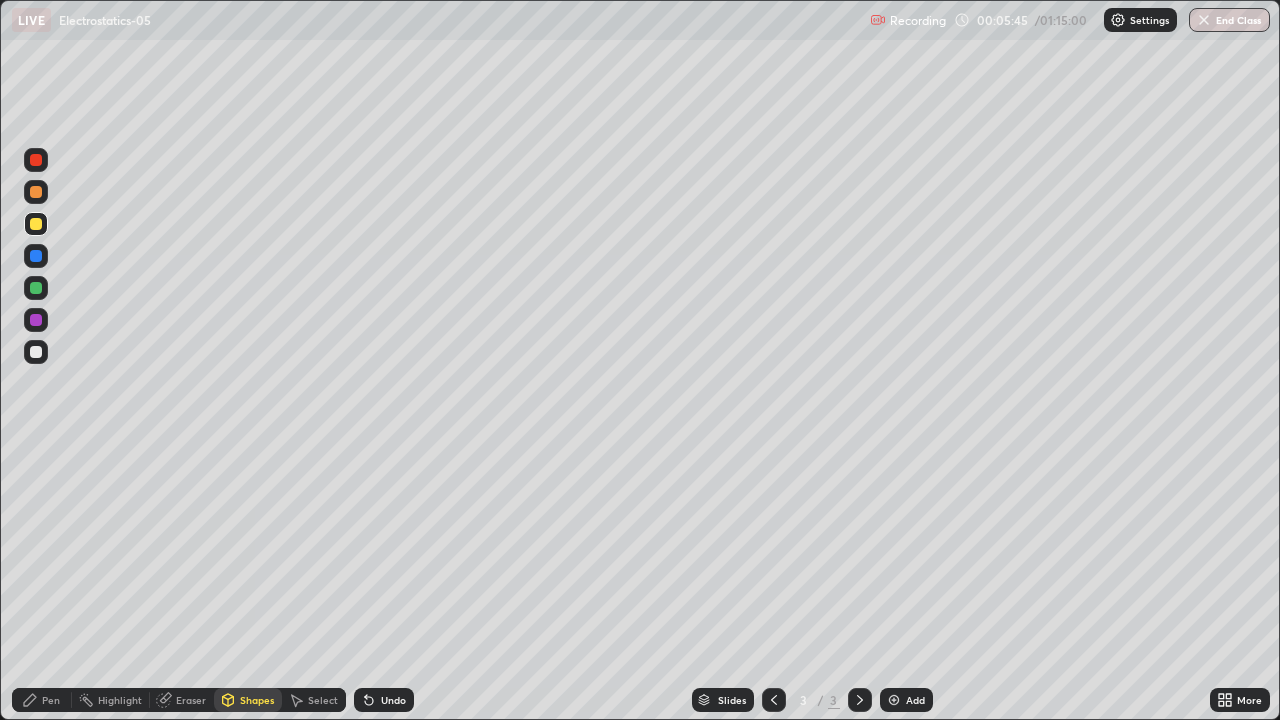 click at bounding box center (36, 160) 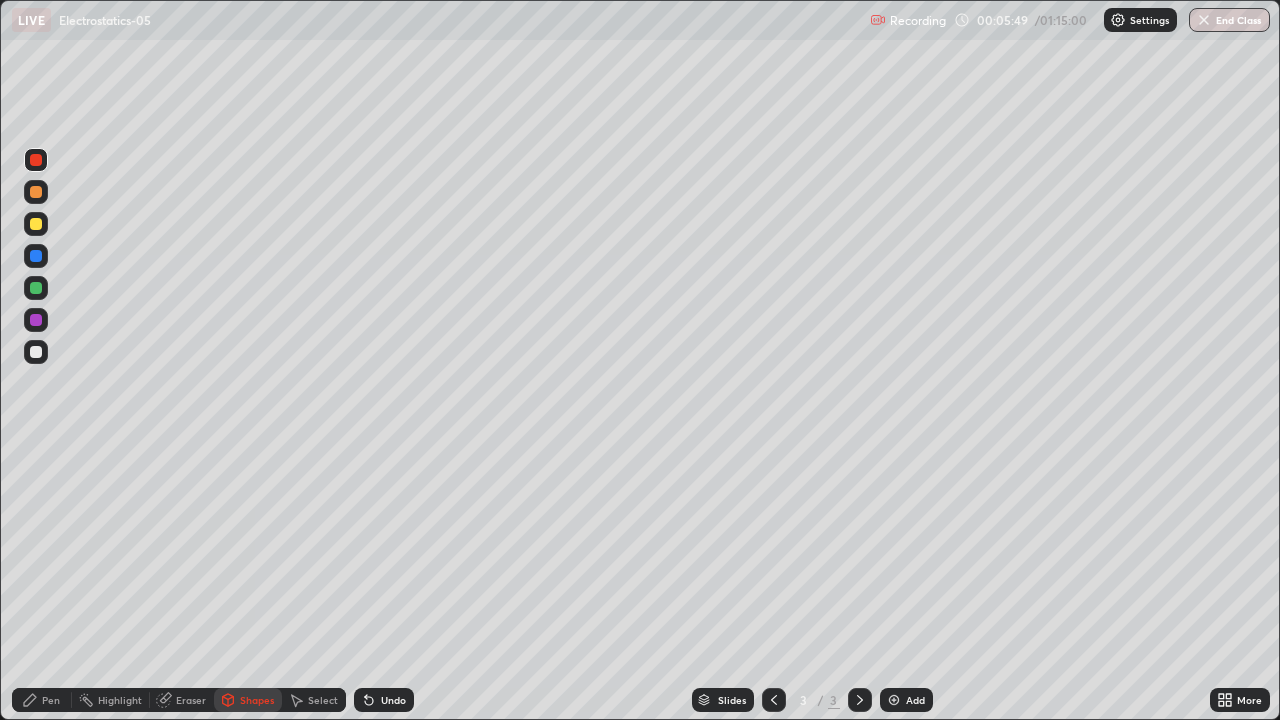 click on "Pen" at bounding box center (51, 700) 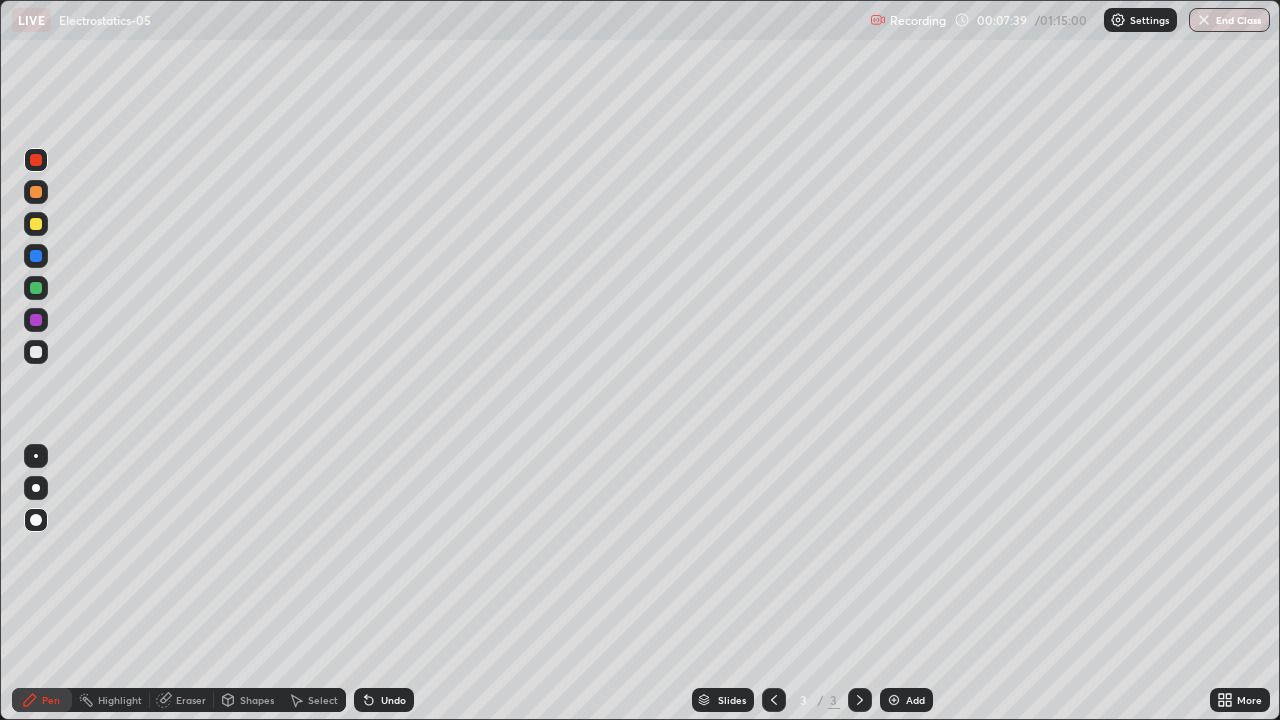 click 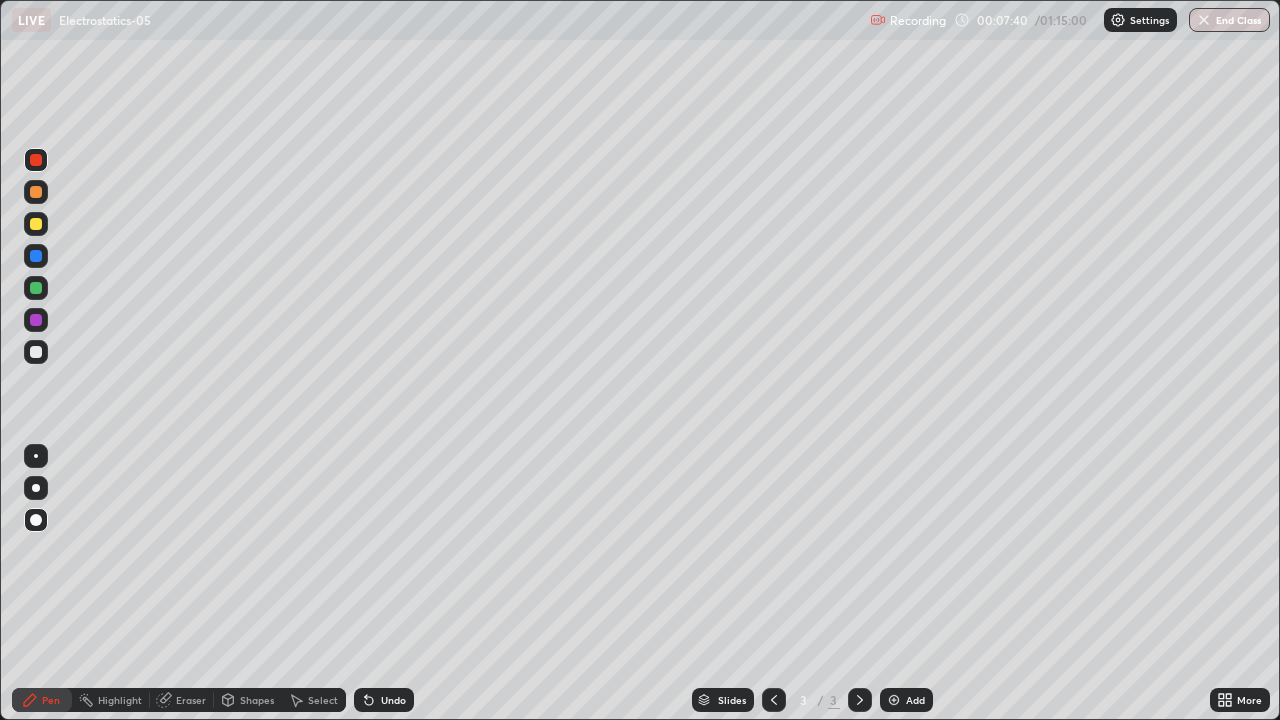 click at bounding box center [894, 700] 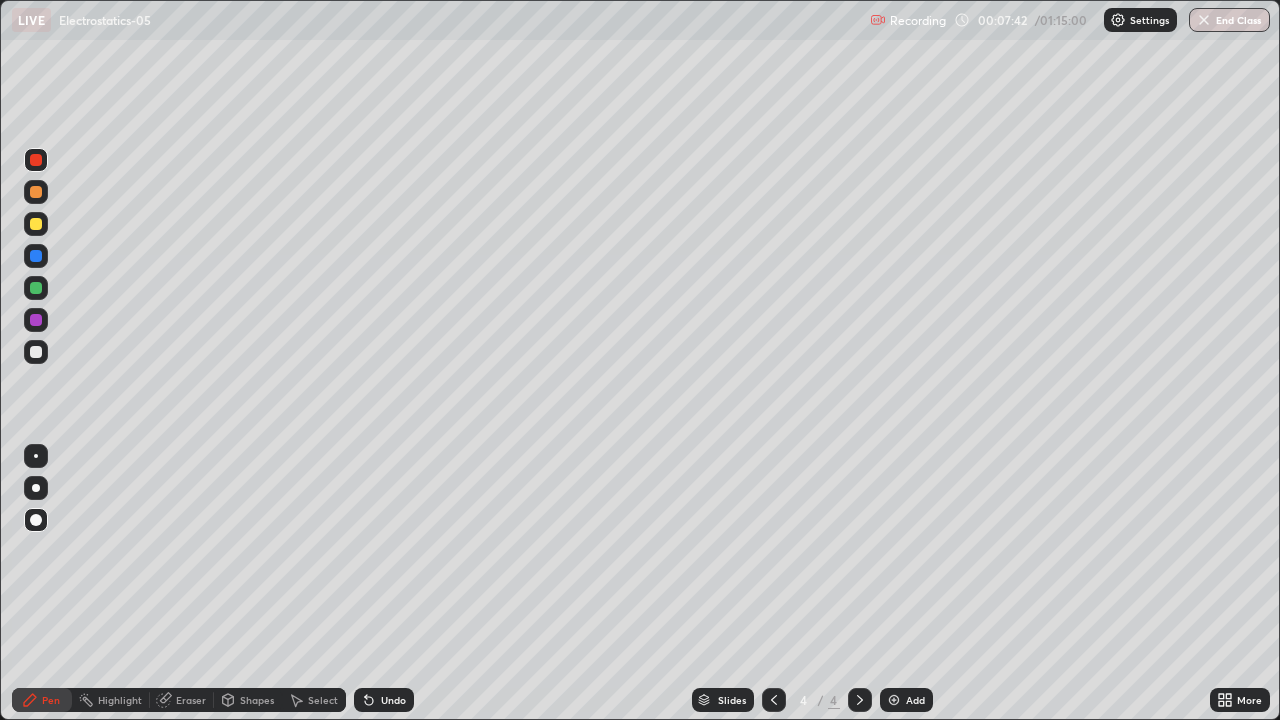 click at bounding box center (36, 520) 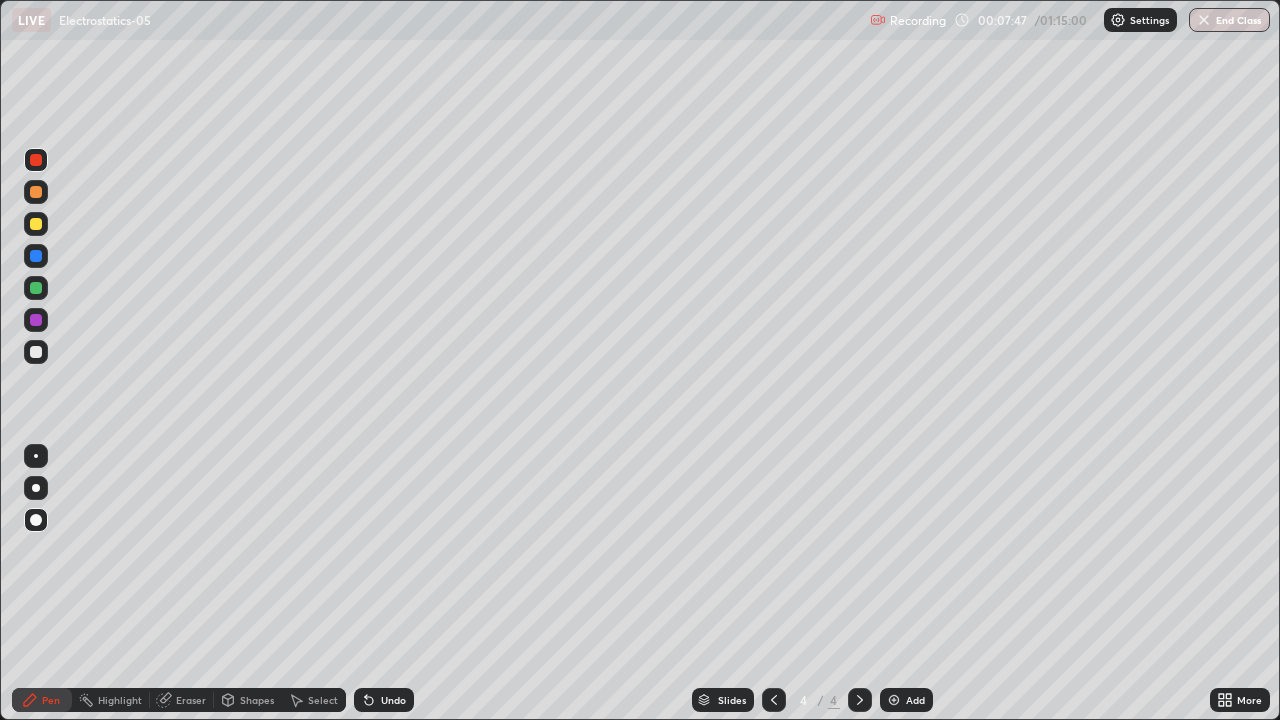 click on "Shapes" at bounding box center (257, 700) 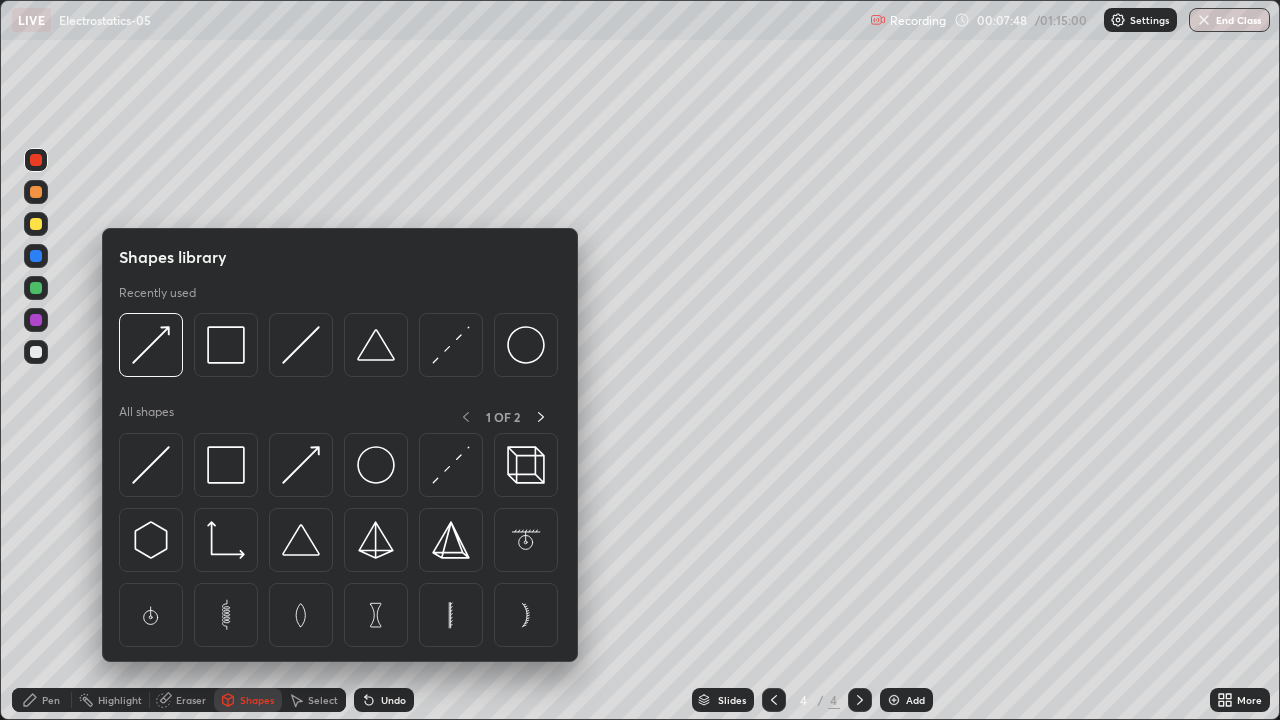 click on "Pen" at bounding box center [51, 700] 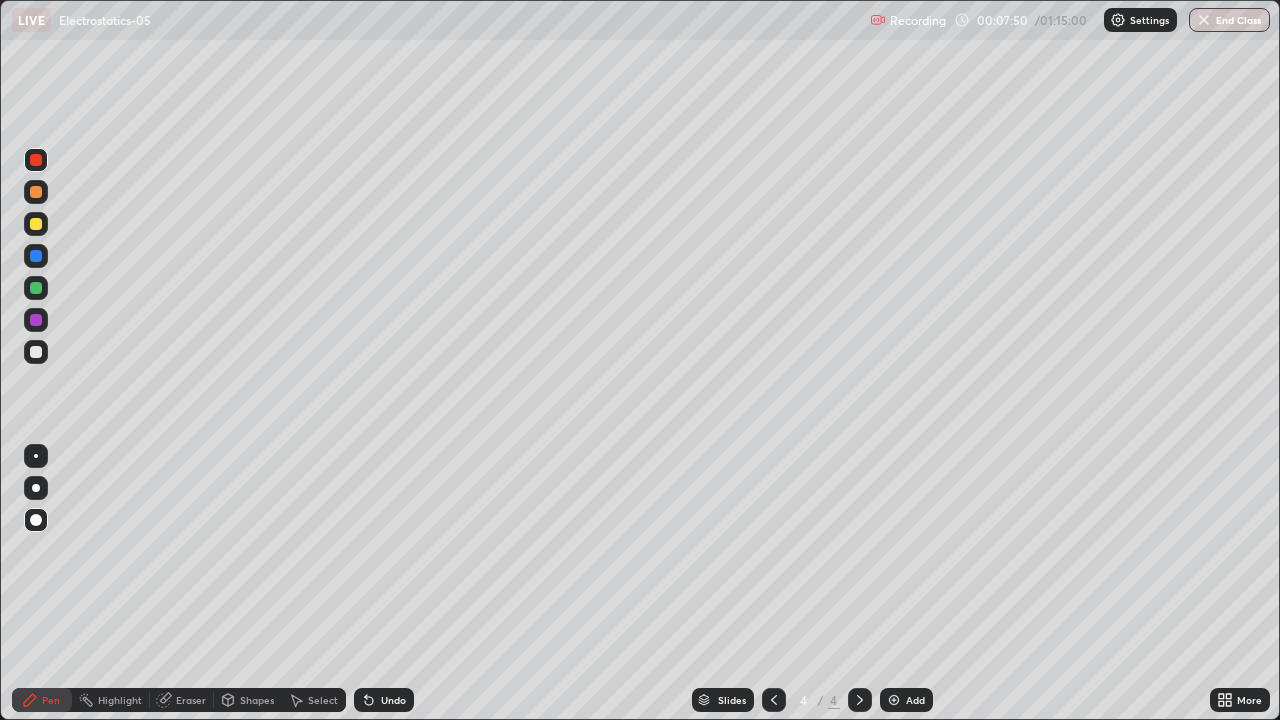 click at bounding box center [36, 352] 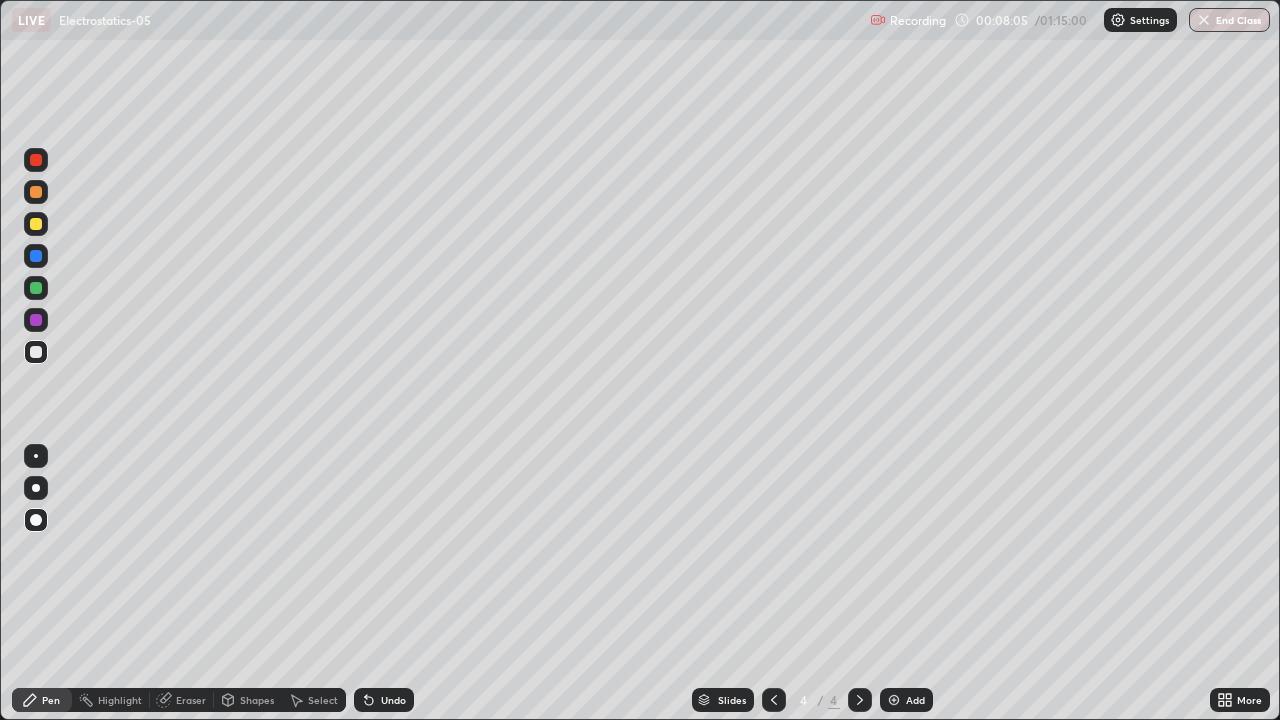 click at bounding box center (36, 160) 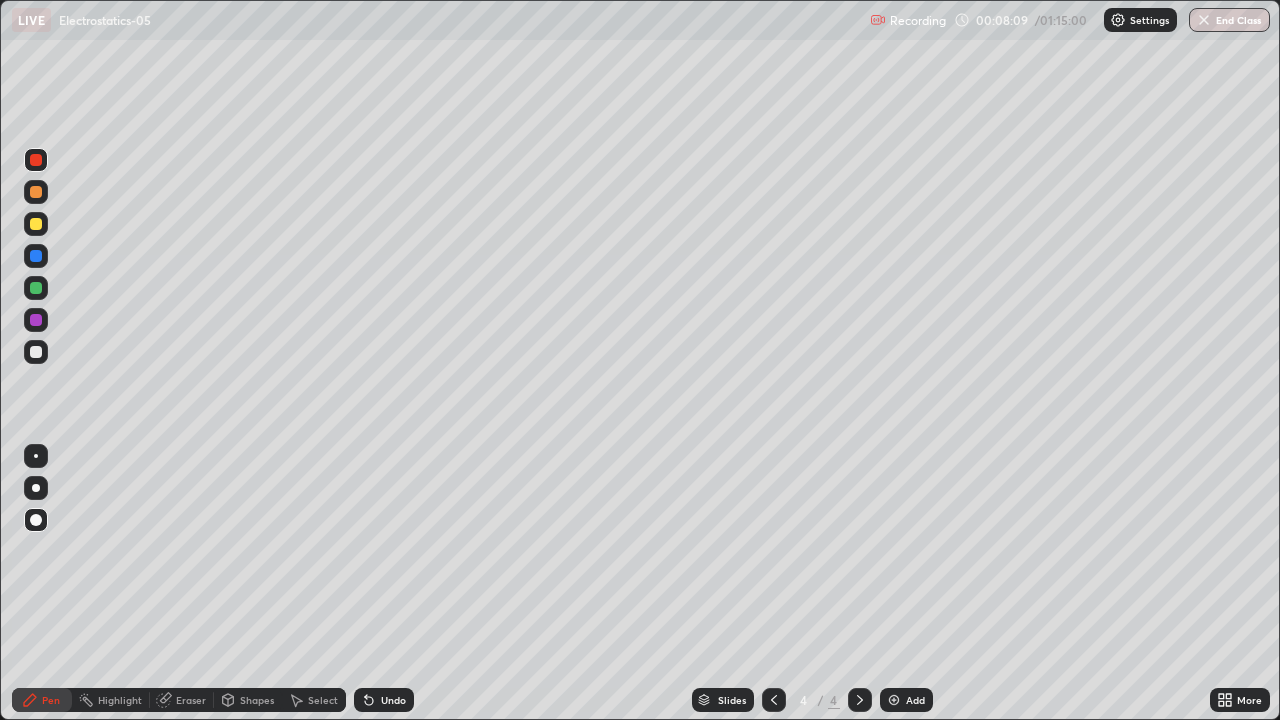 click on "Pen" at bounding box center (51, 700) 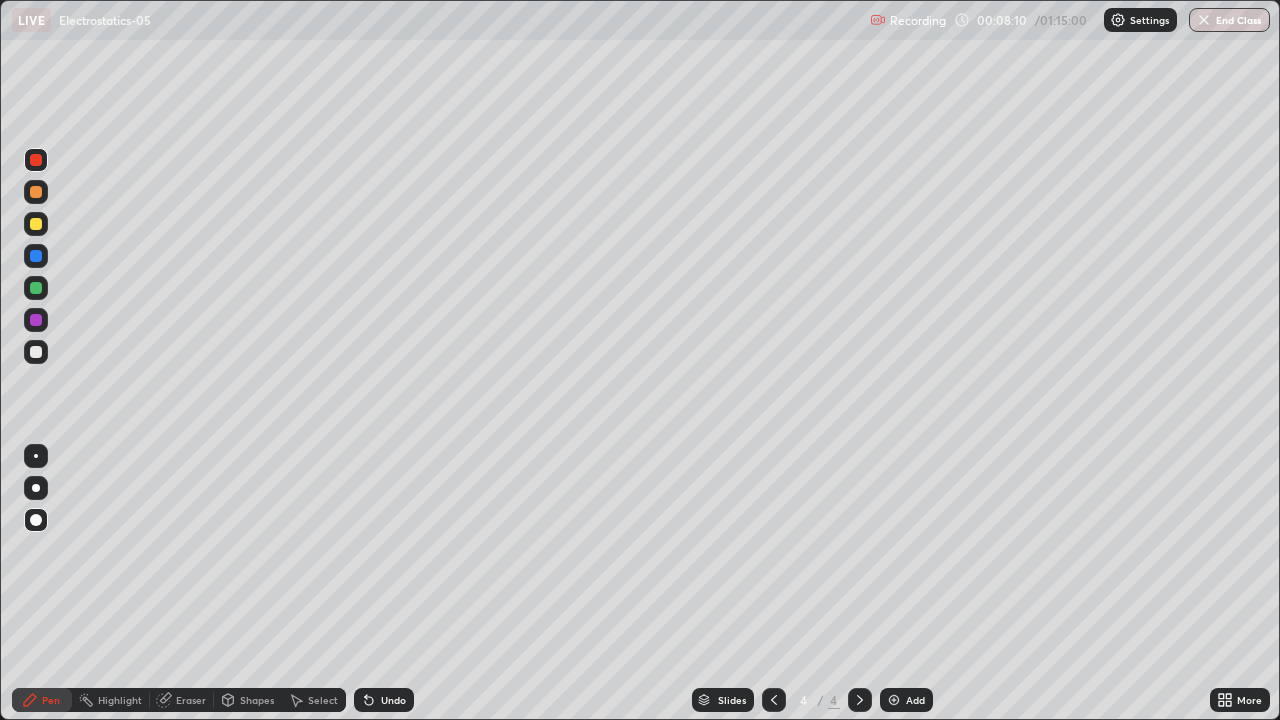 click at bounding box center (36, 352) 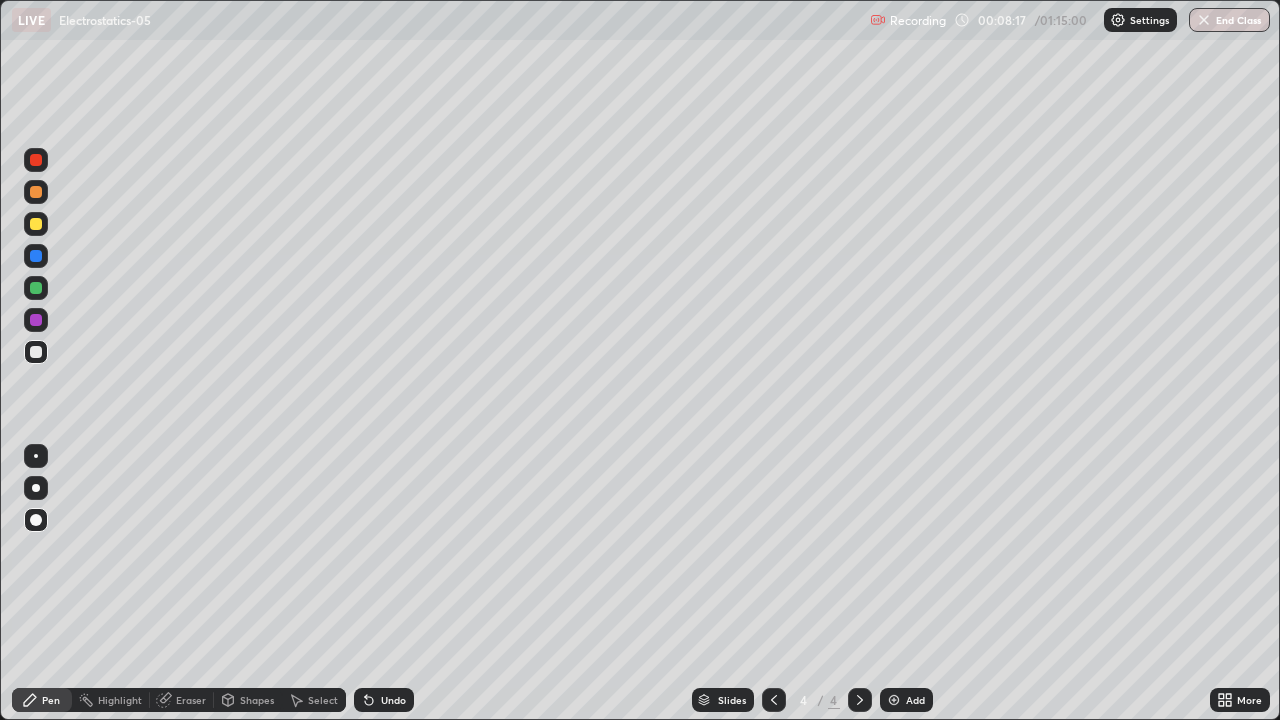 click at bounding box center [36, 160] 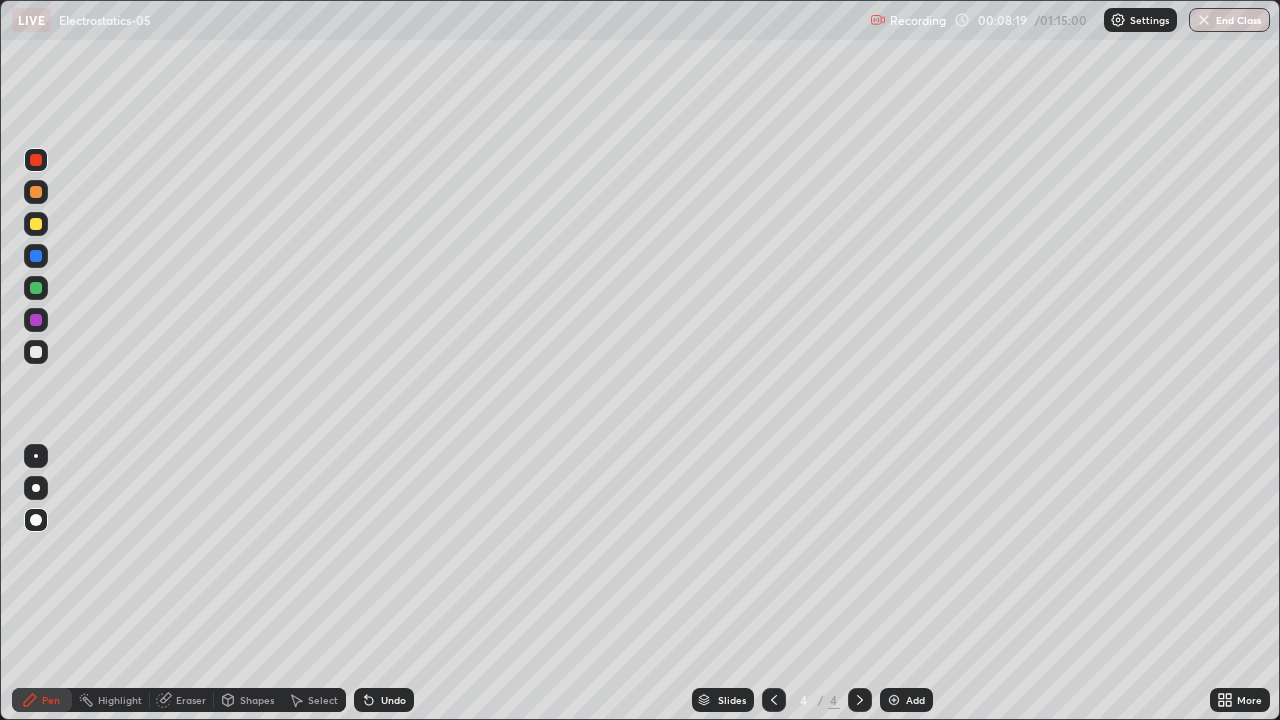 click on "Shapes" at bounding box center [257, 700] 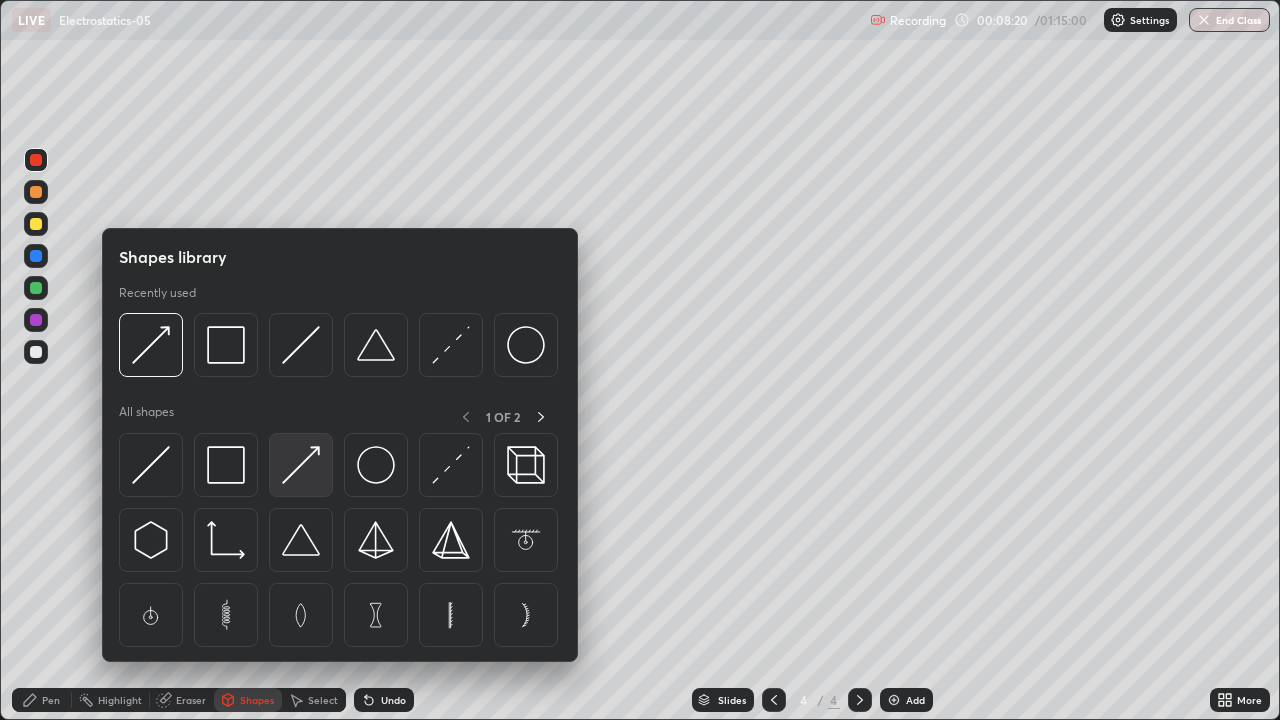click at bounding box center (301, 465) 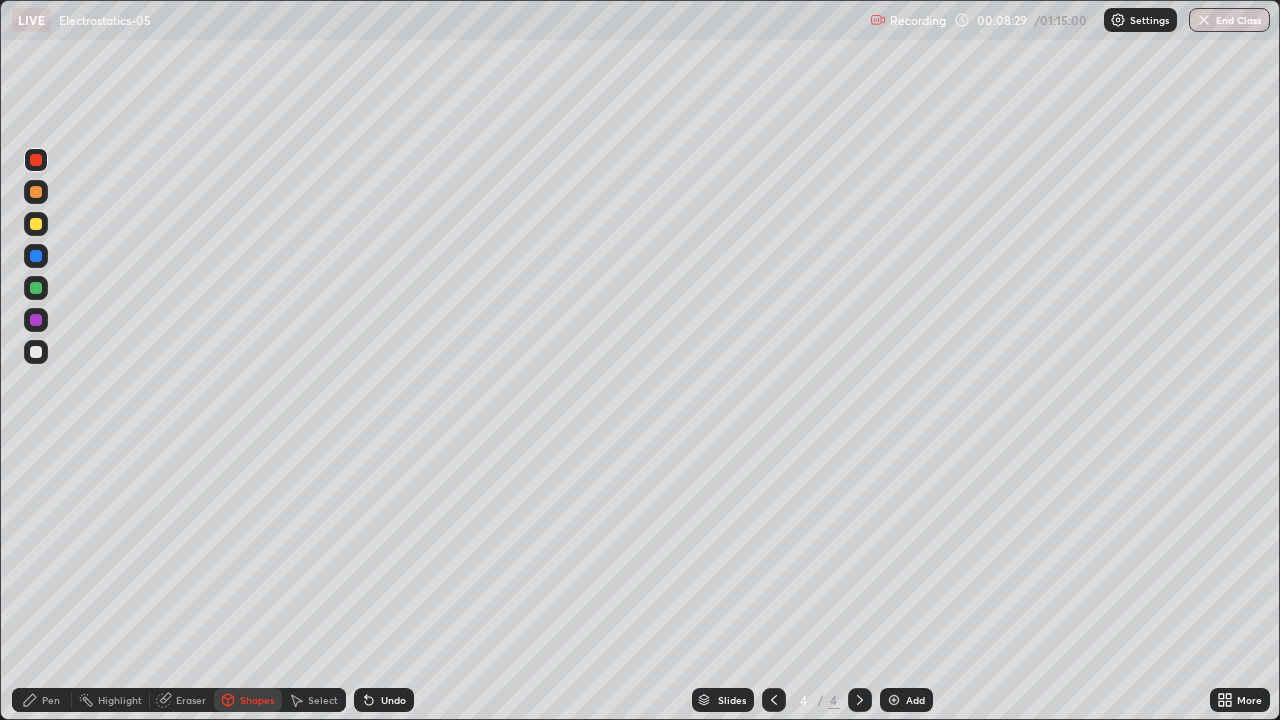click on "Pen" at bounding box center (51, 700) 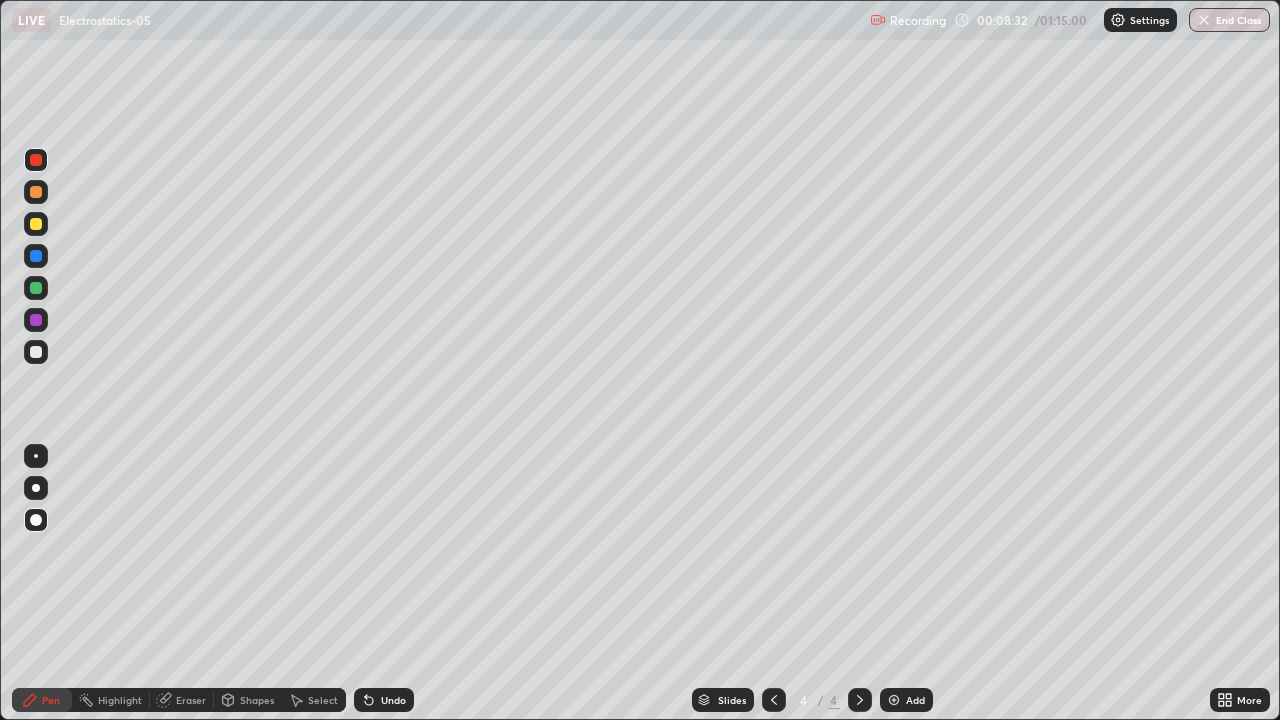 click at bounding box center (36, 352) 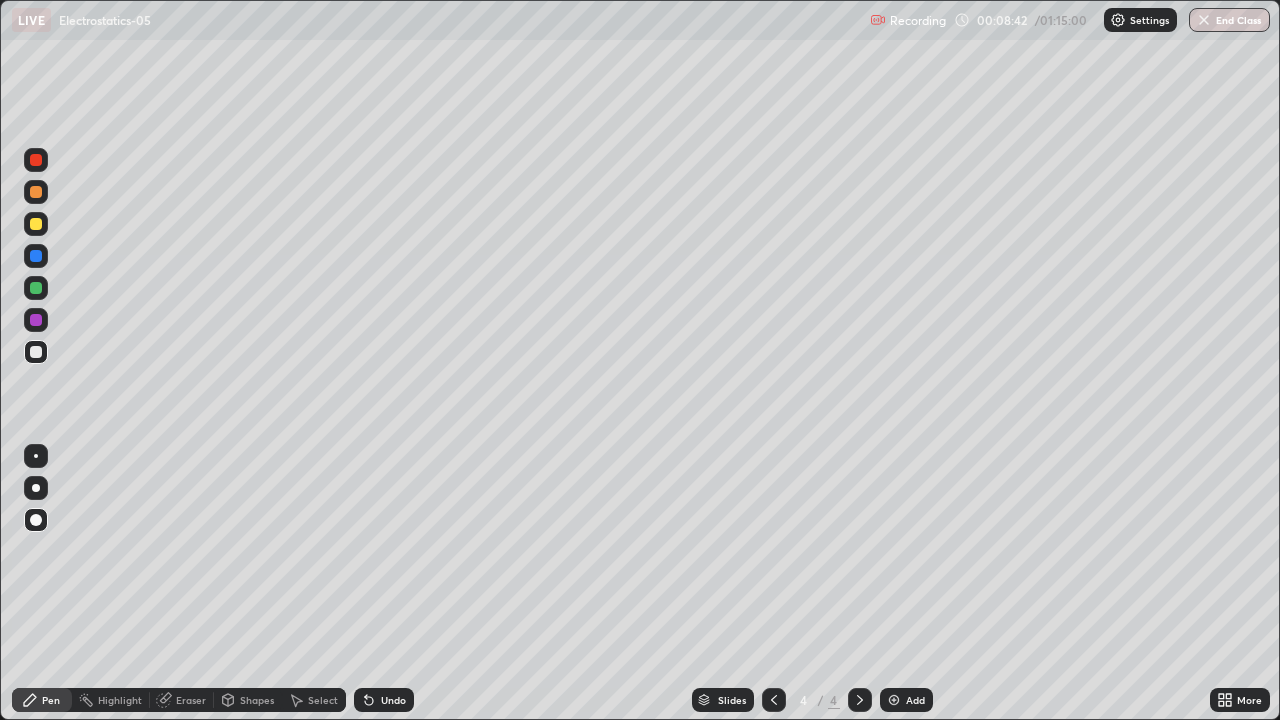 click on "Shapes" at bounding box center [257, 700] 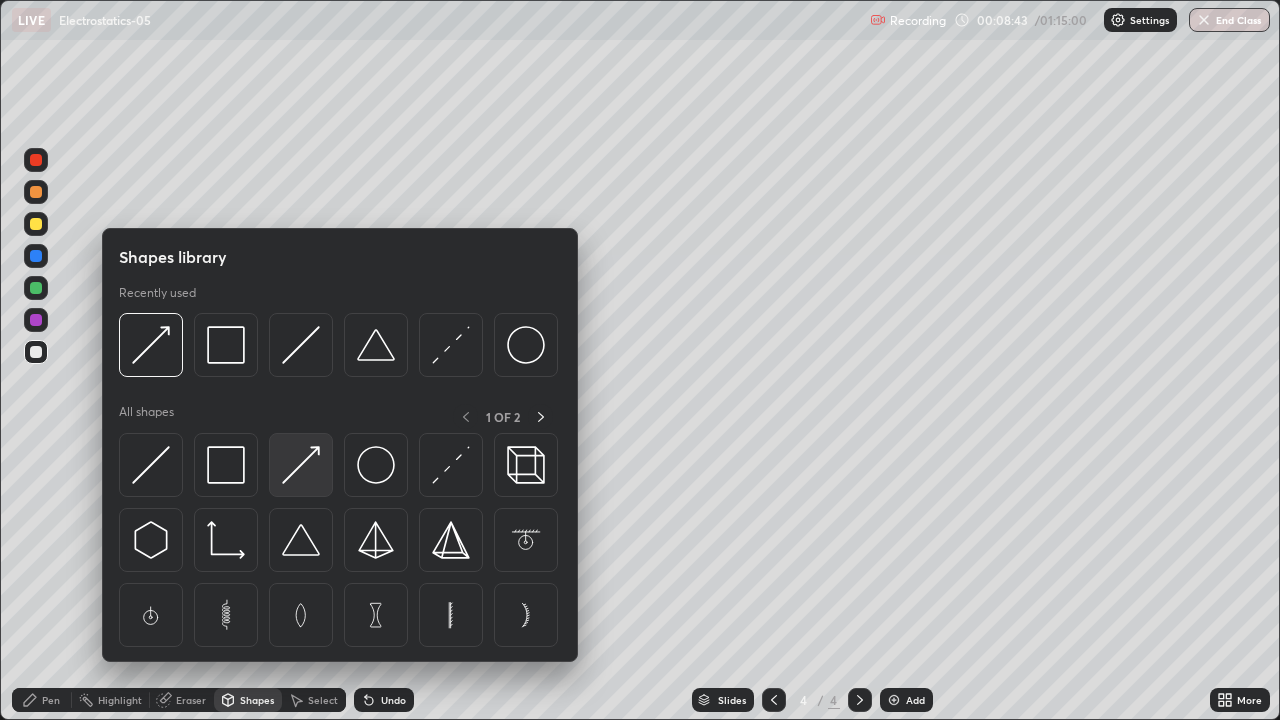 click at bounding box center (301, 465) 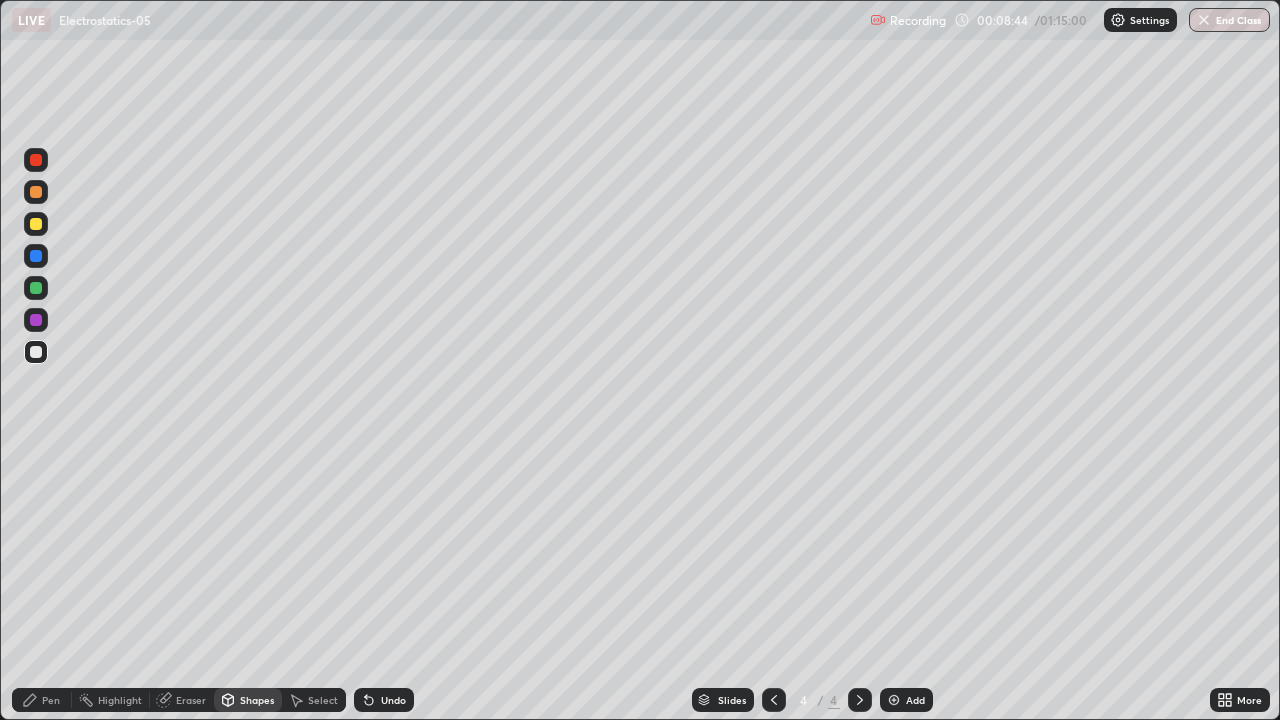 click at bounding box center (36, 160) 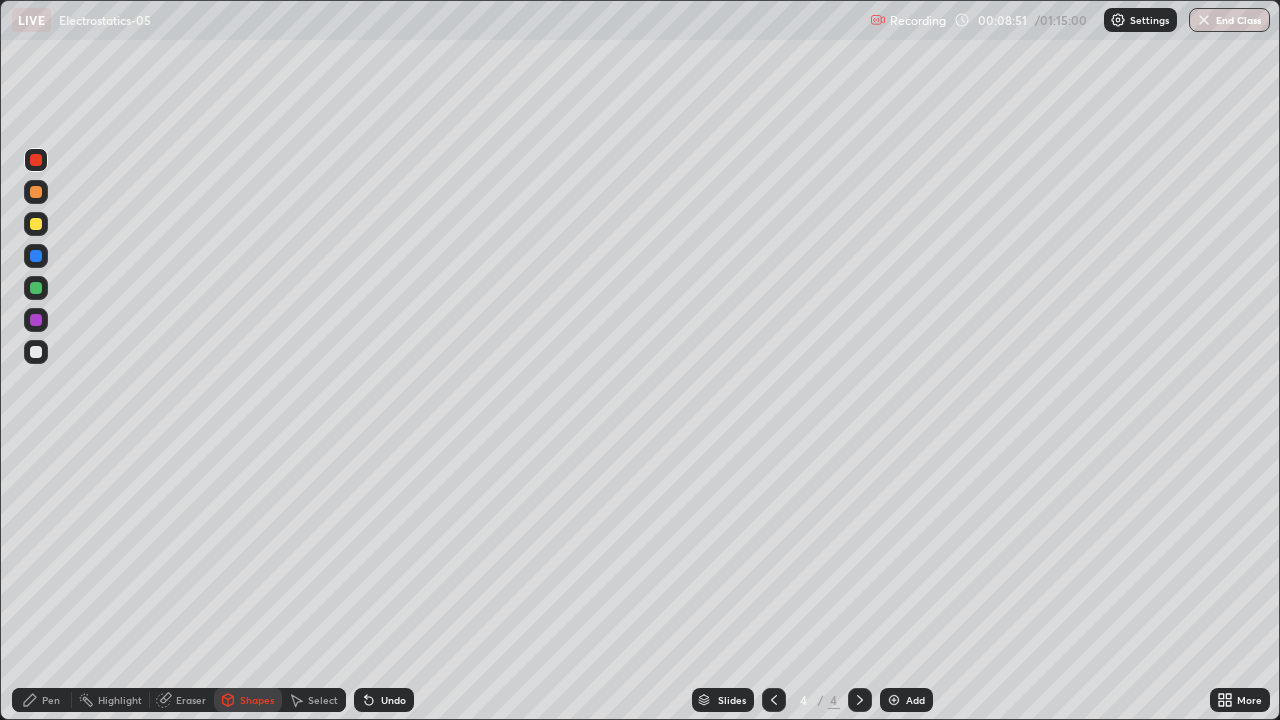 click on "Pen" at bounding box center [51, 700] 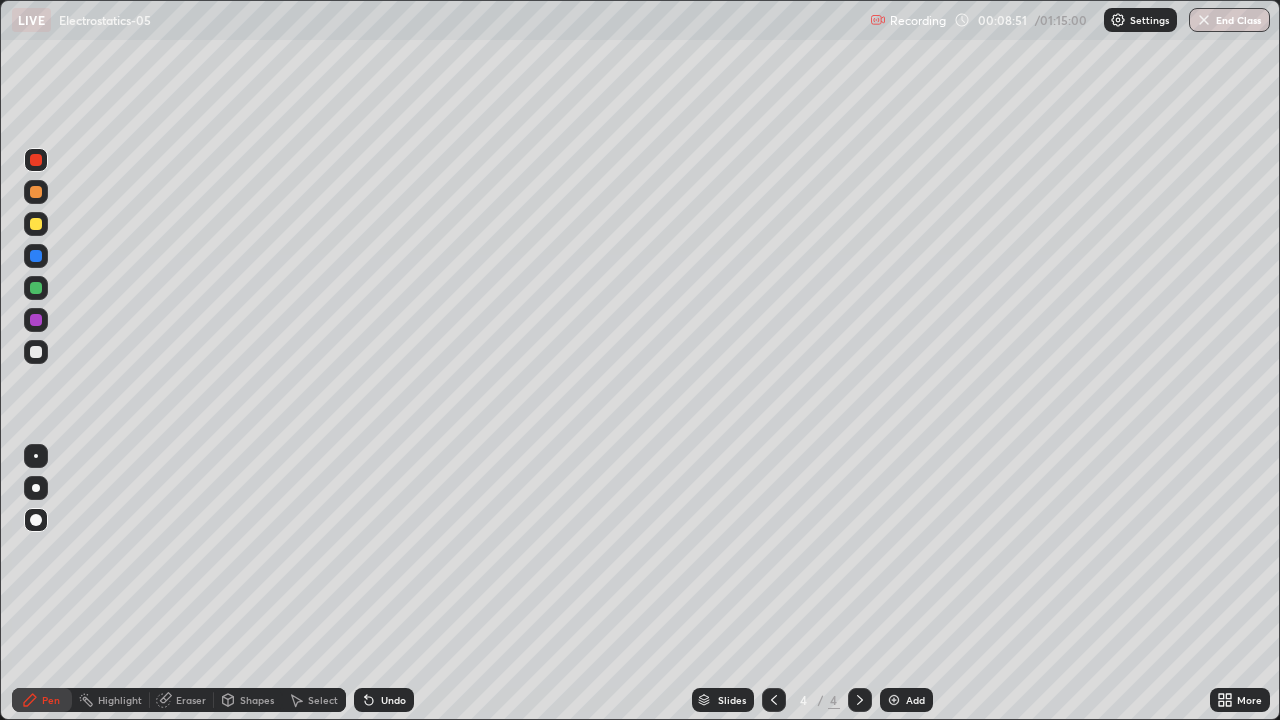 click at bounding box center [36, 520] 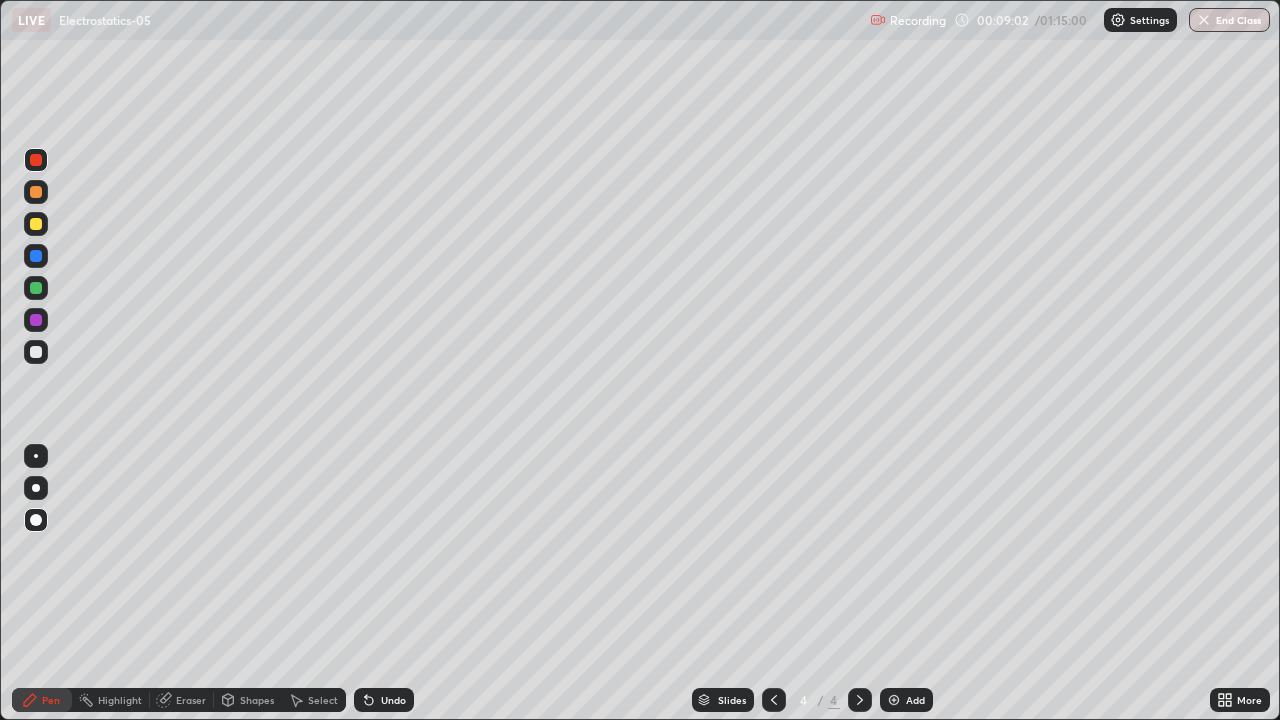 click at bounding box center [36, 352] 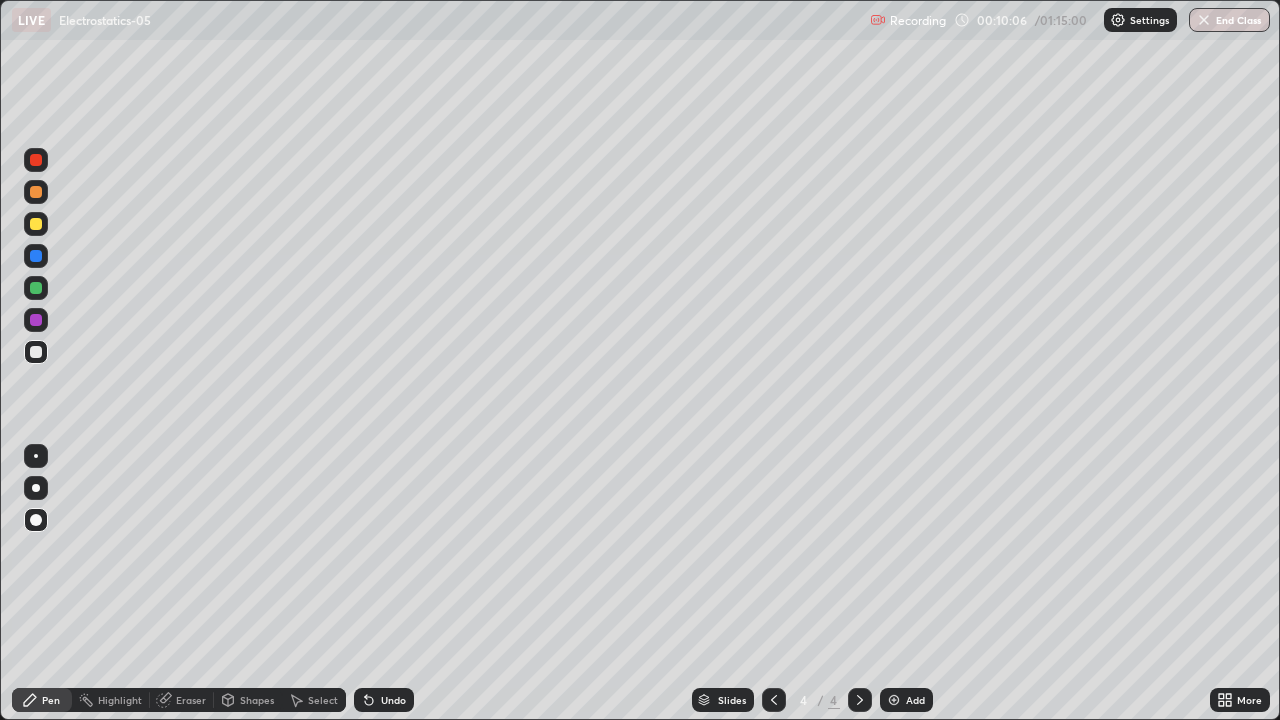 click at bounding box center (36, 352) 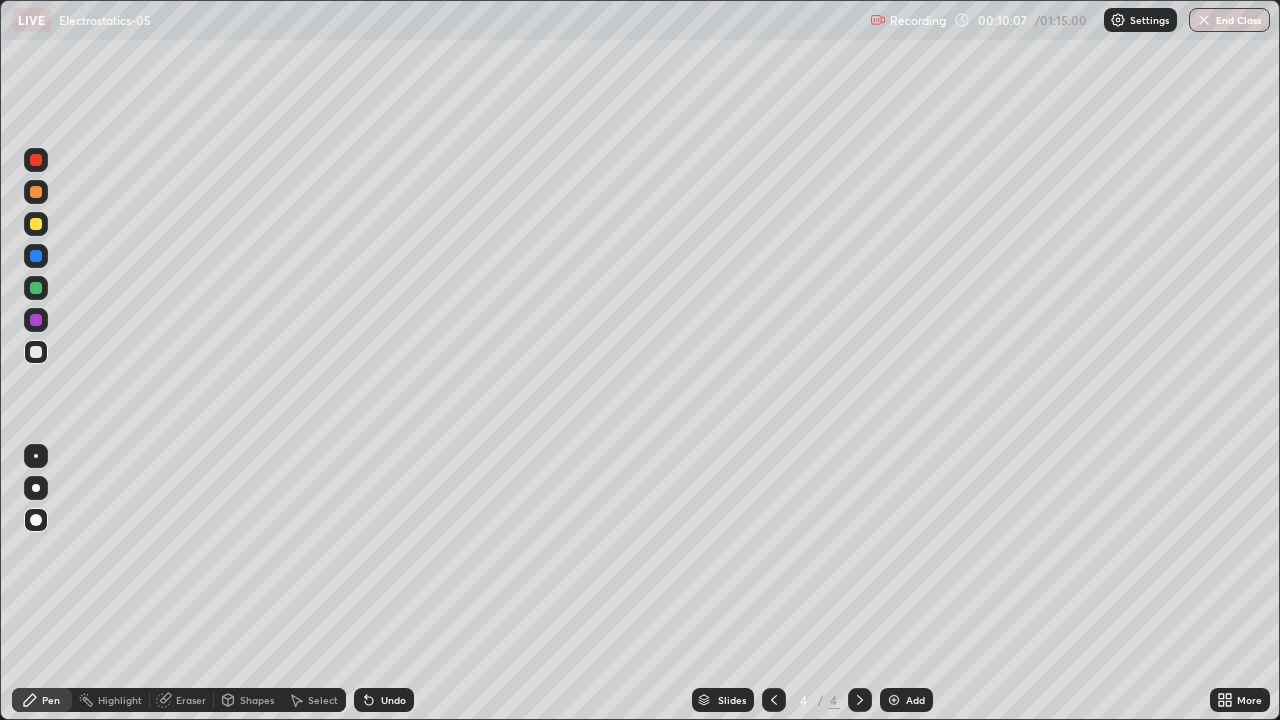 click at bounding box center (36, 520) 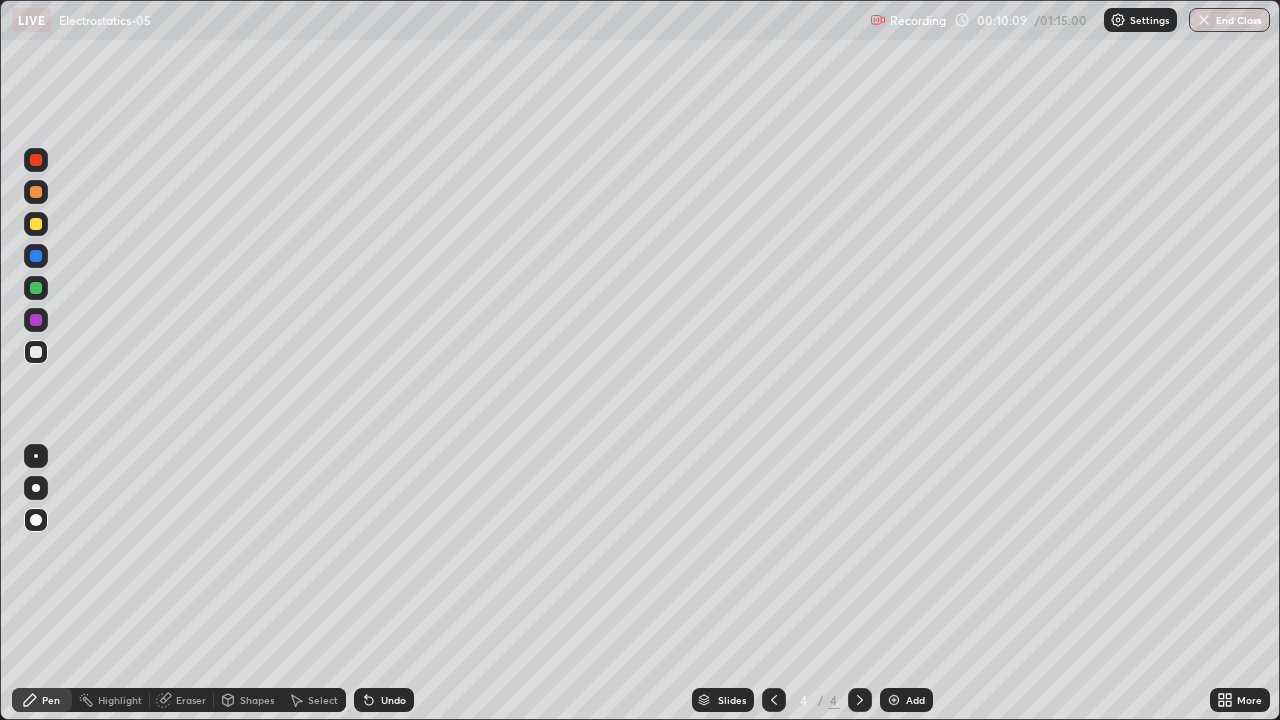click at bounding box center [36, 192] 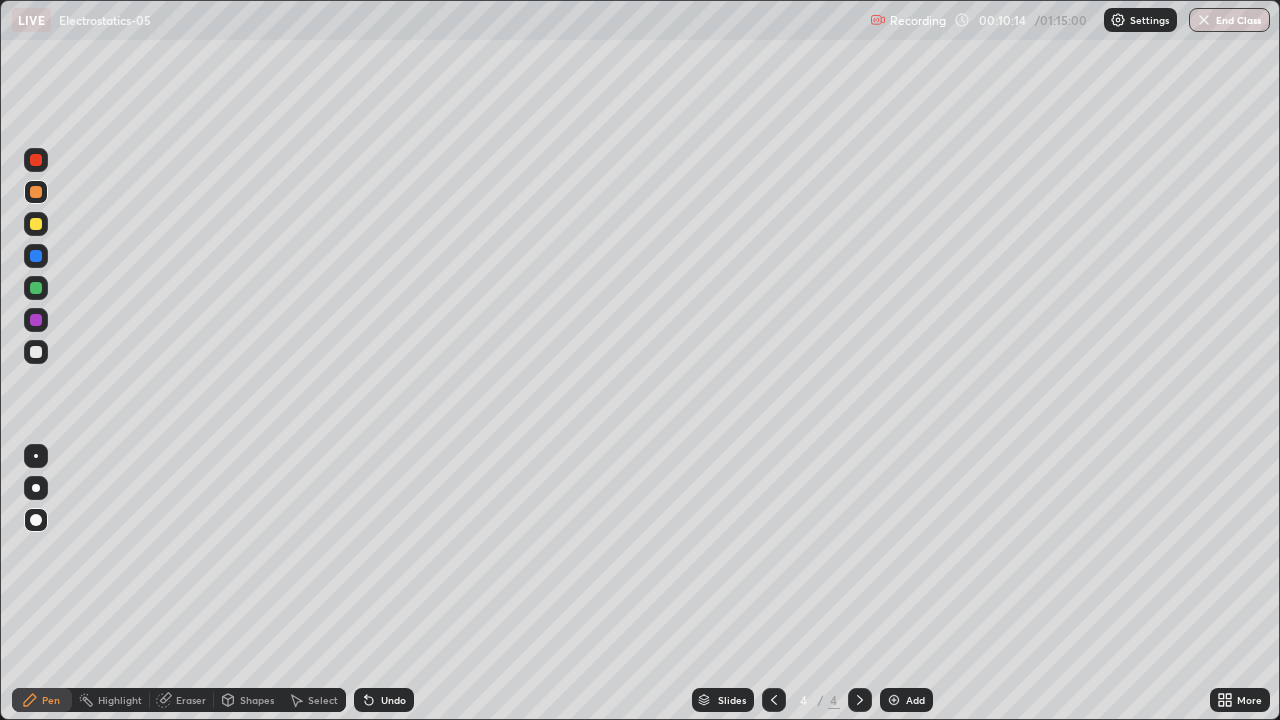click 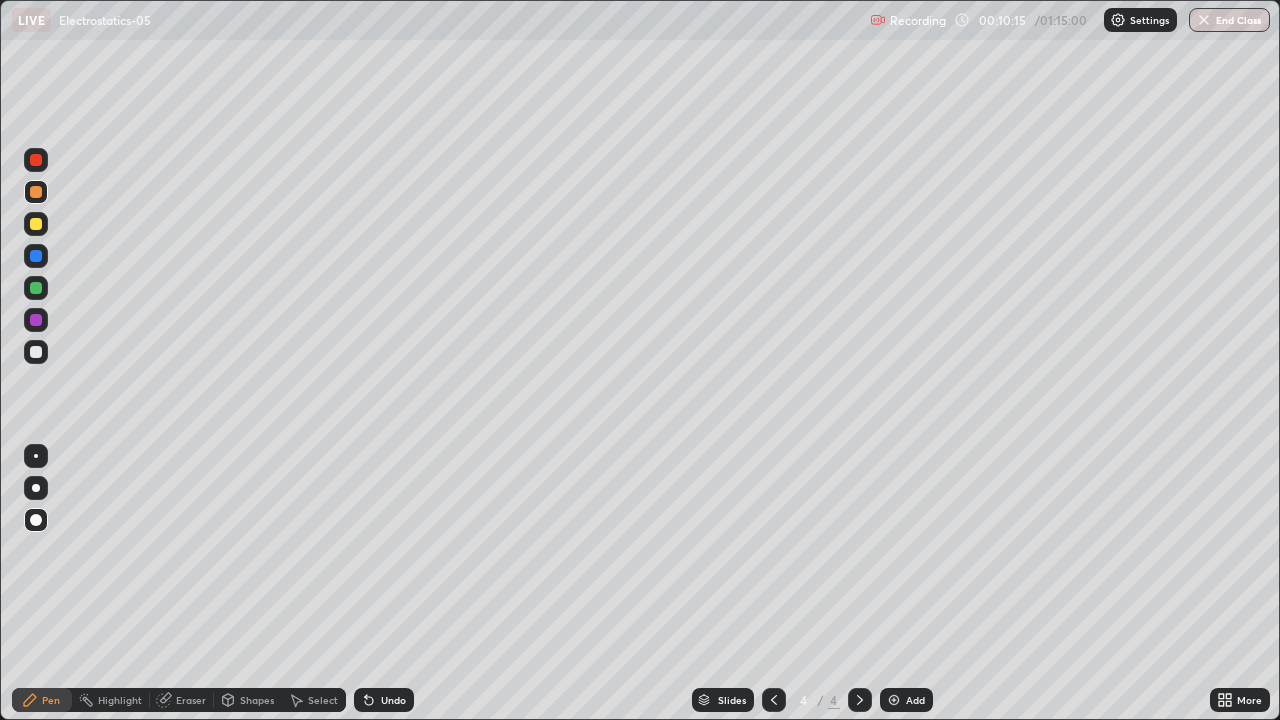 click at bounding box center [36, 352] 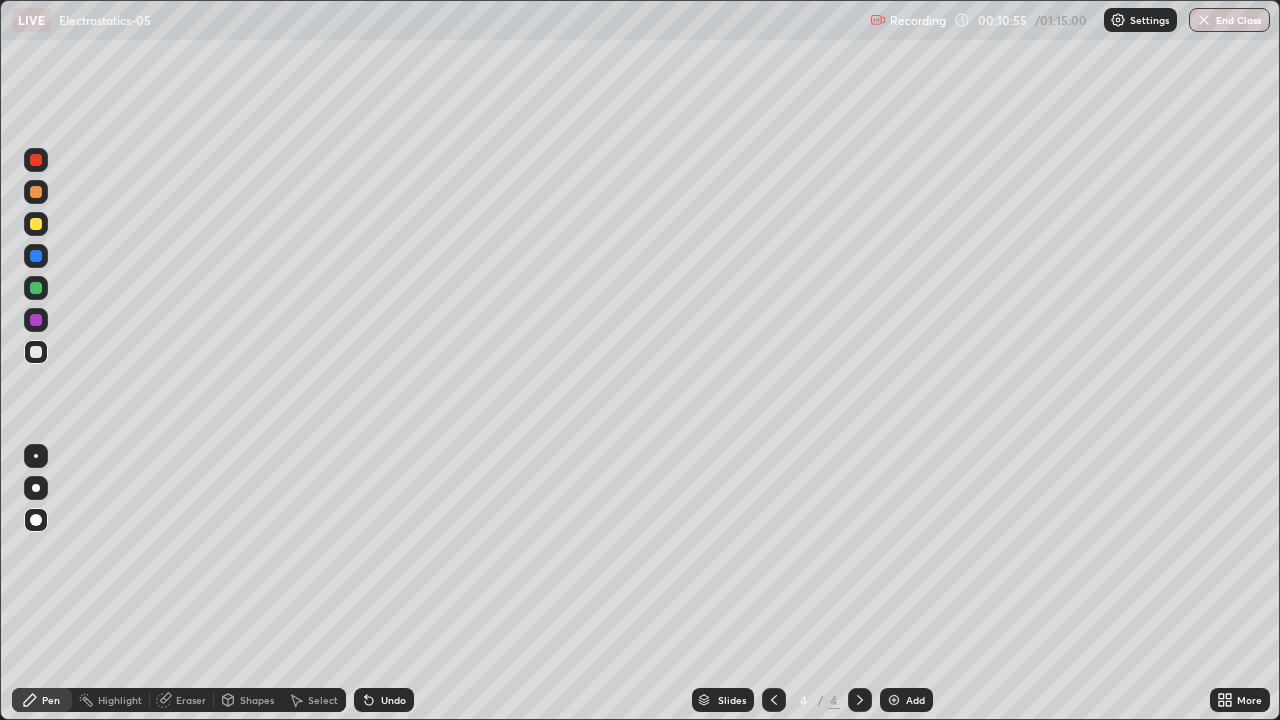click at bounding box center [894, 700] 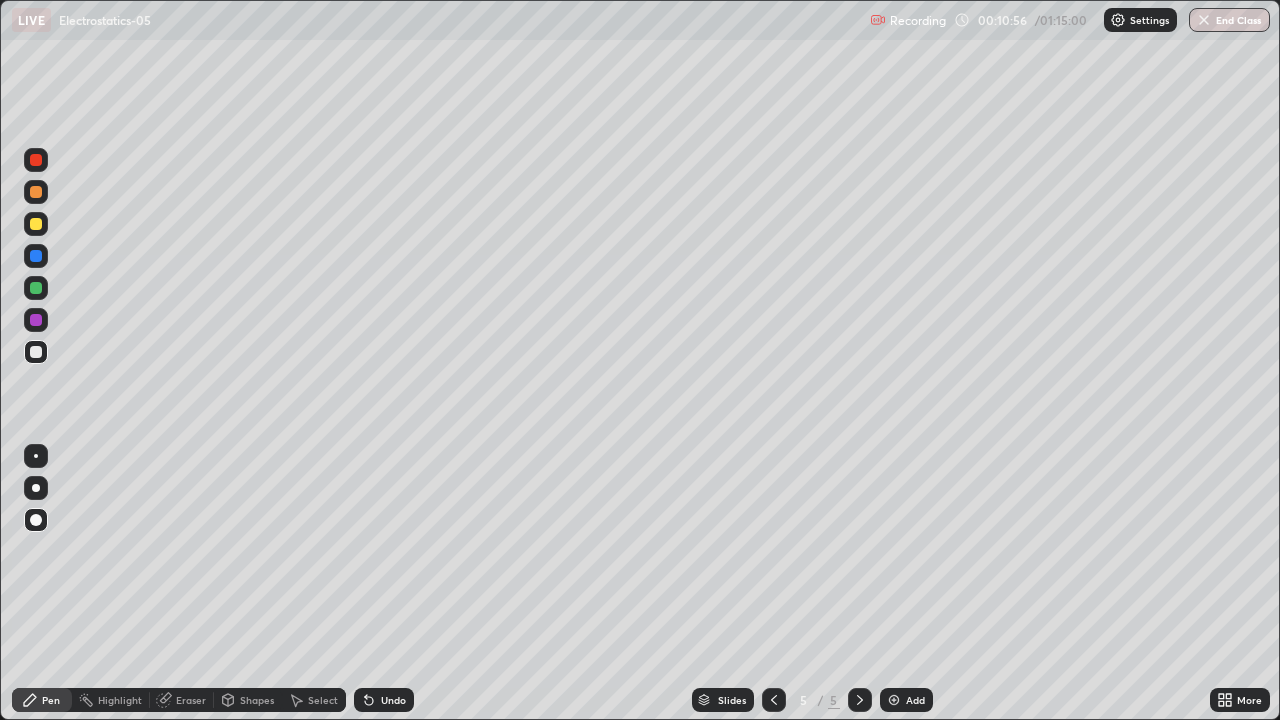 click on "Shapes" at bounding box center [257, 700] 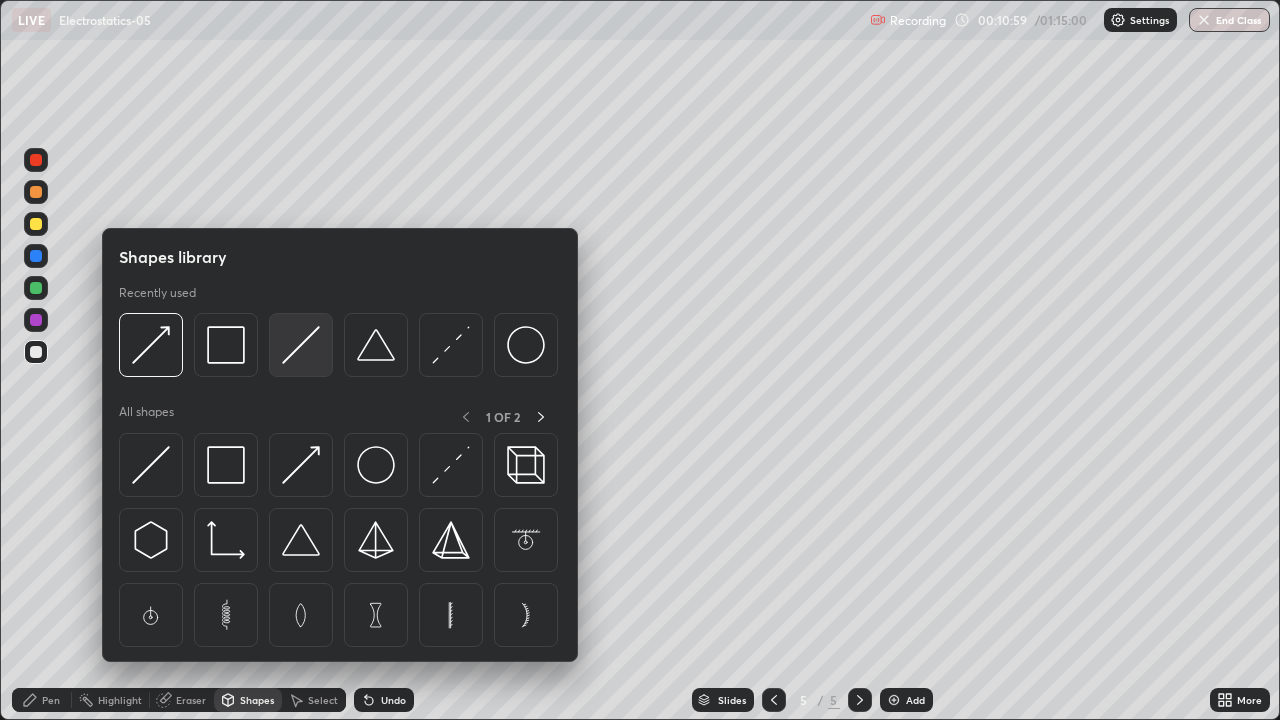 click at bounding box center (301, 345) 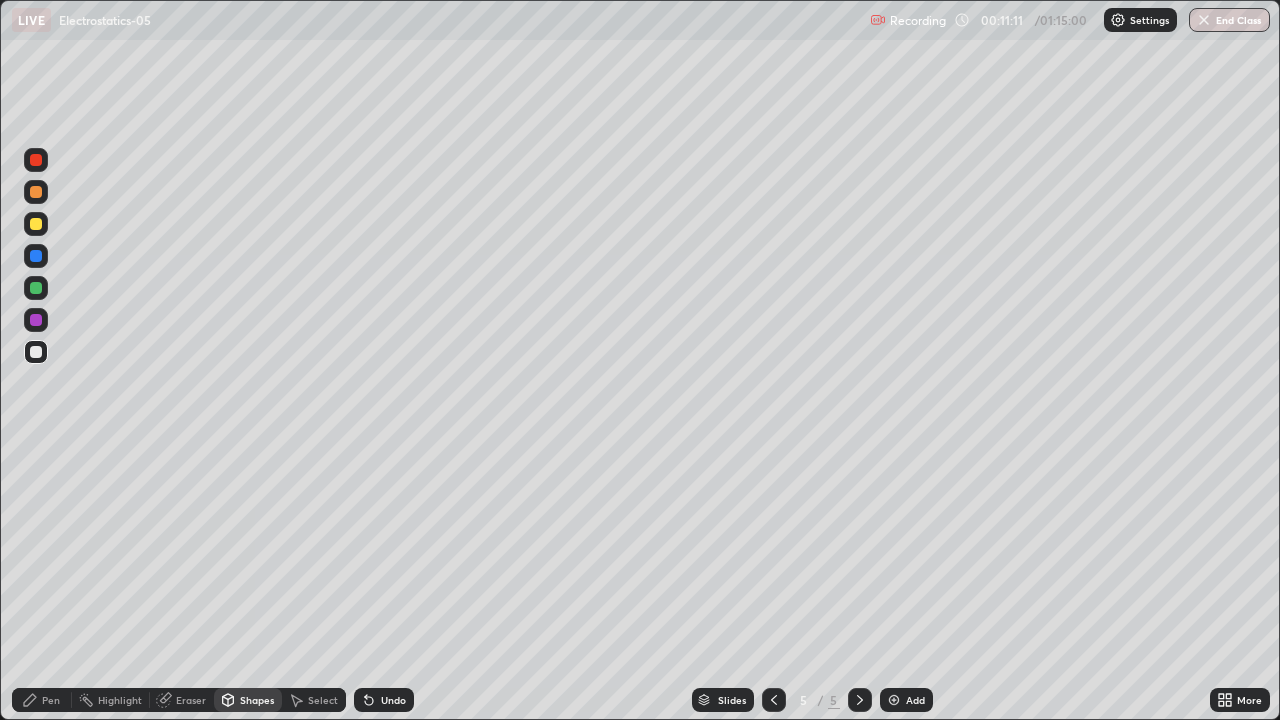 click on "Pen" at bounding box center (51, 700) 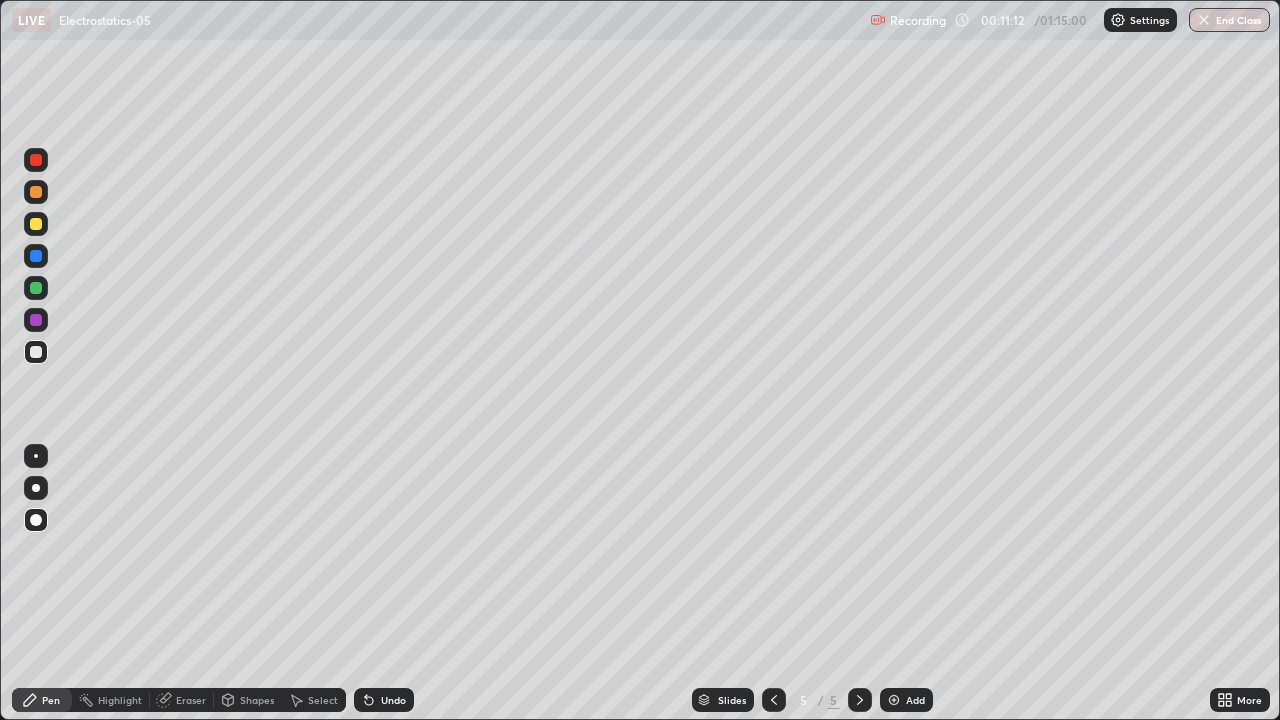 click at bounding box center (36, 352) 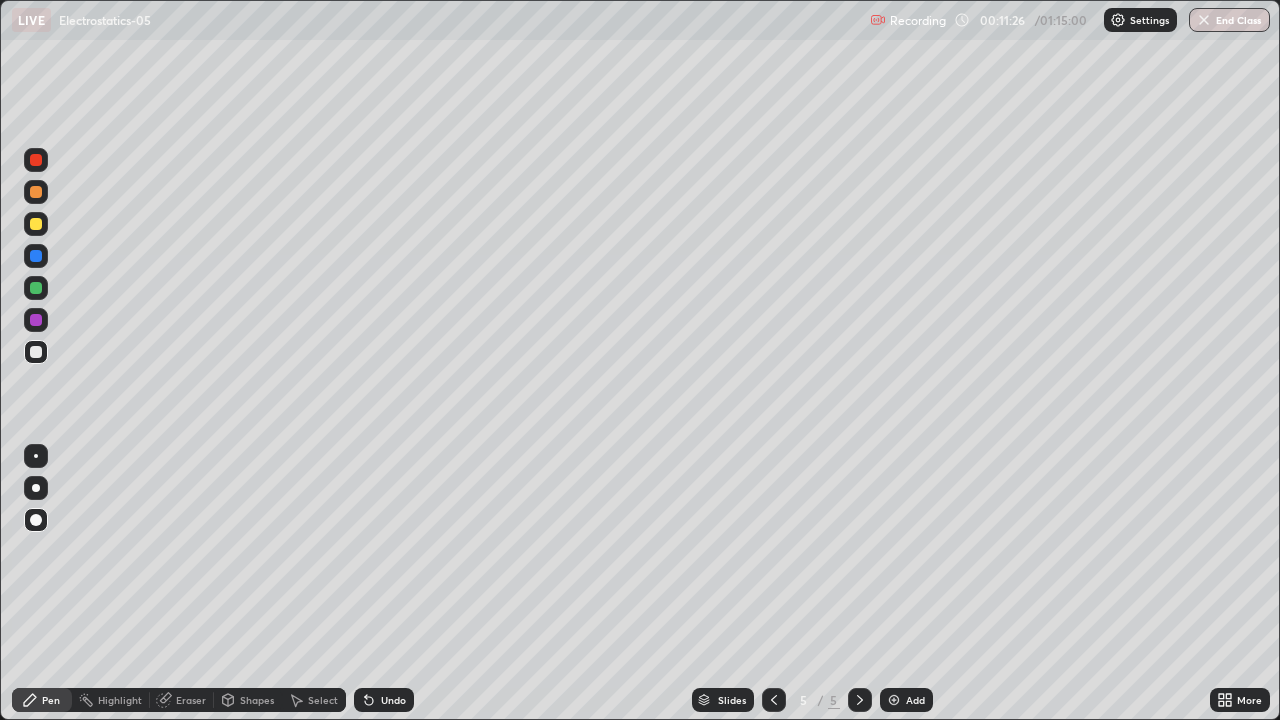 click at bounding box center [36, 160] 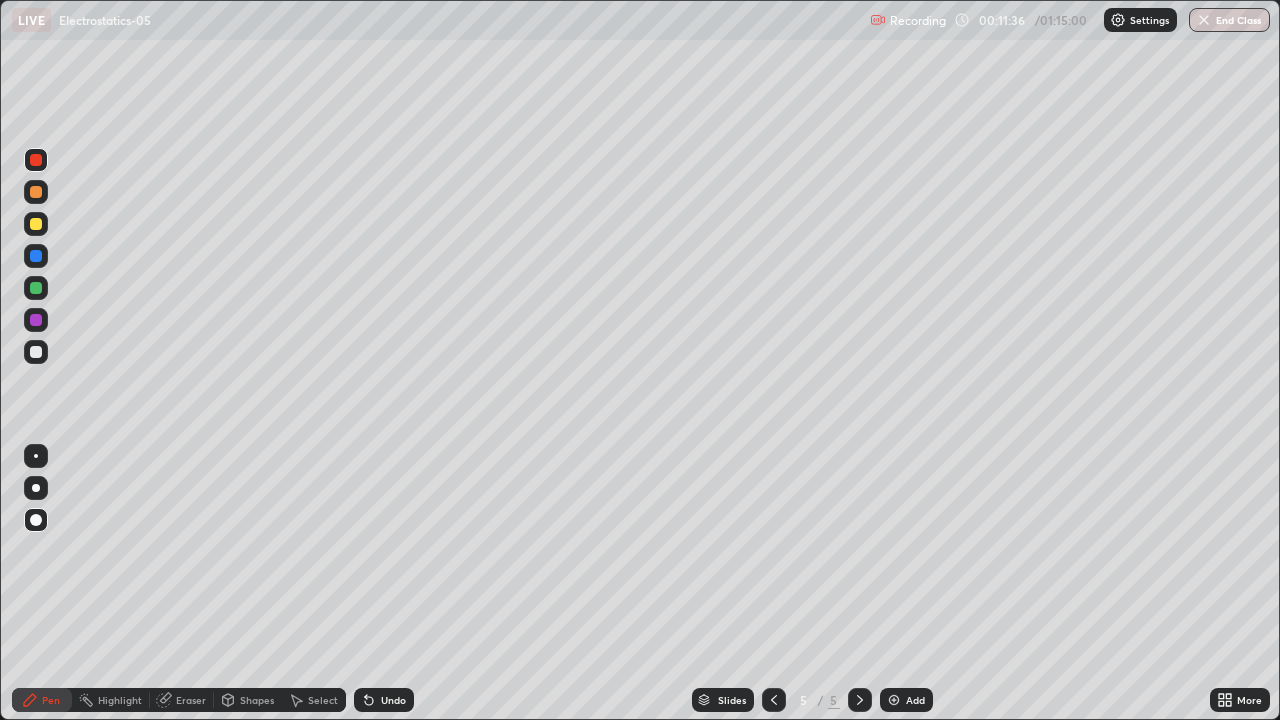 click on "Shapes" at bounding box center [257, 700] 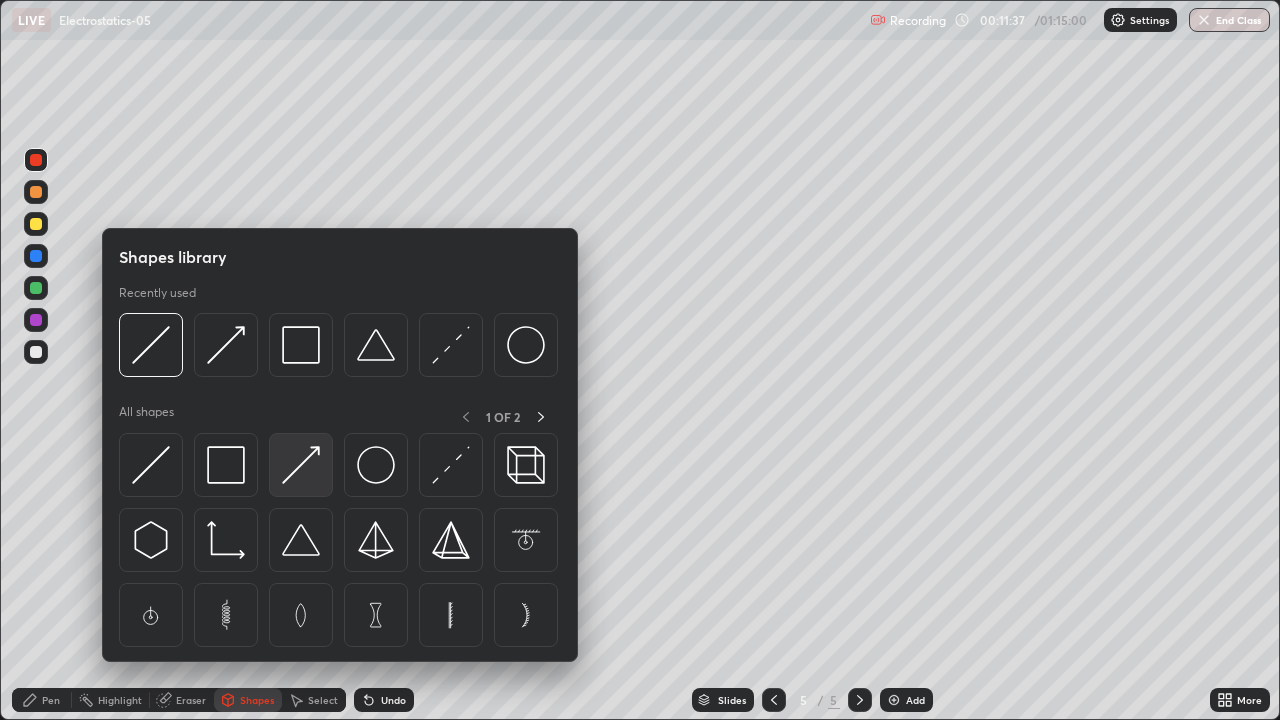 click at bounding box center (301, 465) 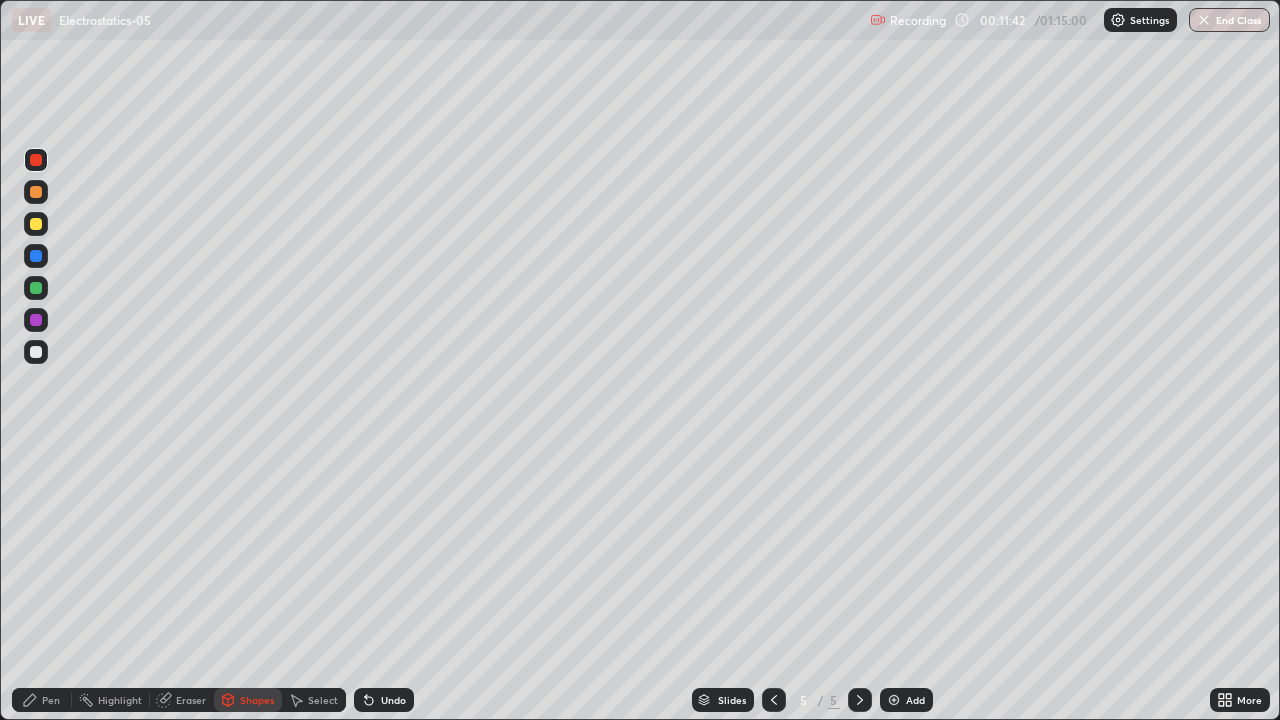 click on "Shapes" at bounding box center [257, 700] 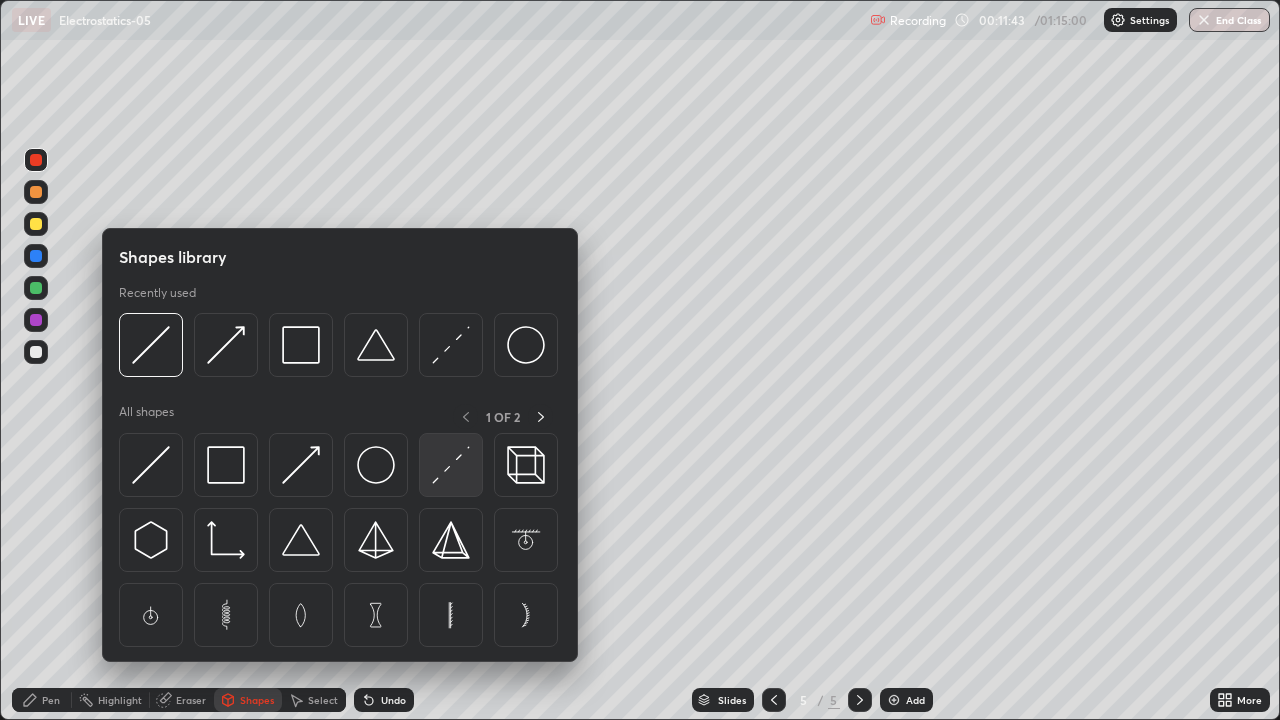 click at bounding box center (451, 465) 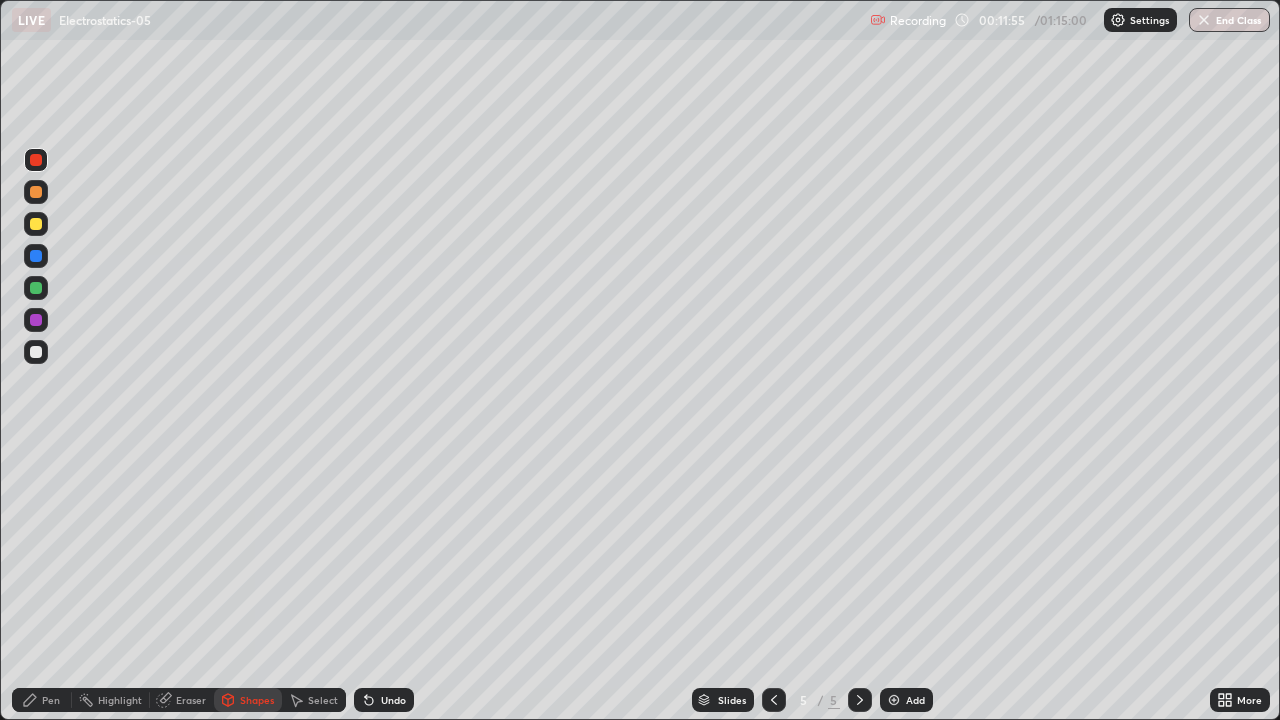 click on "Pen" at bounding box center (51, 700) 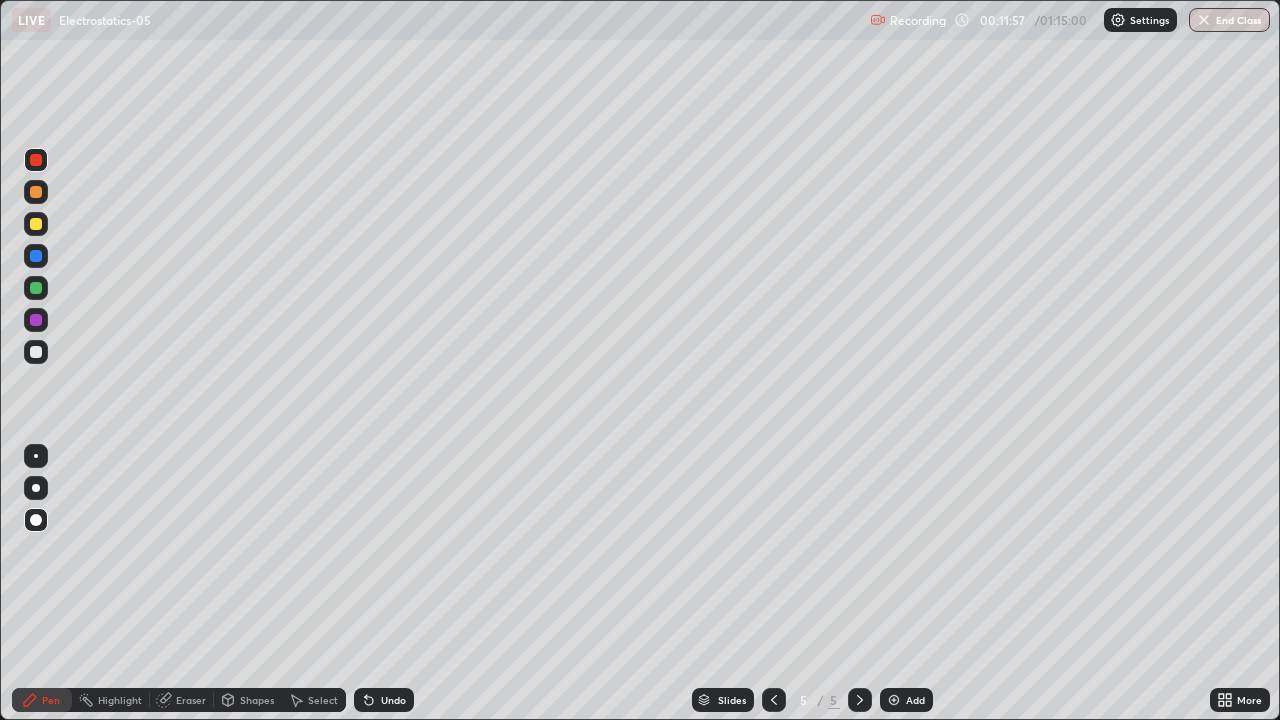 click at bounding box center (36, 352) 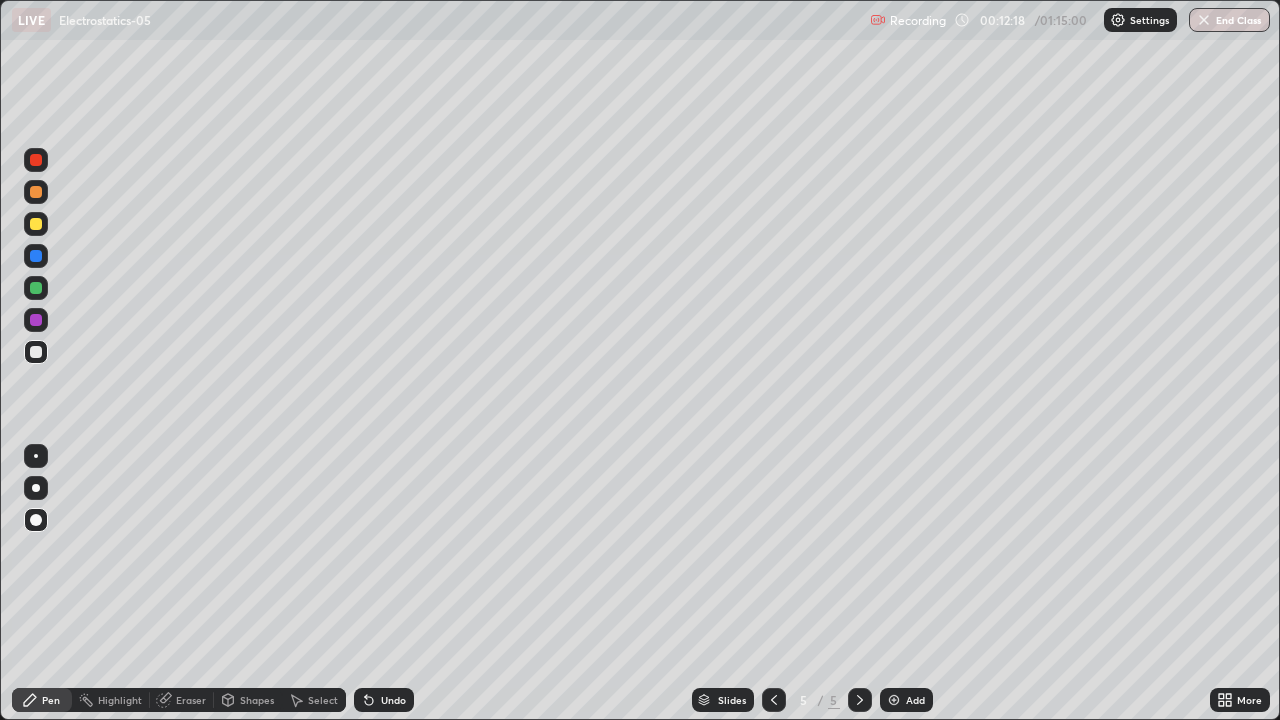 click on "Select" at bounding box center (314, 700) 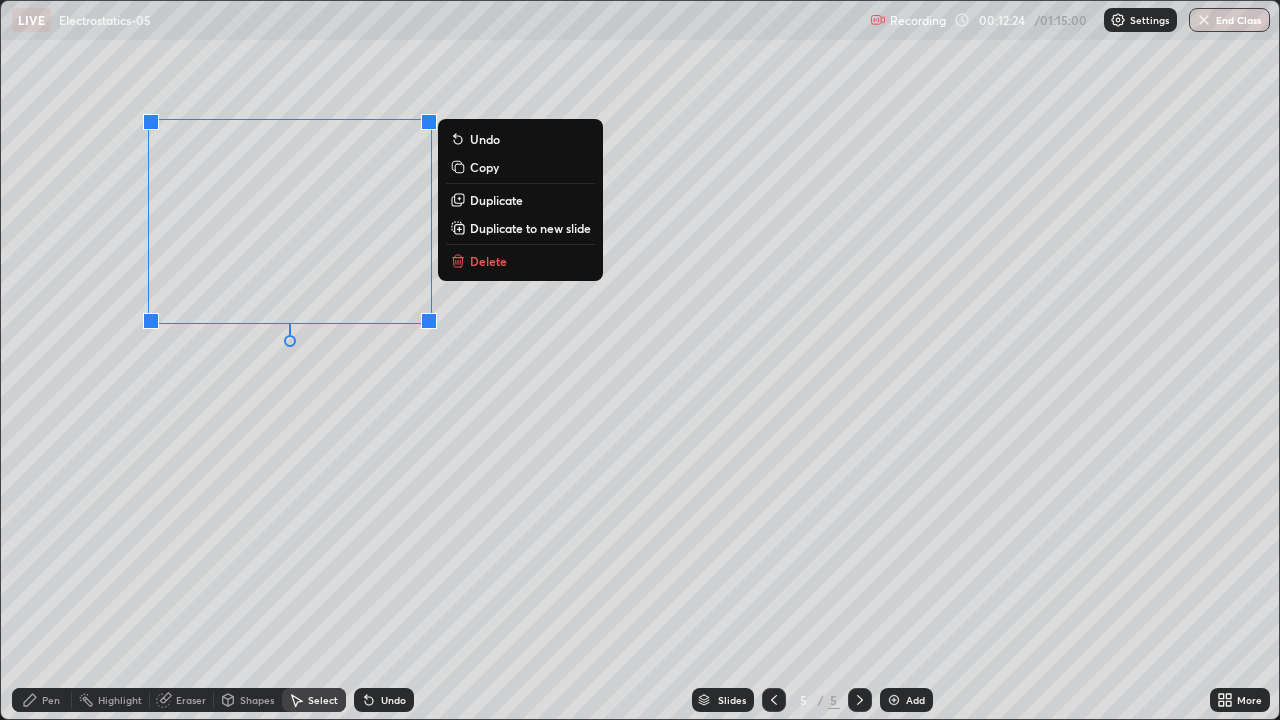 click on "Copy" at bounding box center [484, 167] 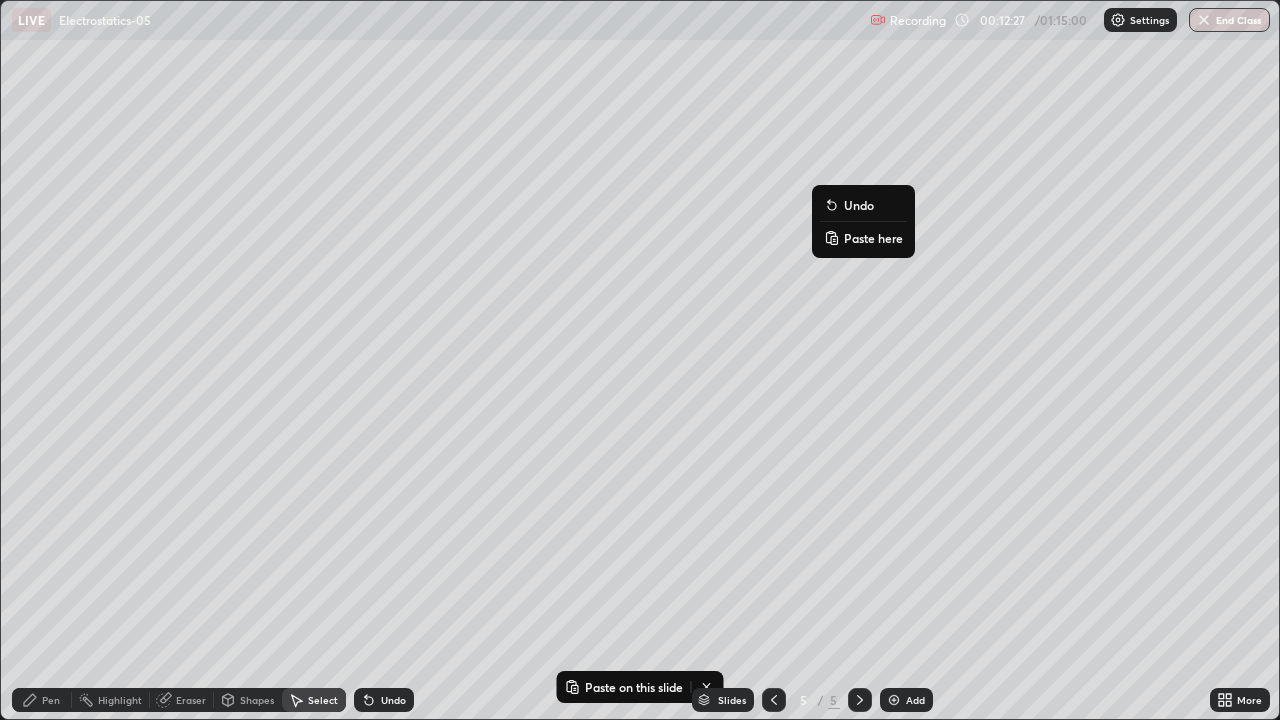 click on "Paste here" at bounding box center (873, 238) 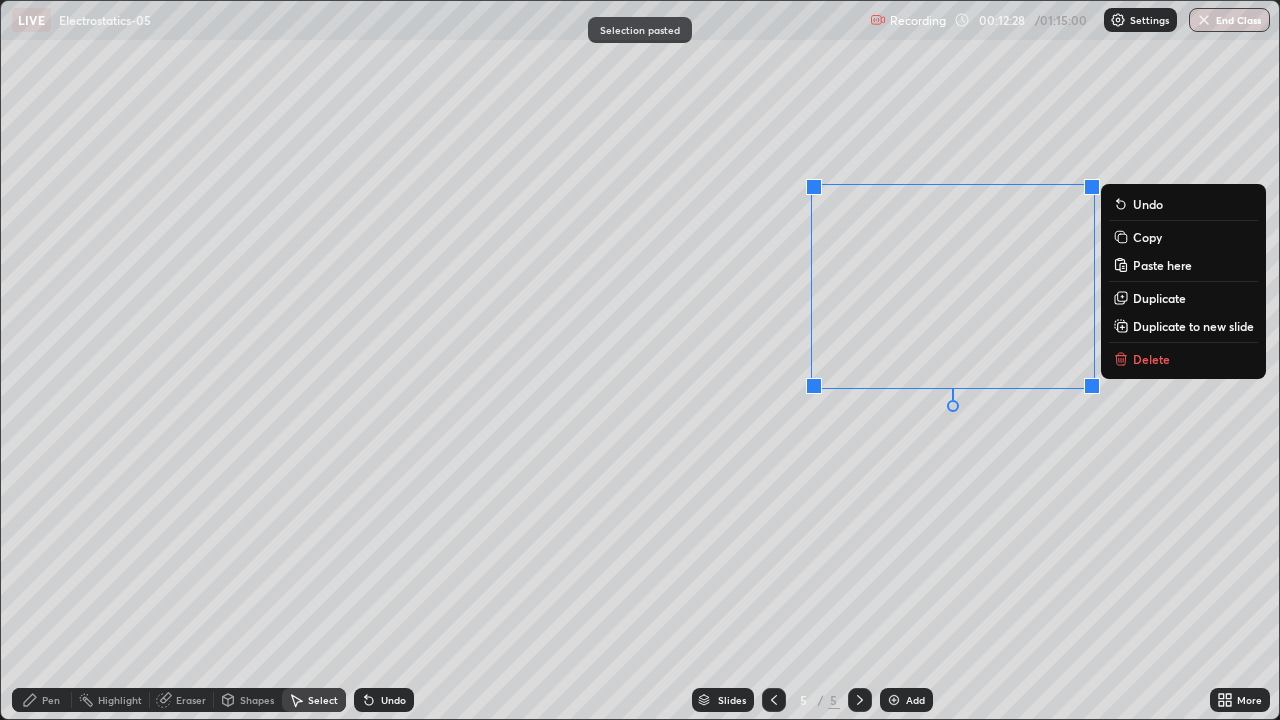 click on "0 ° Undo Copy Paste here Duplicate Duplicate to new slide Delete" at bounding box center (640, 360) 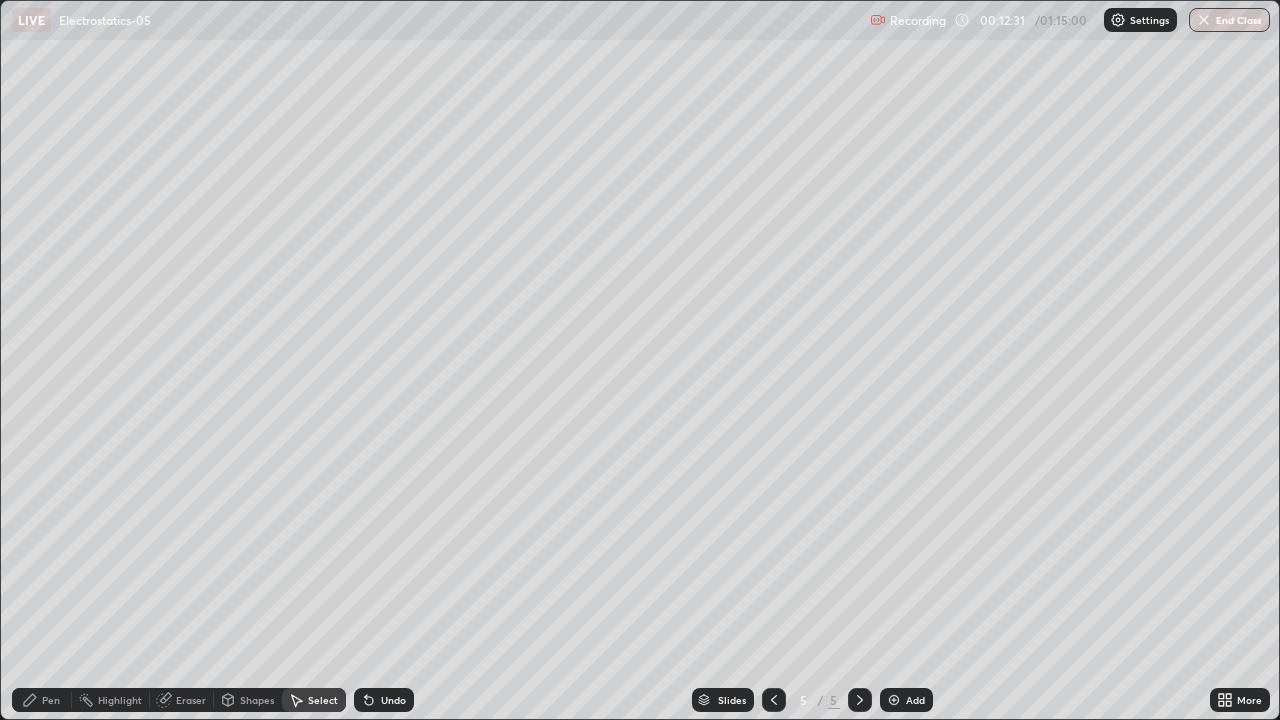 click on "Eraser" at bounding box center (191, 700) 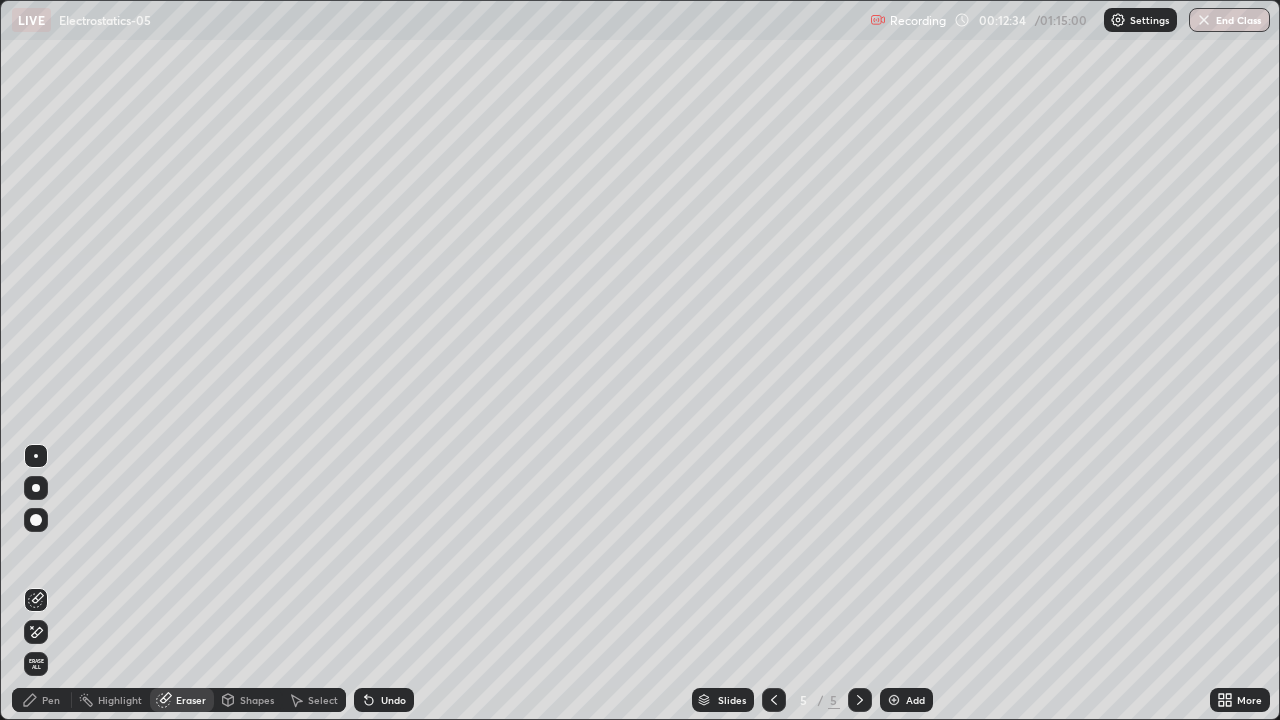 click on "Shapes" at bounding box center [257, 700] 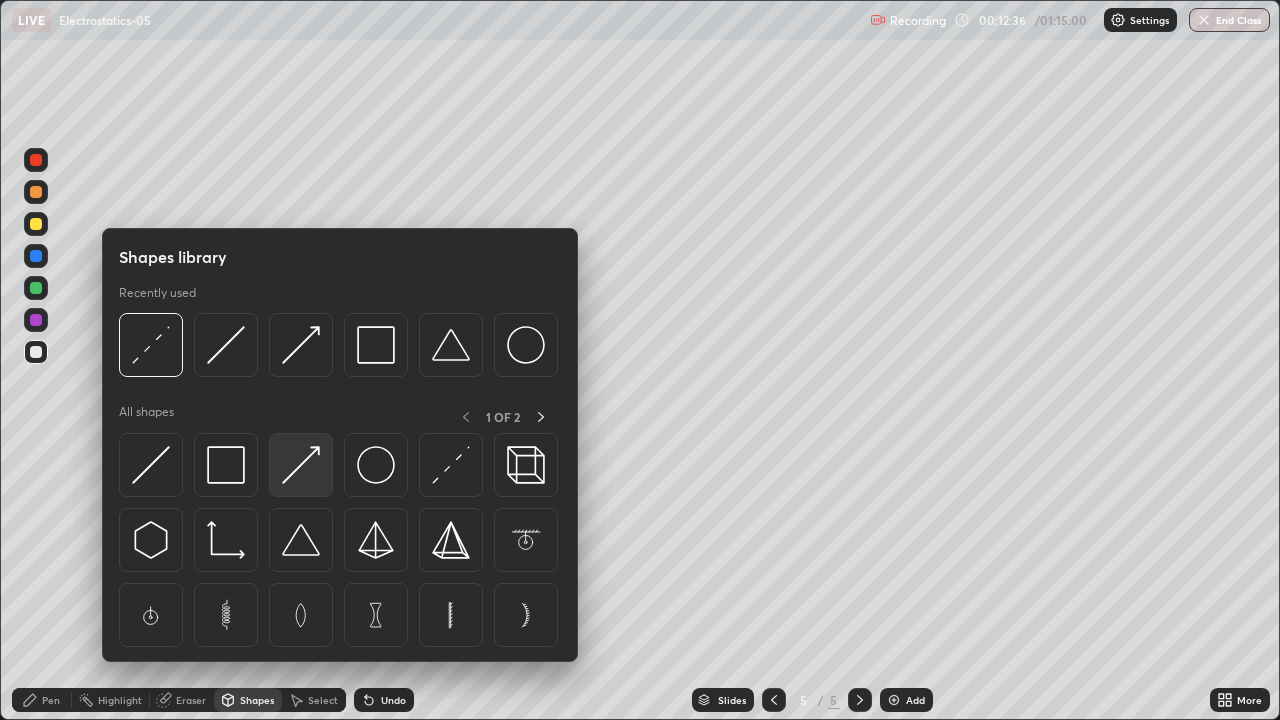 click at bounding box center (301, 465) 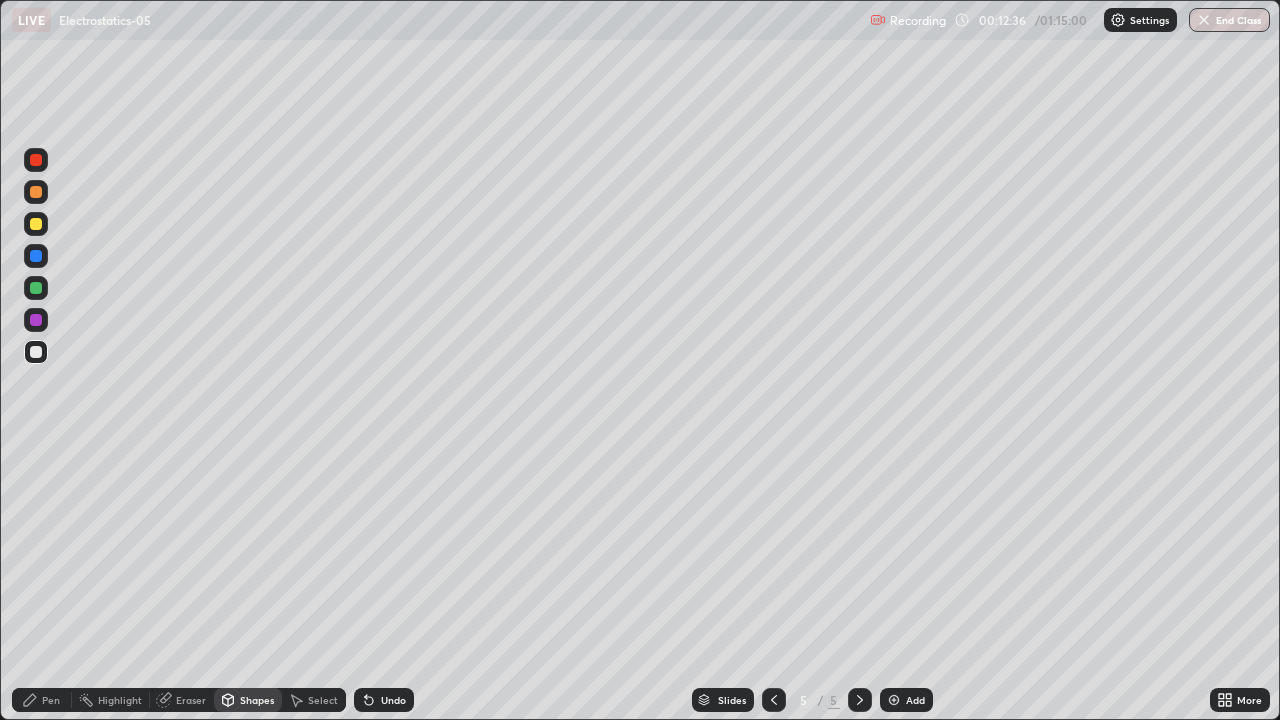 click at bounding box center (36, 160) 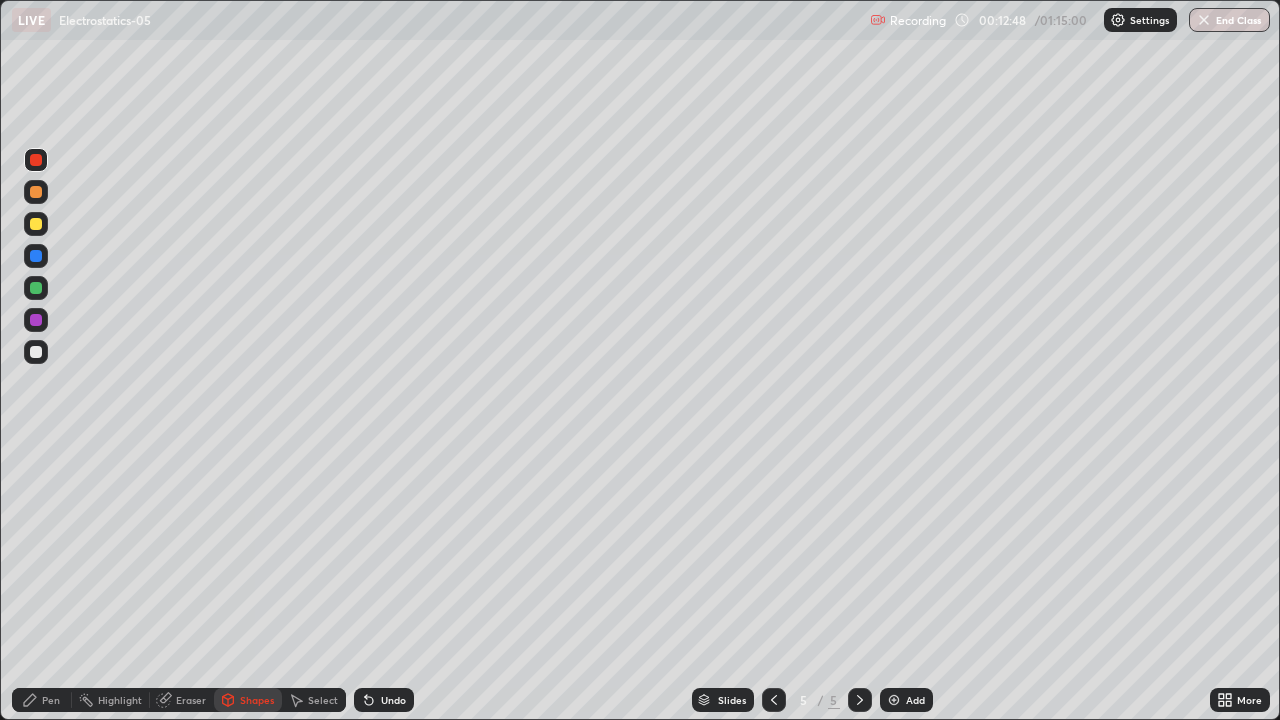 click on "Pen" at bounding box center (51, 700) 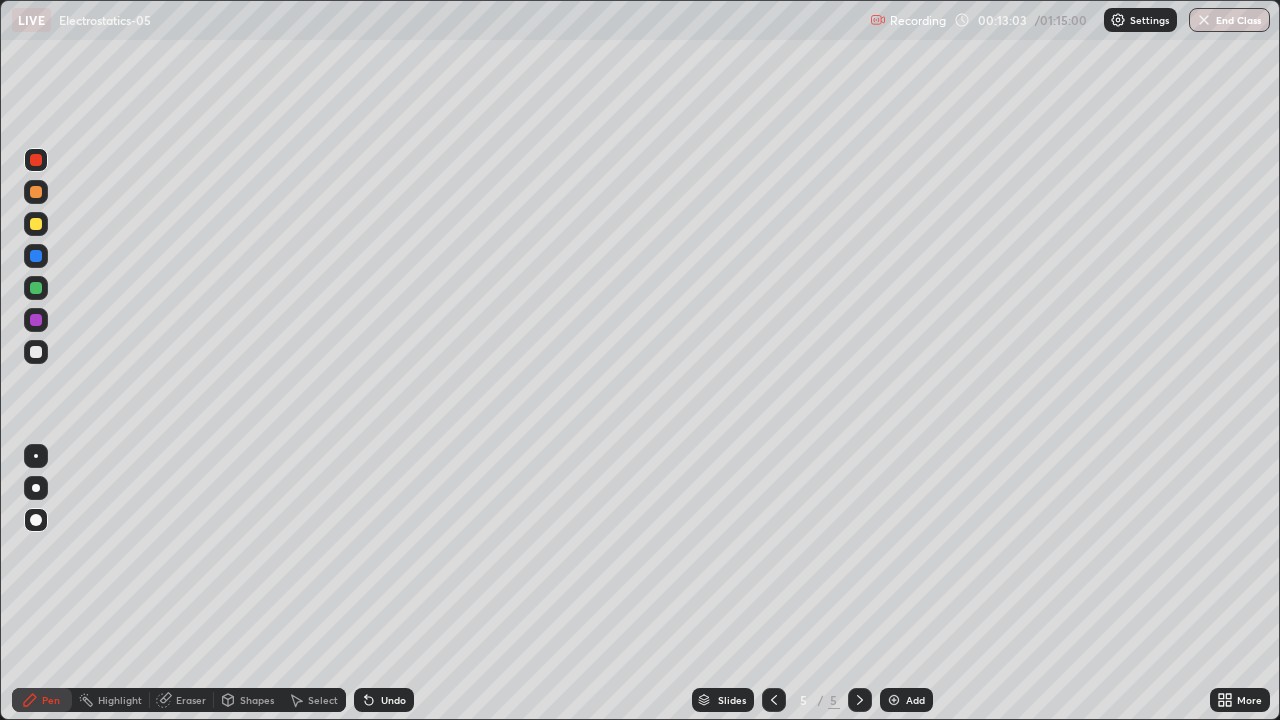 click at bounding box center (36, 520) 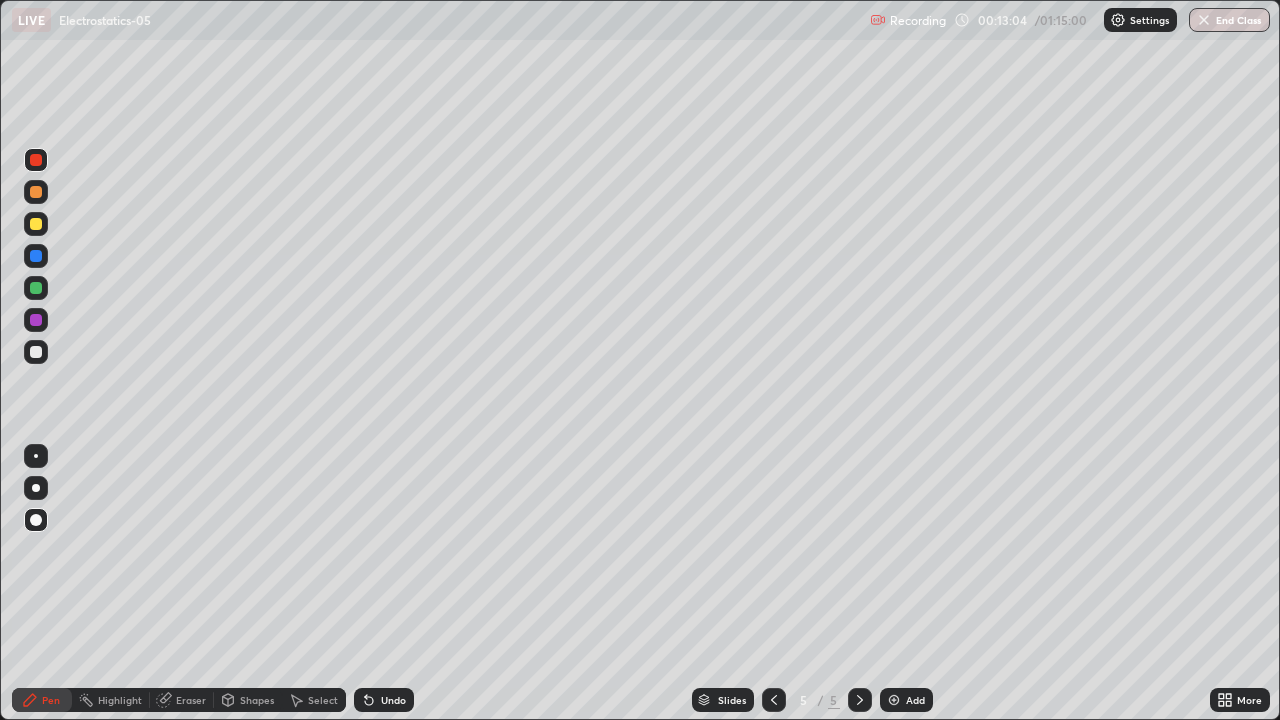 click at bounding box center (36, 352) 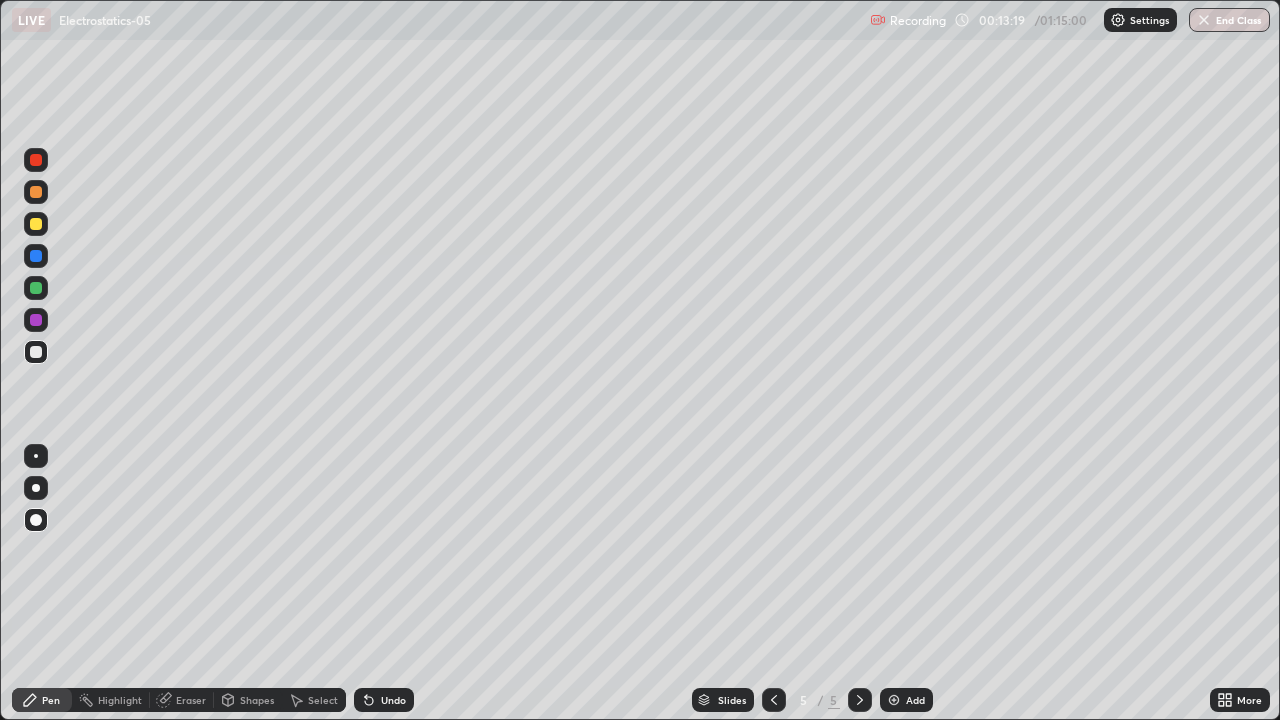click on "Shapes" at bounding box center (248, 700) 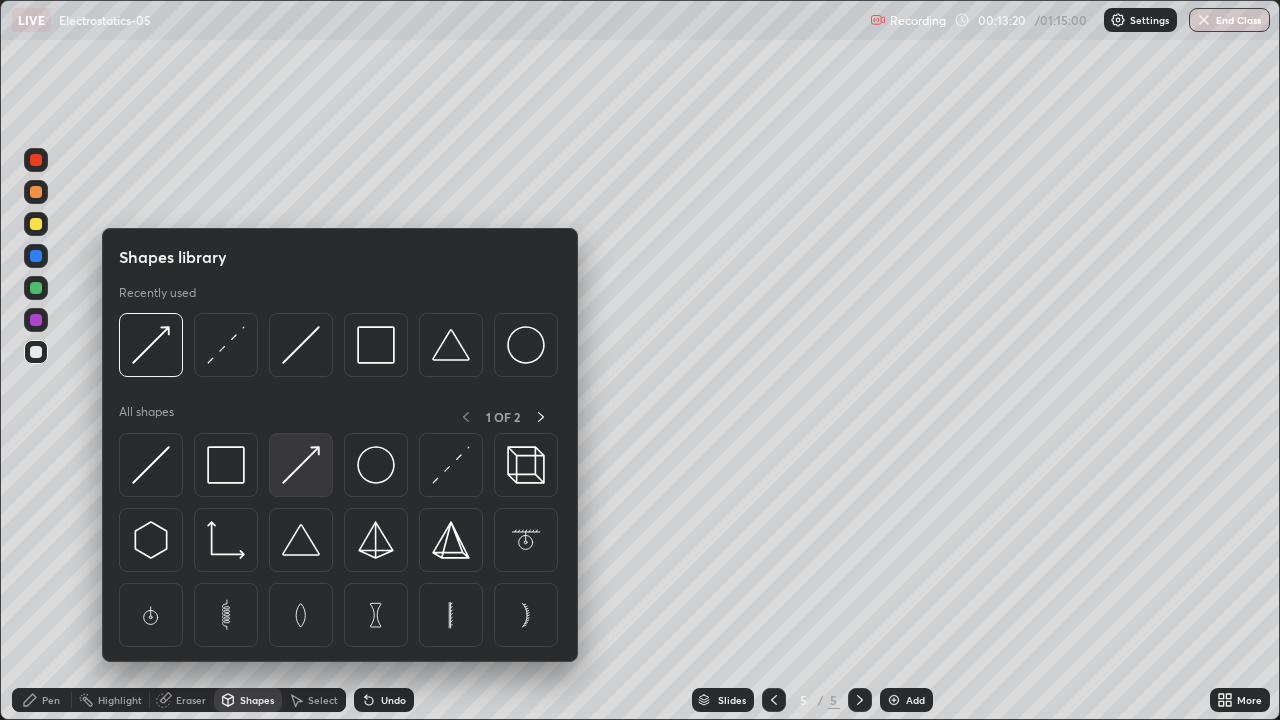 click at bounding box center [301, 465] 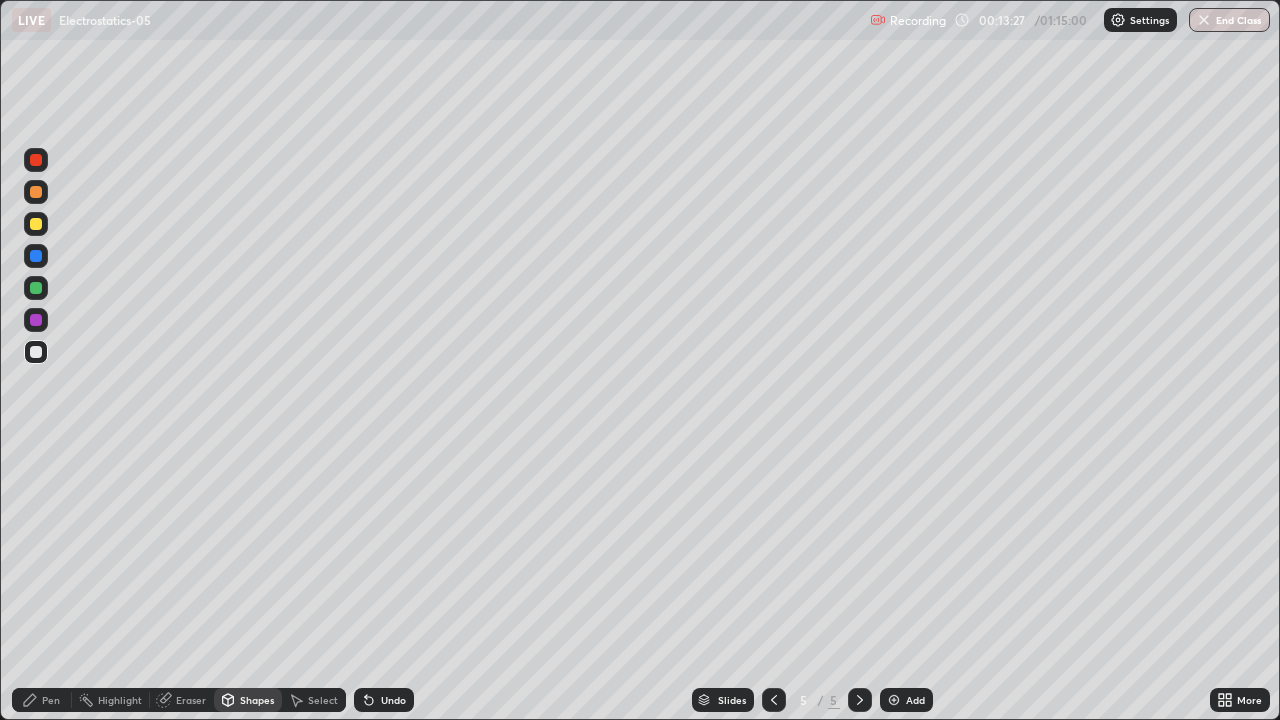 click on "Shapes" at bounding box center (257, 700) 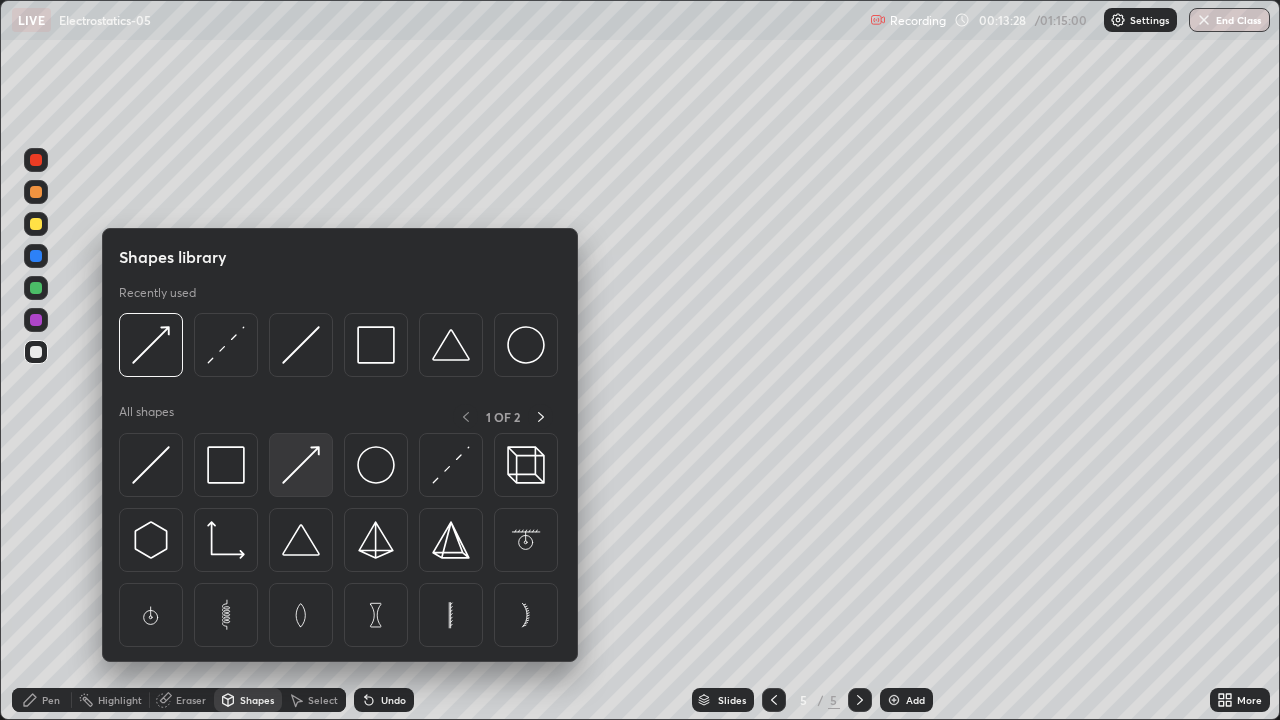 click at bounding box center [301, 465] 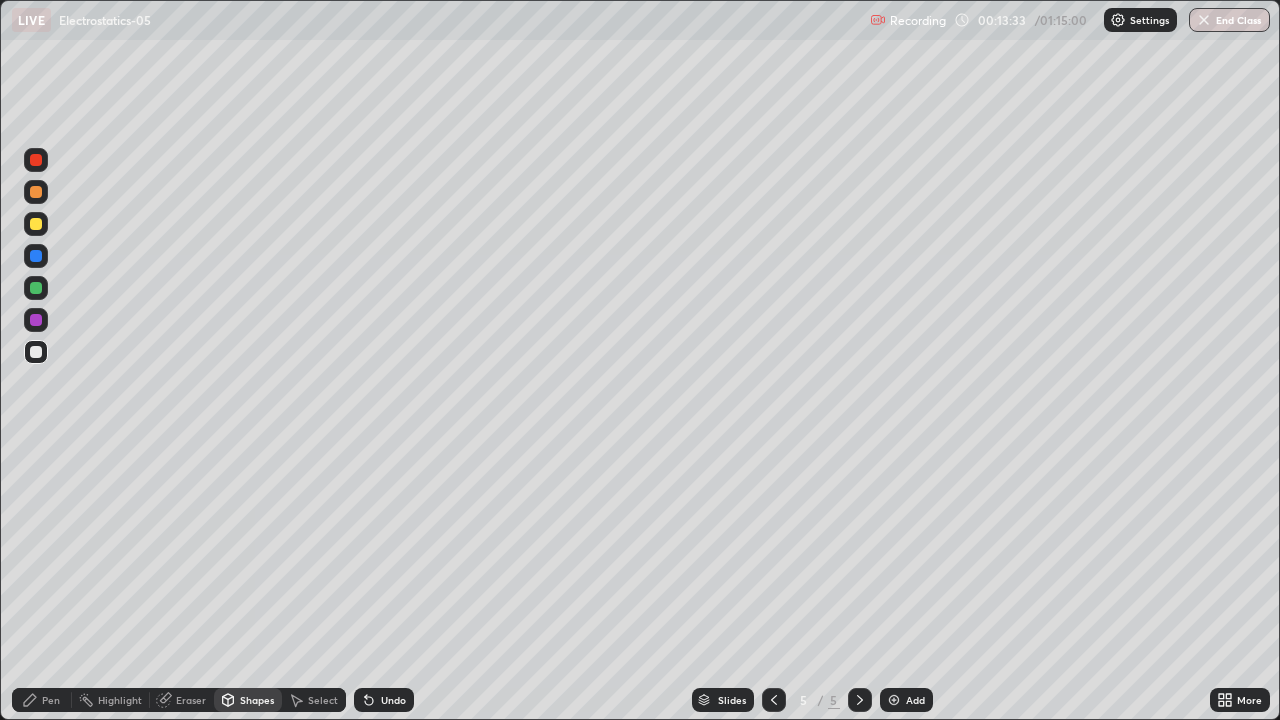 click 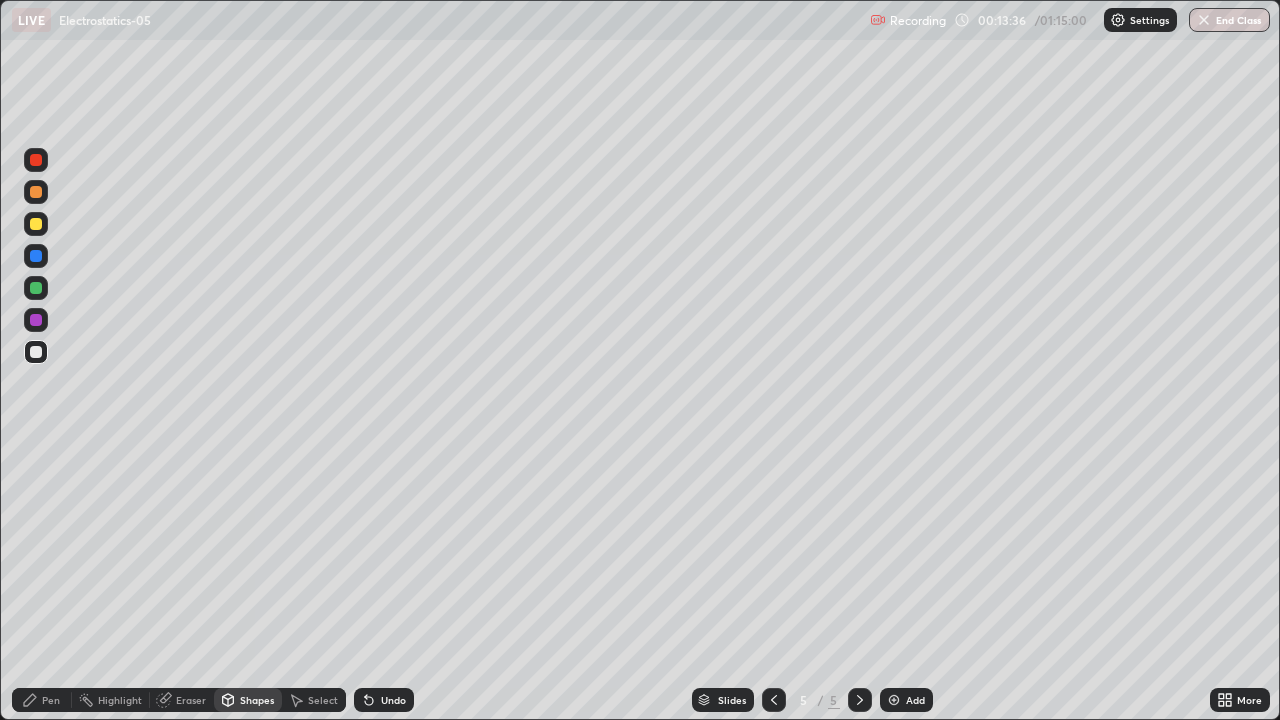 click on "Pen" at bounding box center [51, 700] 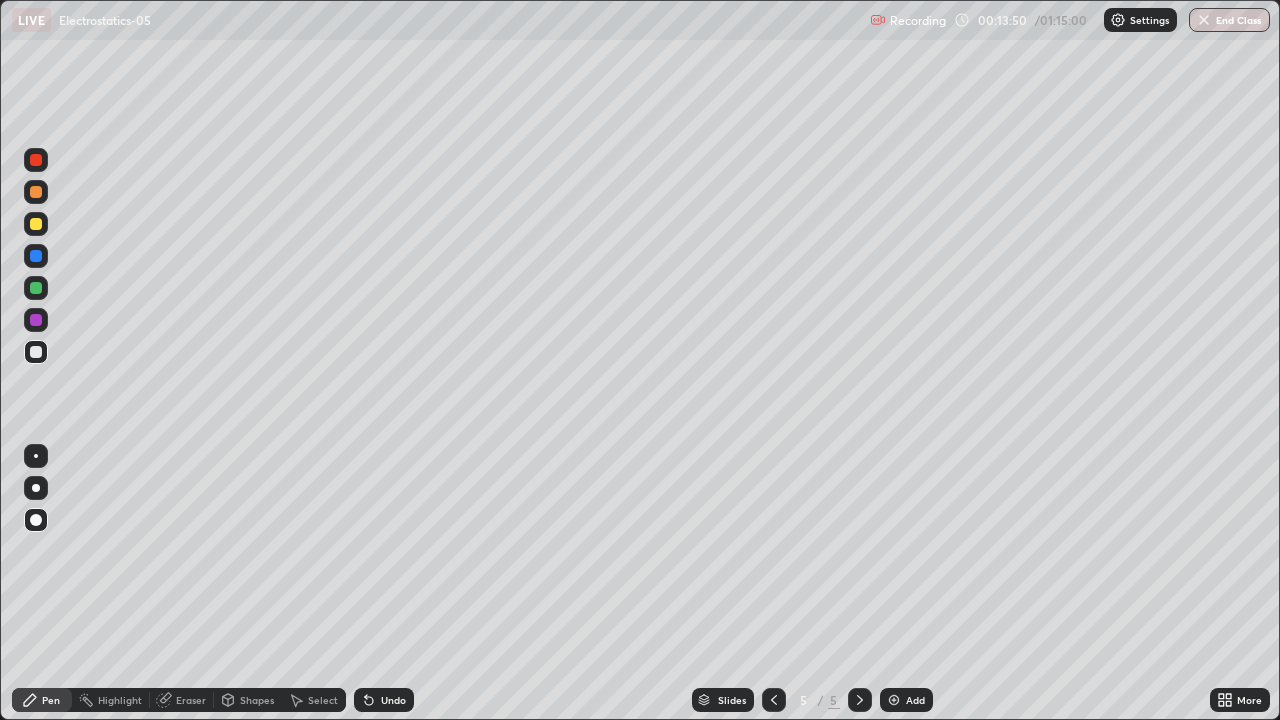 click on "Shapes" at bounding box center [257, 700] 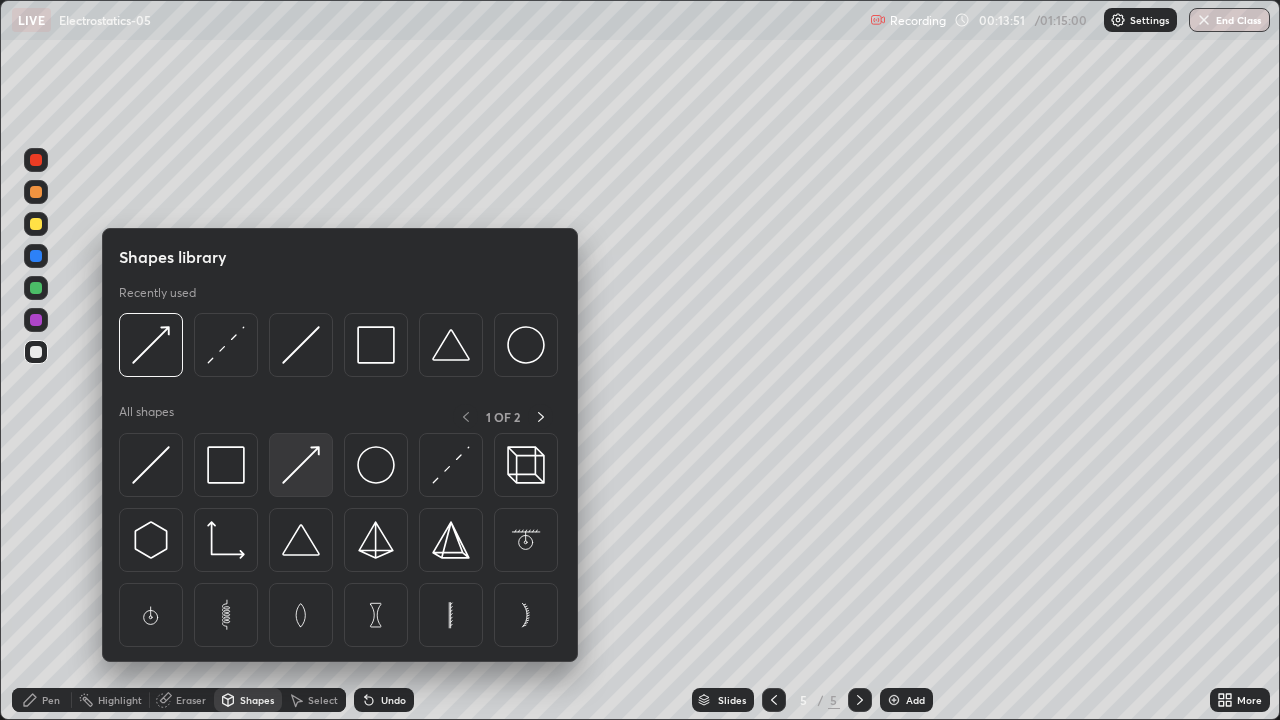 click at bounding box center [301, 465] 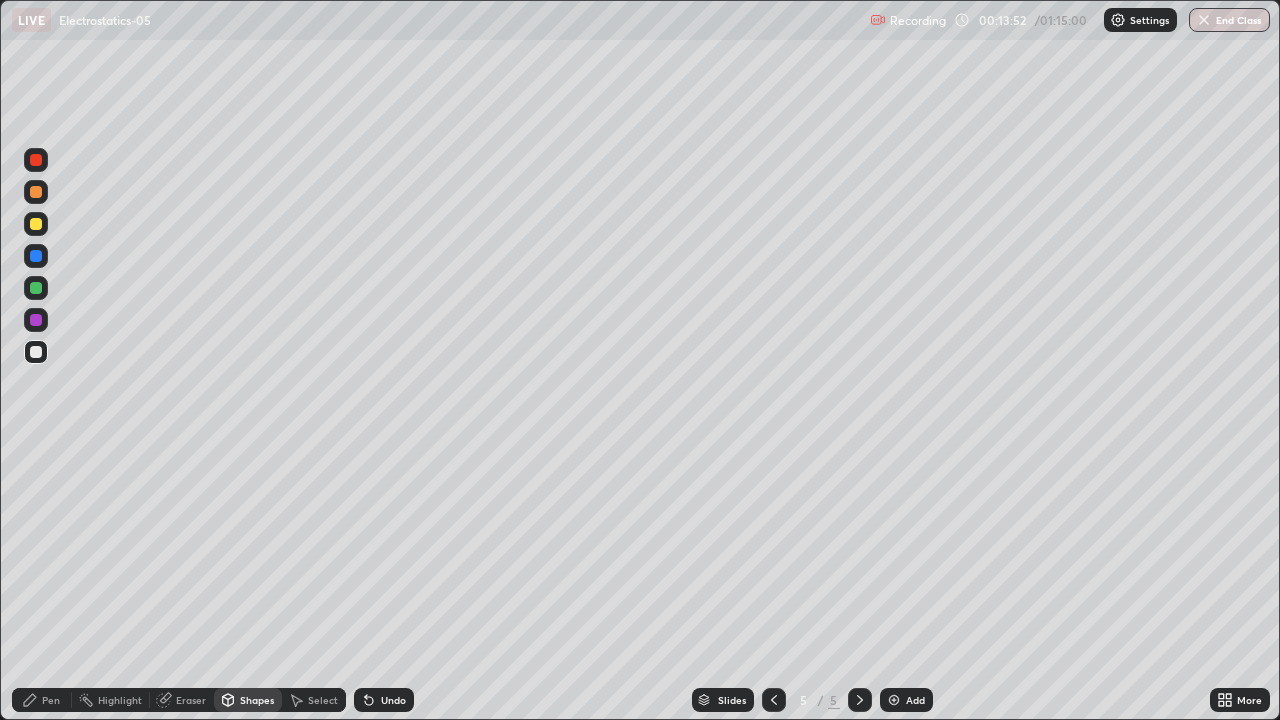 click at bounding box center [36, 352] 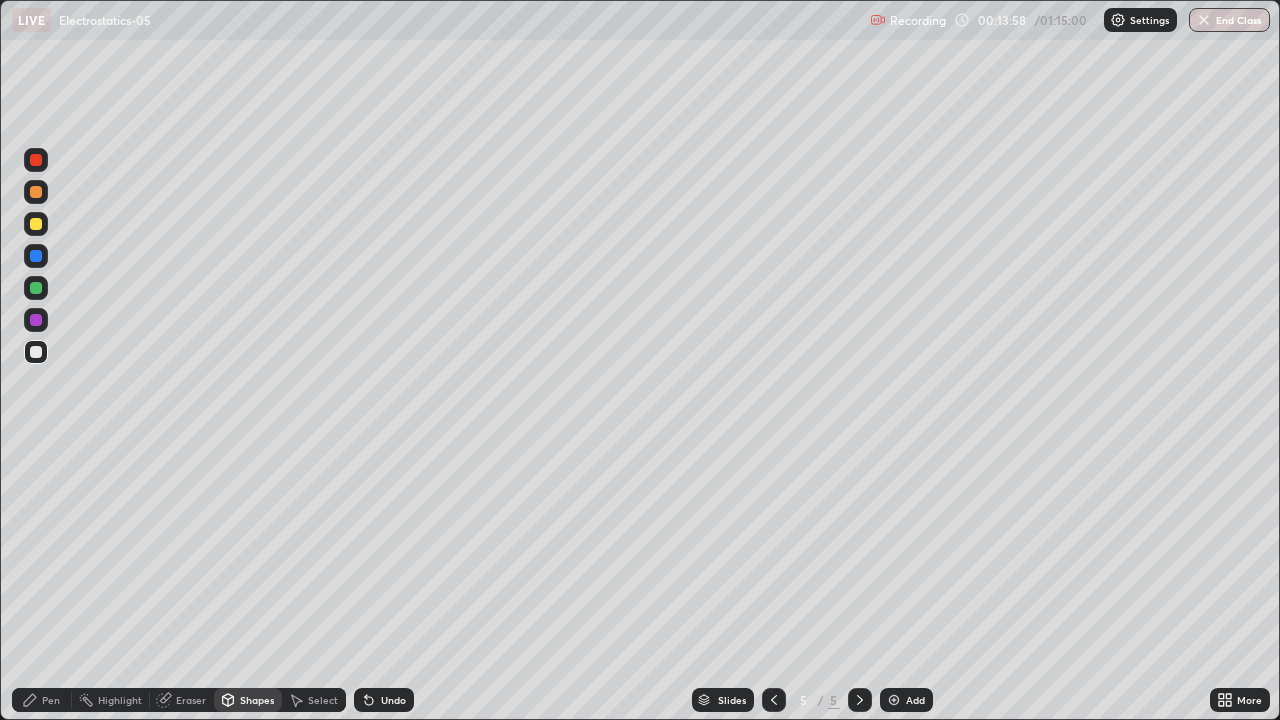 click 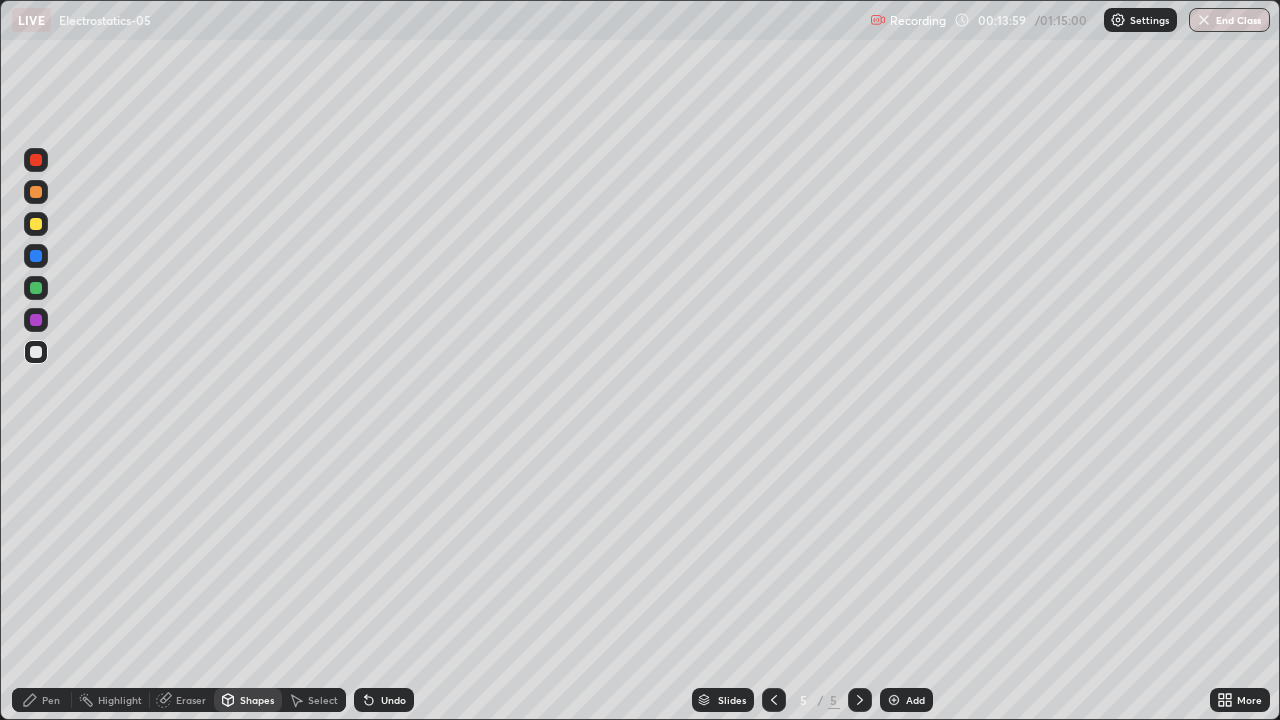 click on "Pen" at bounding box center [51, 700] 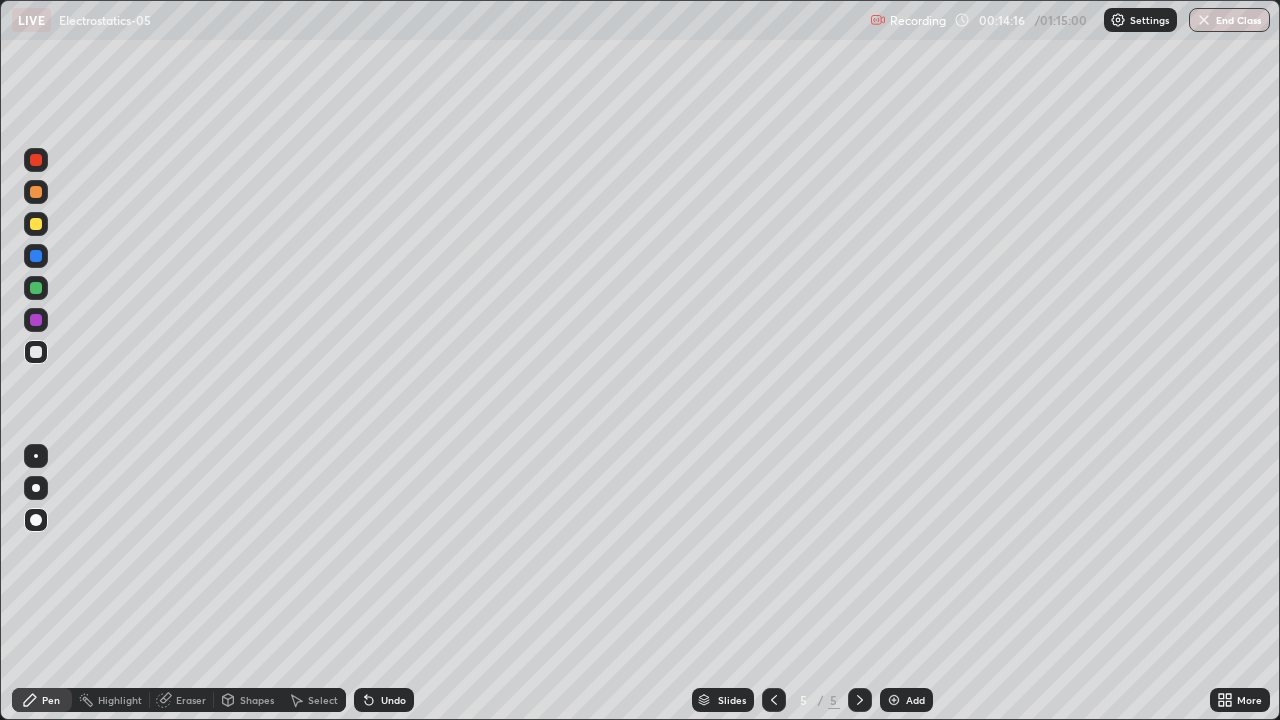 click on "Shapes" at bounding box center [257, 700] 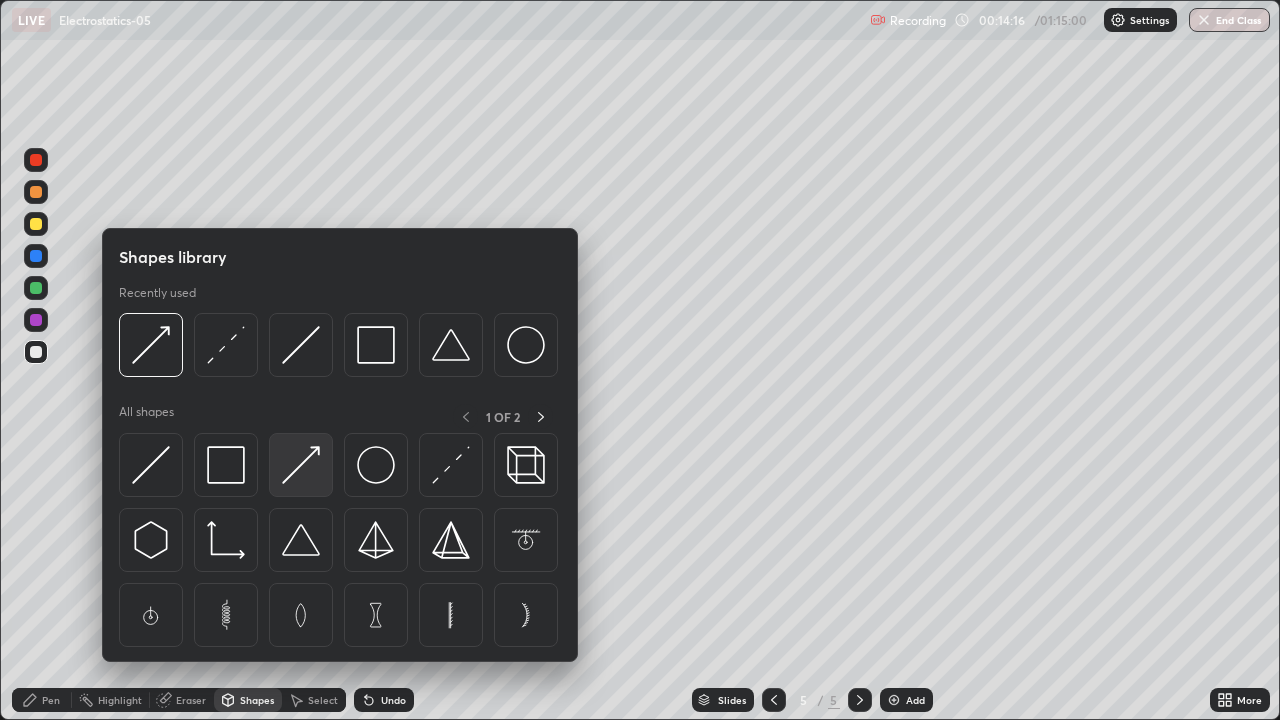click at bounding box center (301, 465) 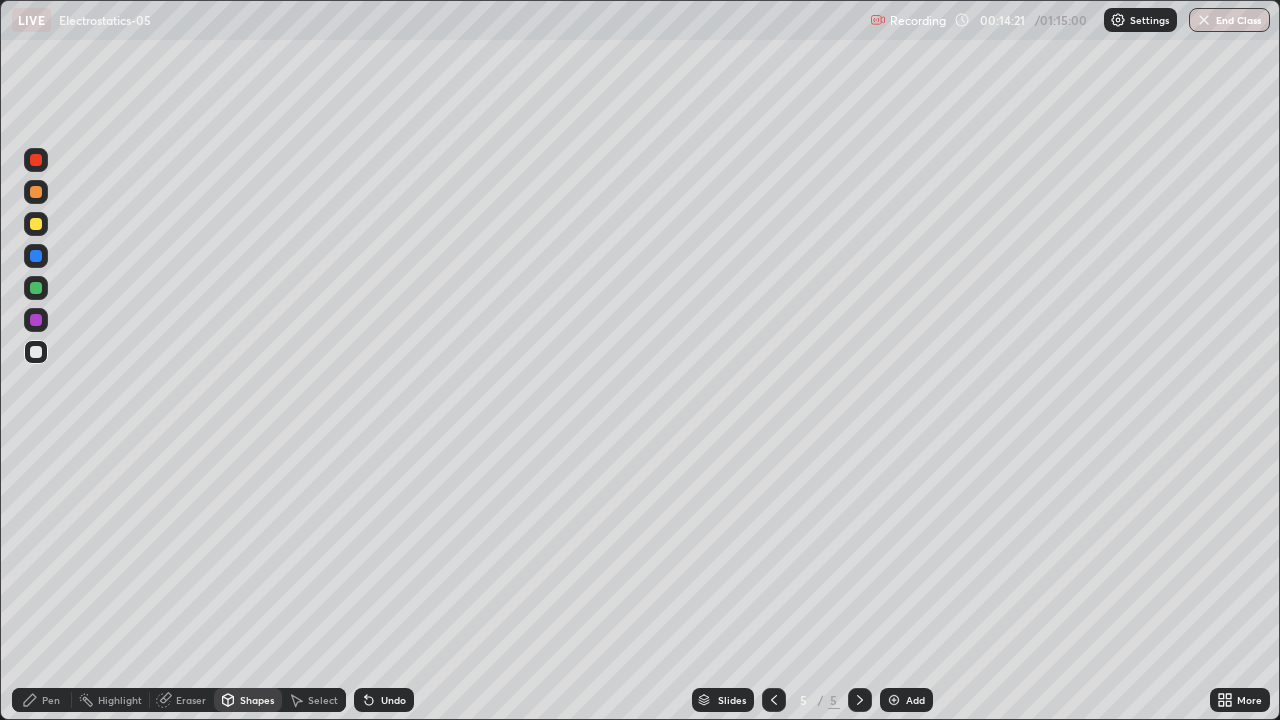 click on "Pen" at bounding box center (51, 700) 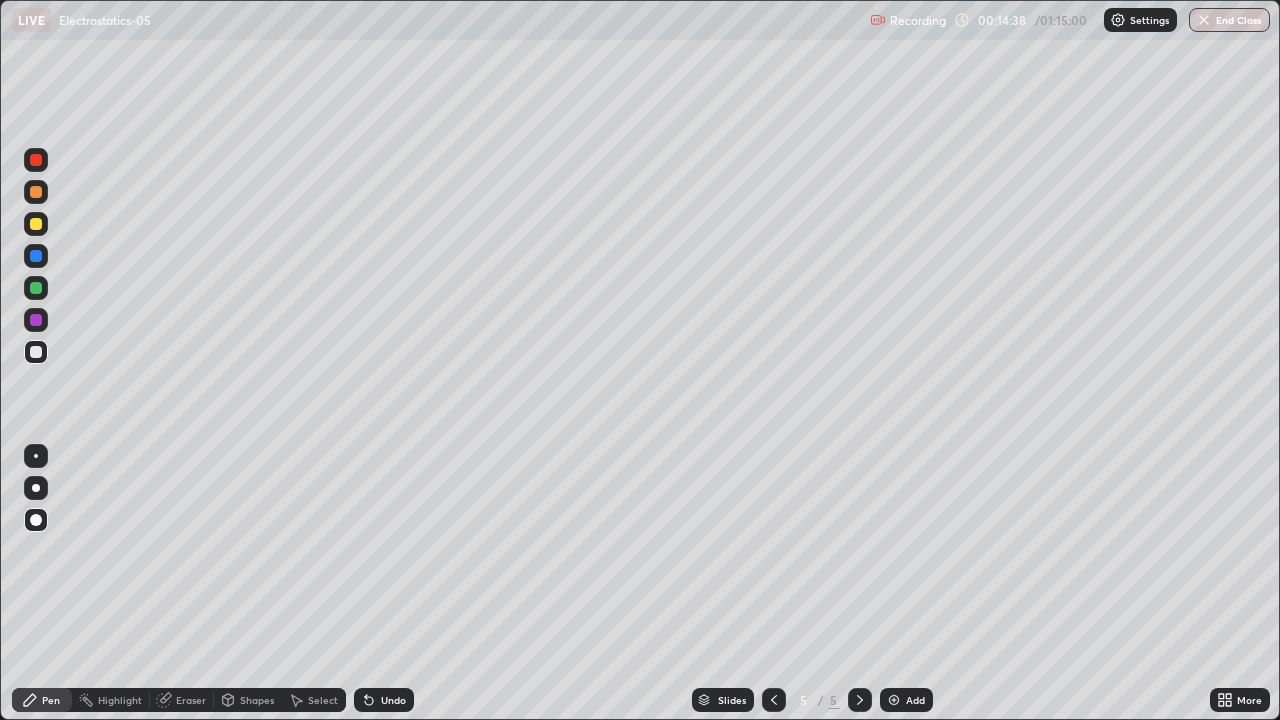 click on "Shapes" at bounding box center [257, 700] 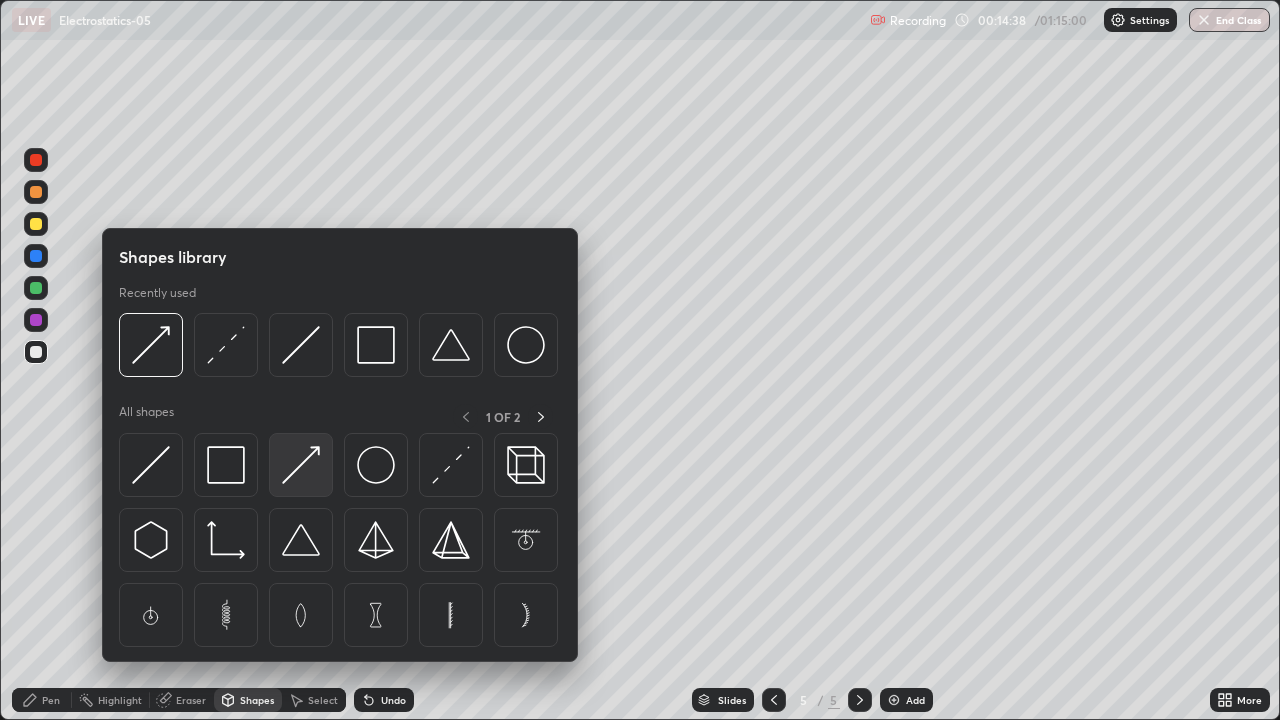 click at bounding box center [301, 465] 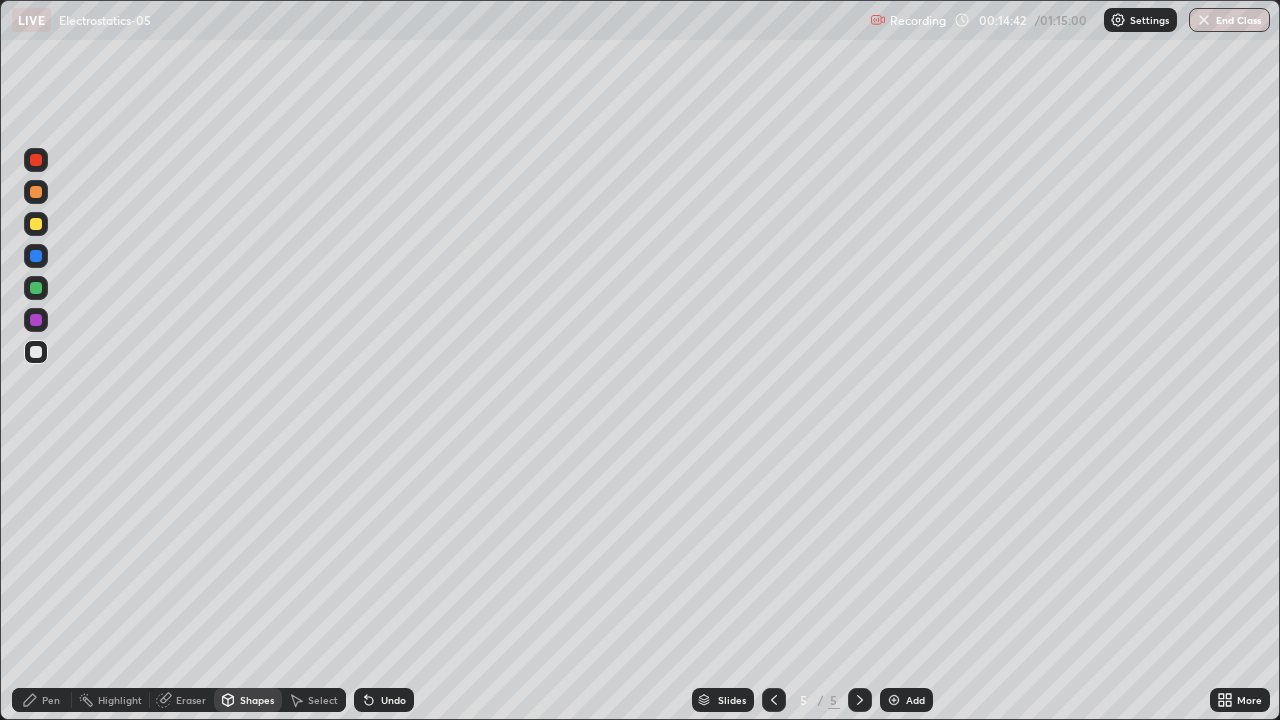 click on "Pen" at bounding box center [51, 700] 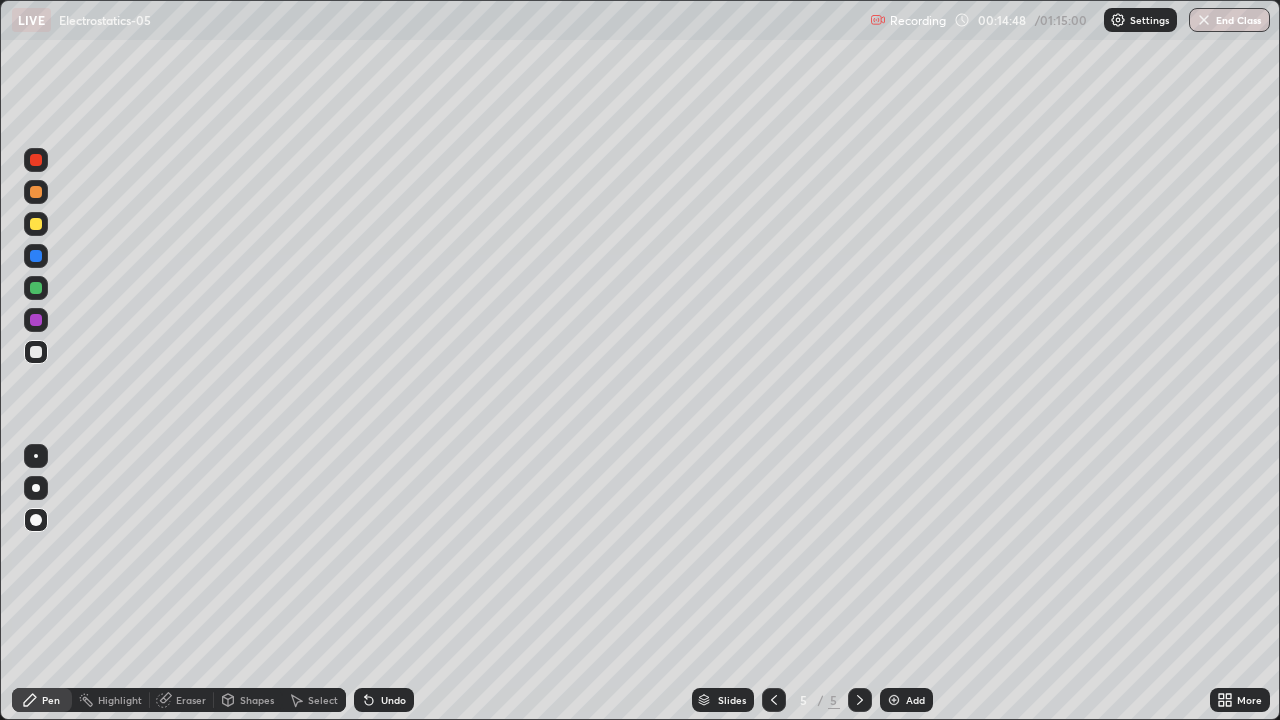 click on "Shapes" at bounding box center (257, 700) 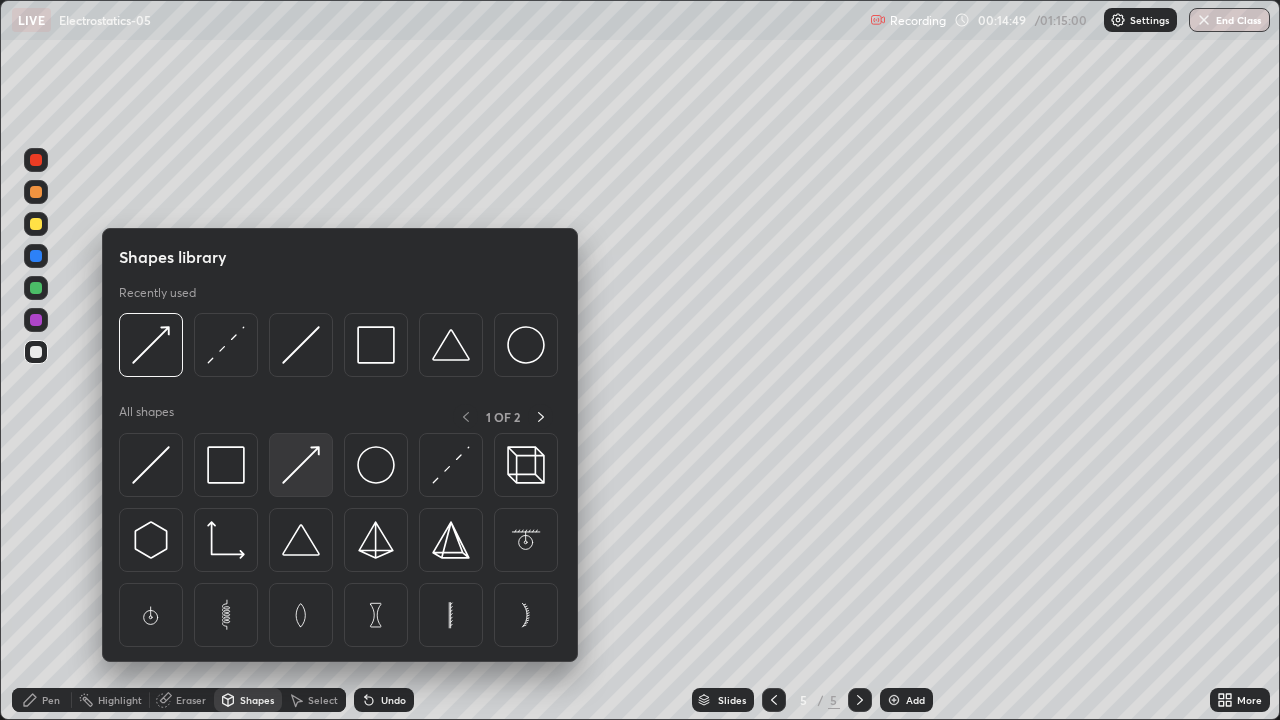 click at bounding box center (301, 465) 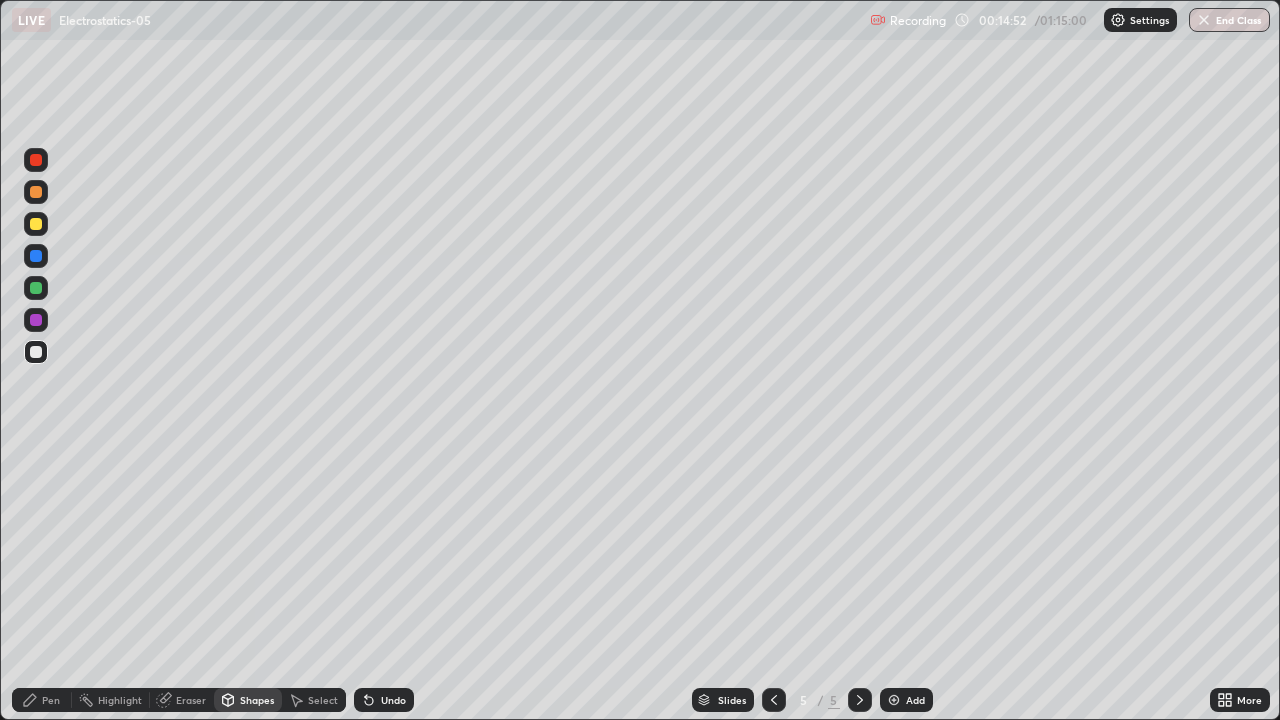 click on "Pen" at bounding box center [51, 700] 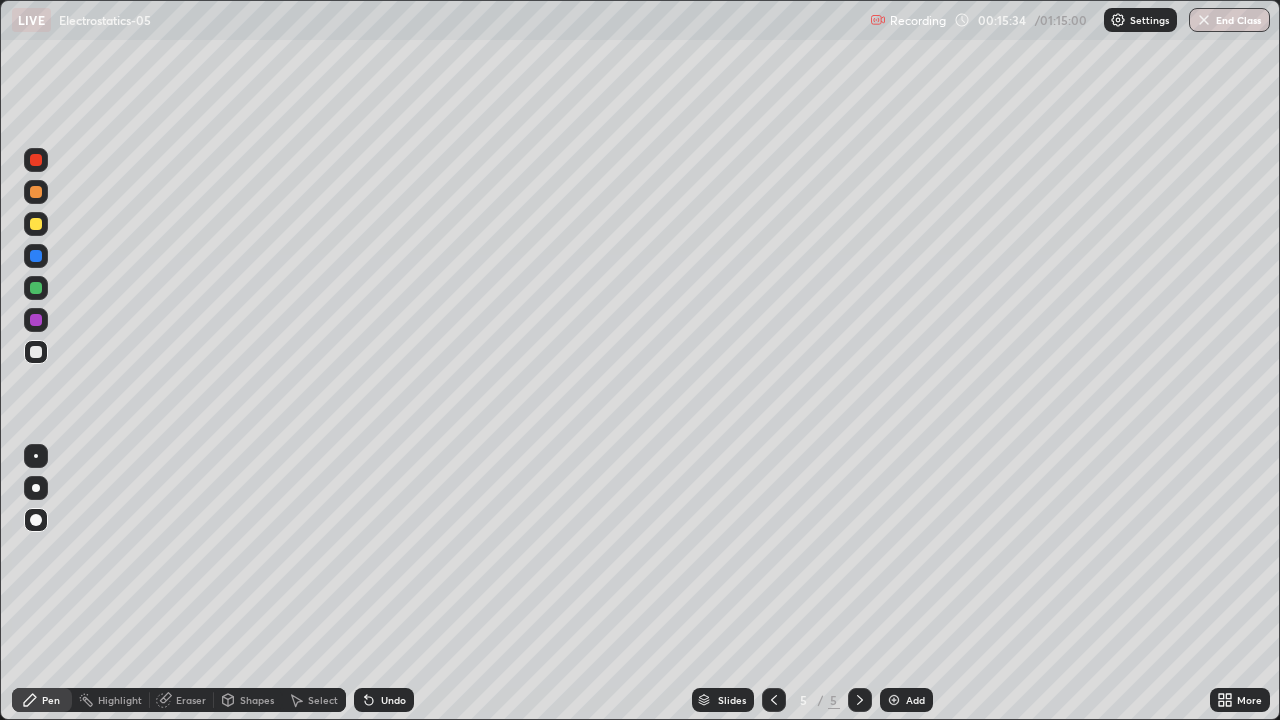 click at bounding box center [36, 352] 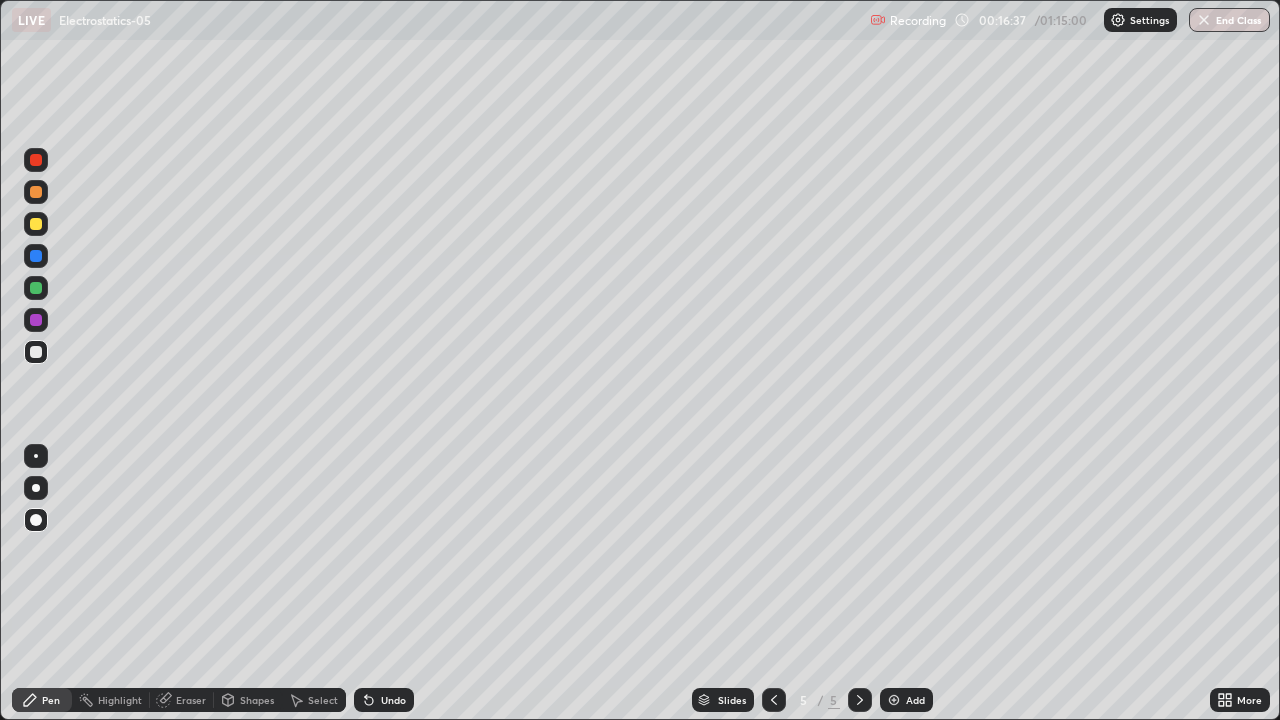 click at bounding box center (36, 160) 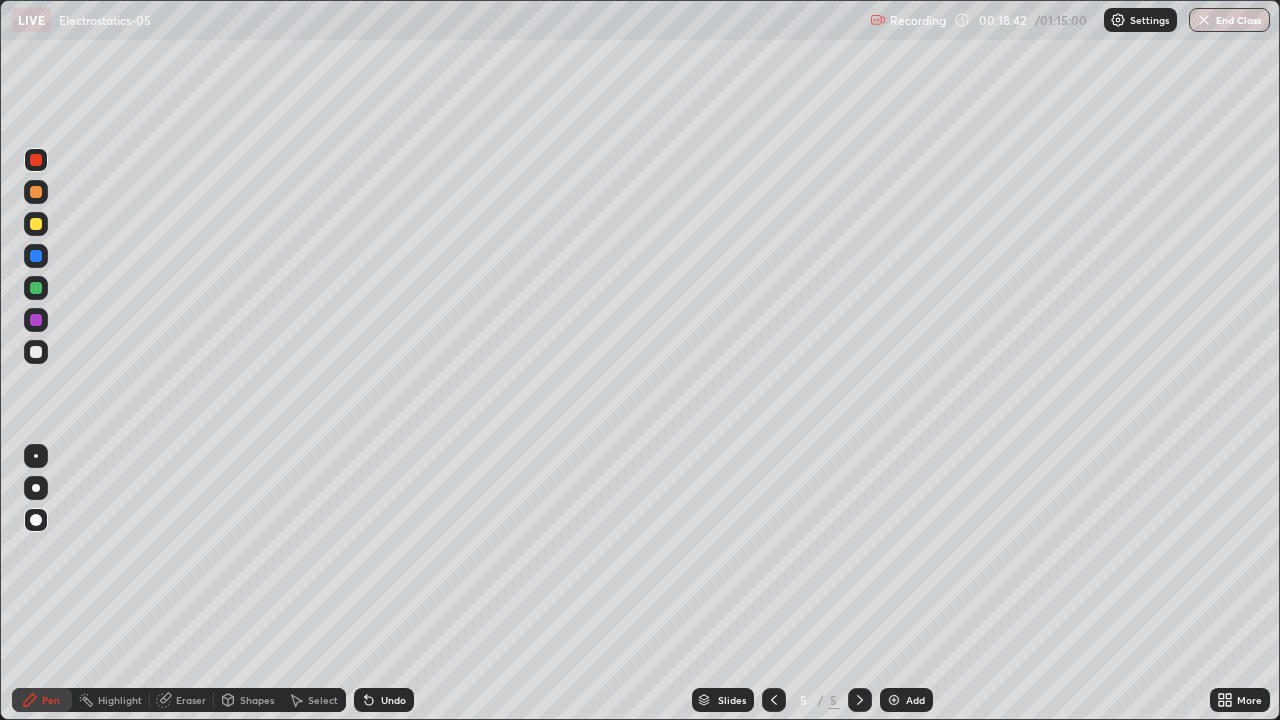 click at bounding box center [894, 700] 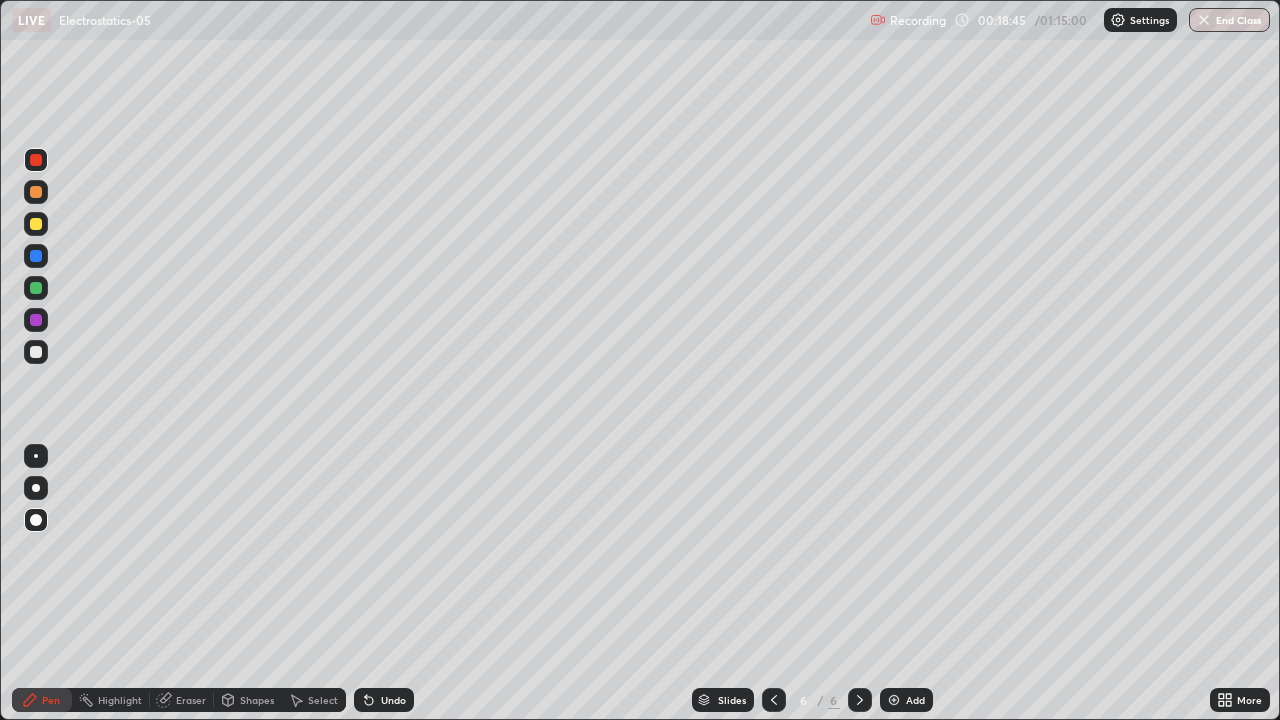 click on "Eraser" at bounding box center [191, 700] 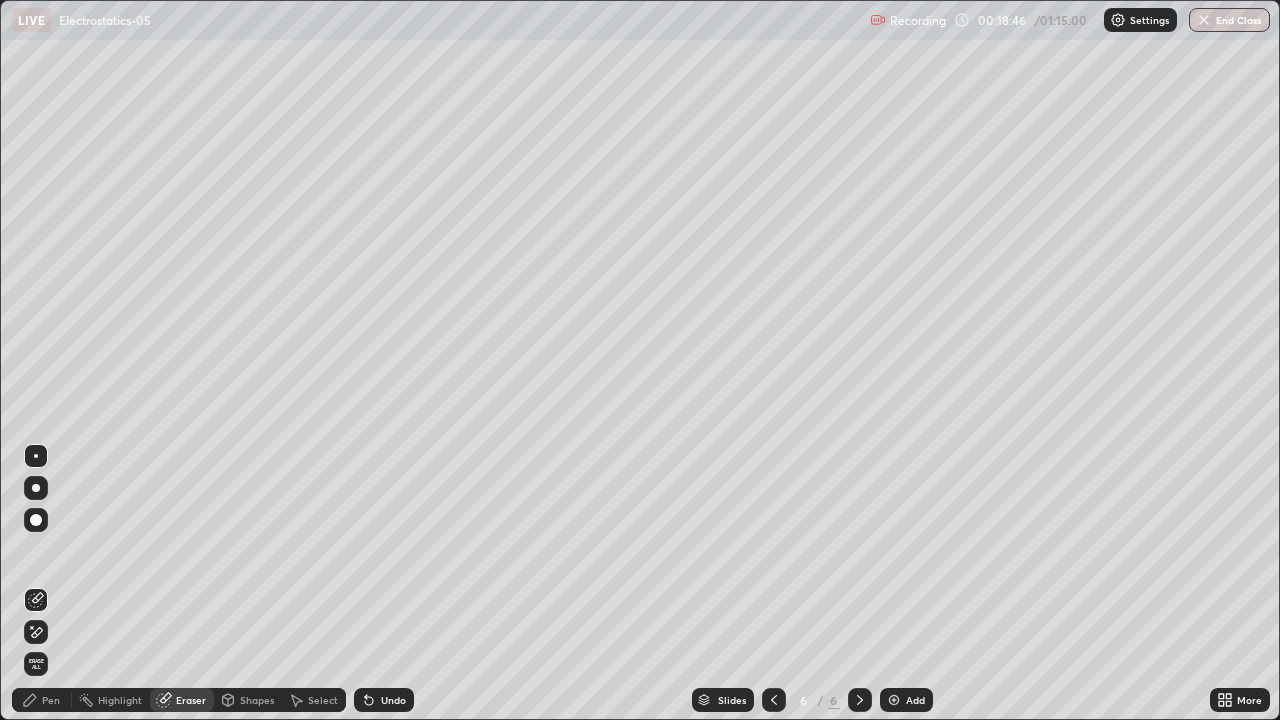 click on "Shapes" at bounding box center [257, 700] 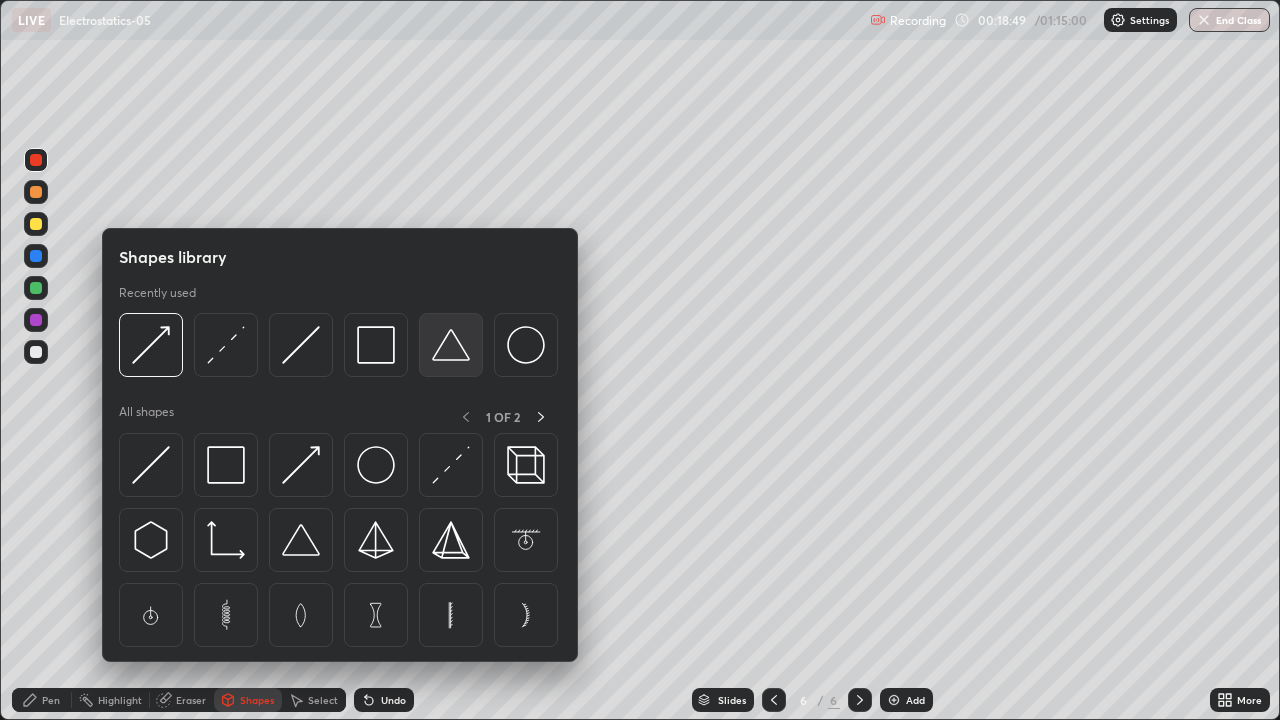 click at bounding box center (451, 345) 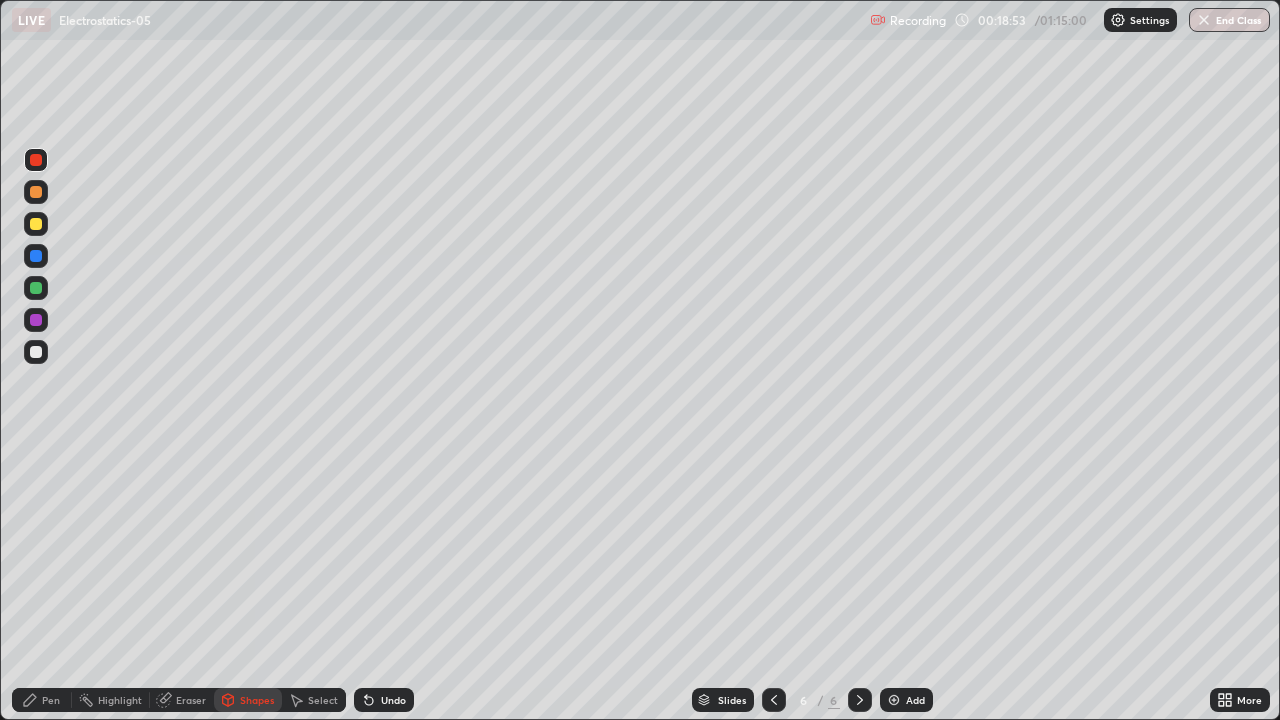 click on "Shapes" at bounding box center [257, 700] 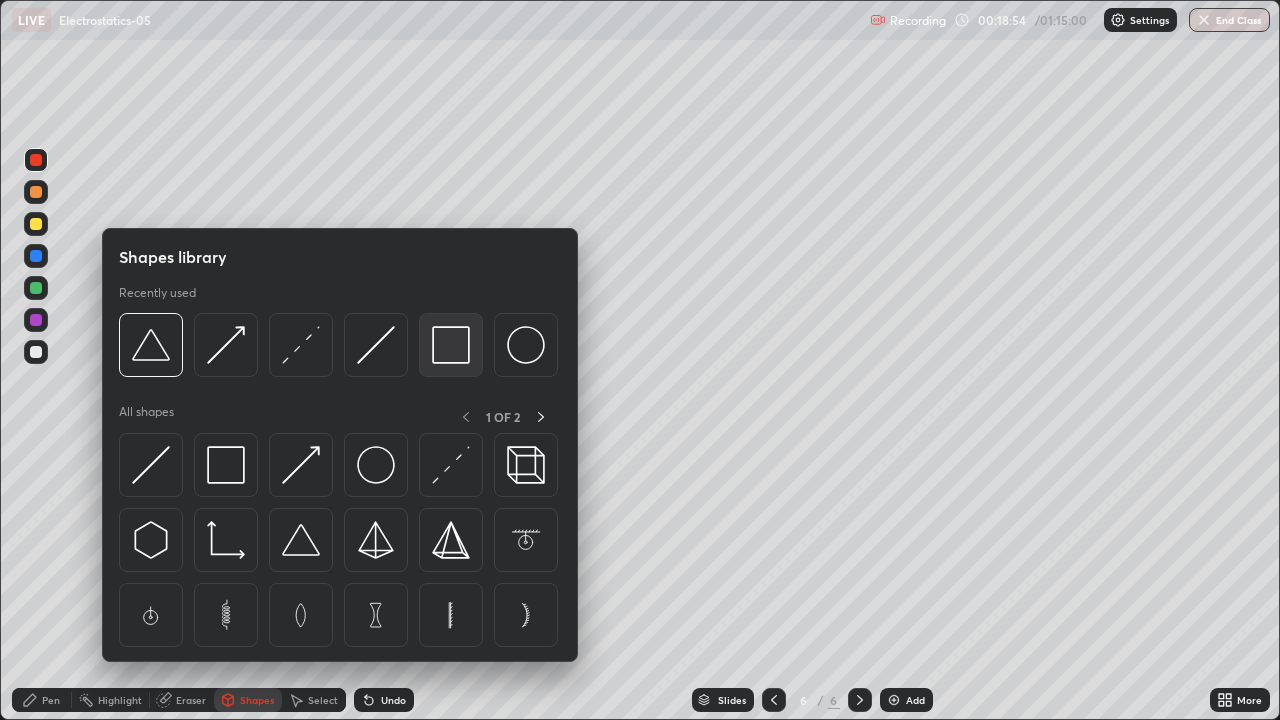 click at bounding box center [451, 345] 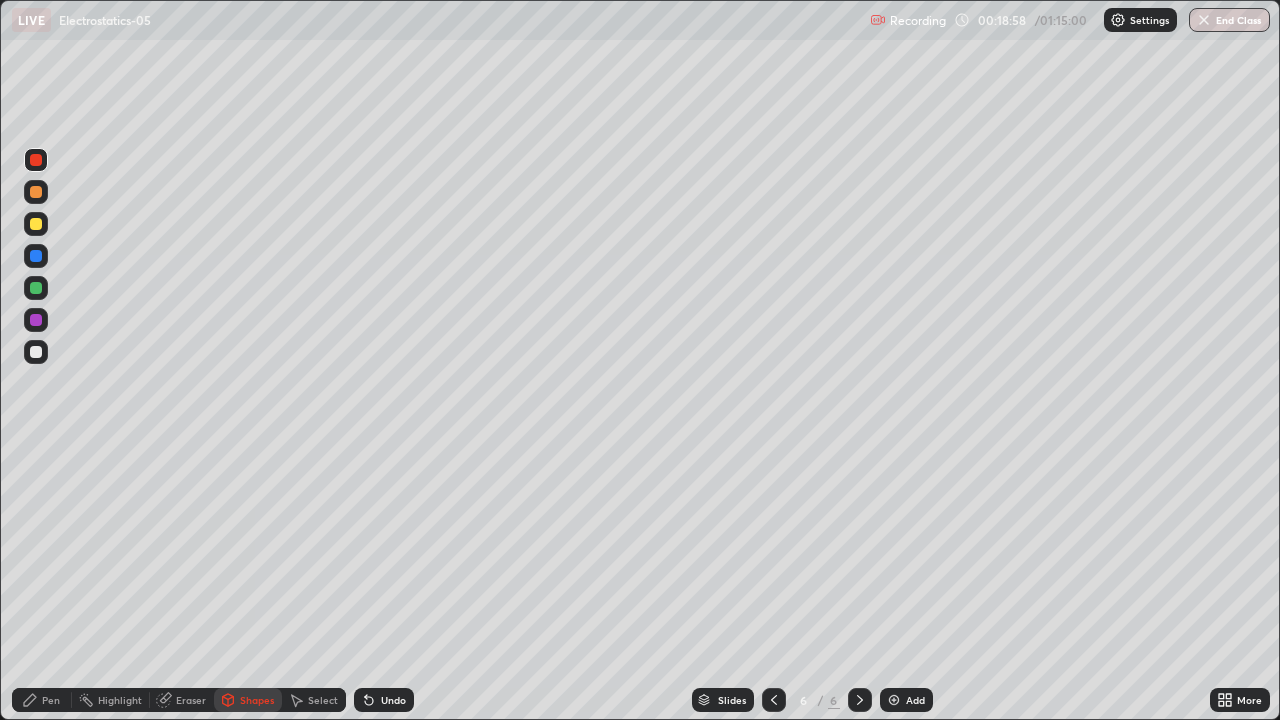 click on "Shapes" at bounding box center (257, 700) 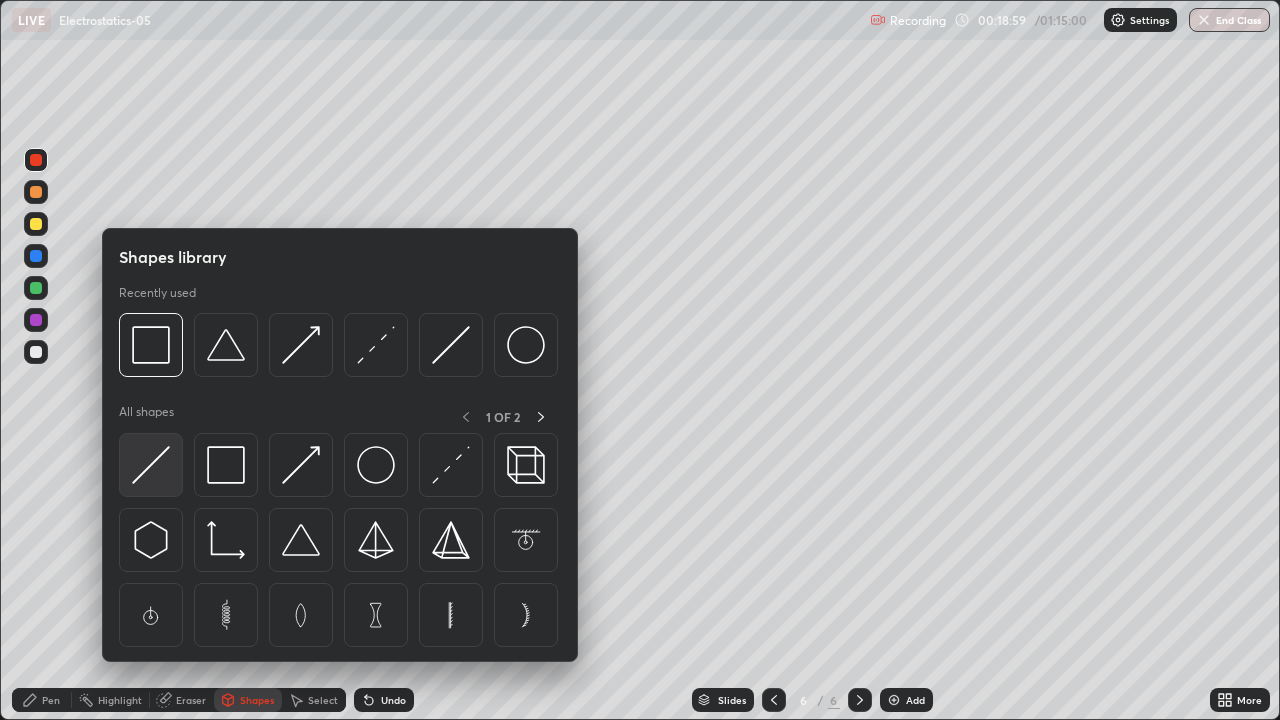 click at bounding box center [151, 465] 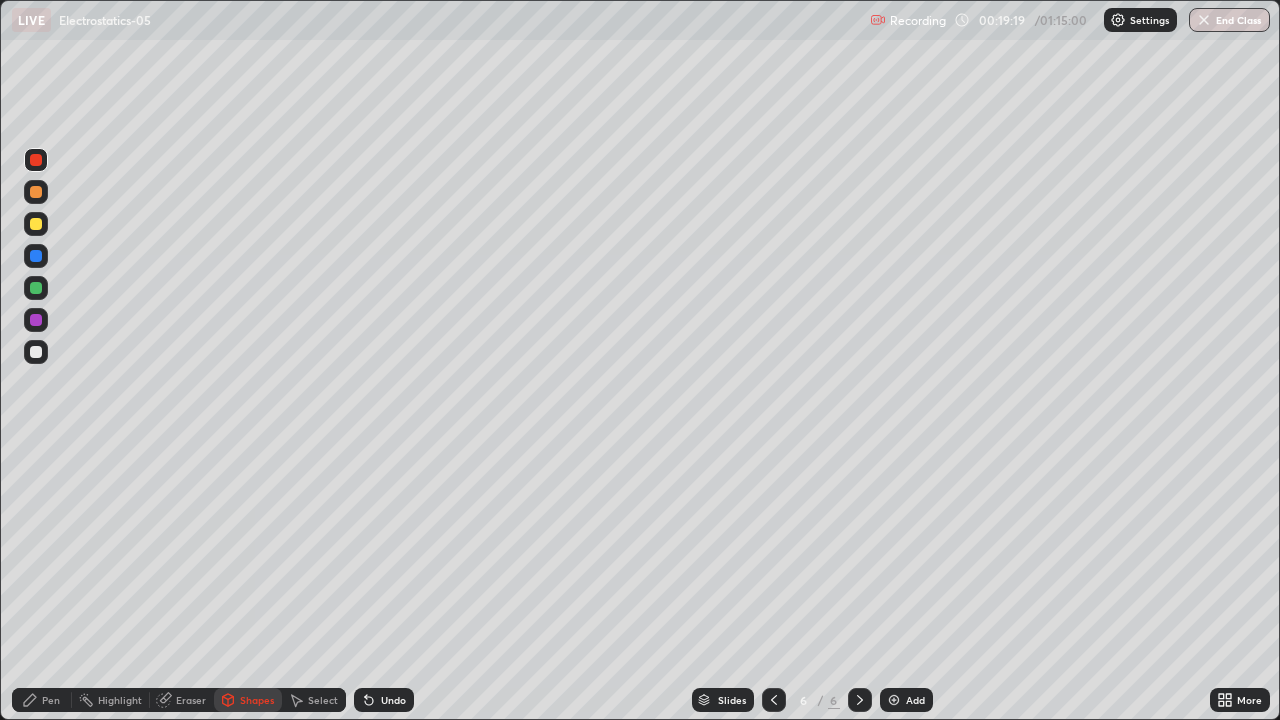 click on "Pen" at bounding box center [51, 700] 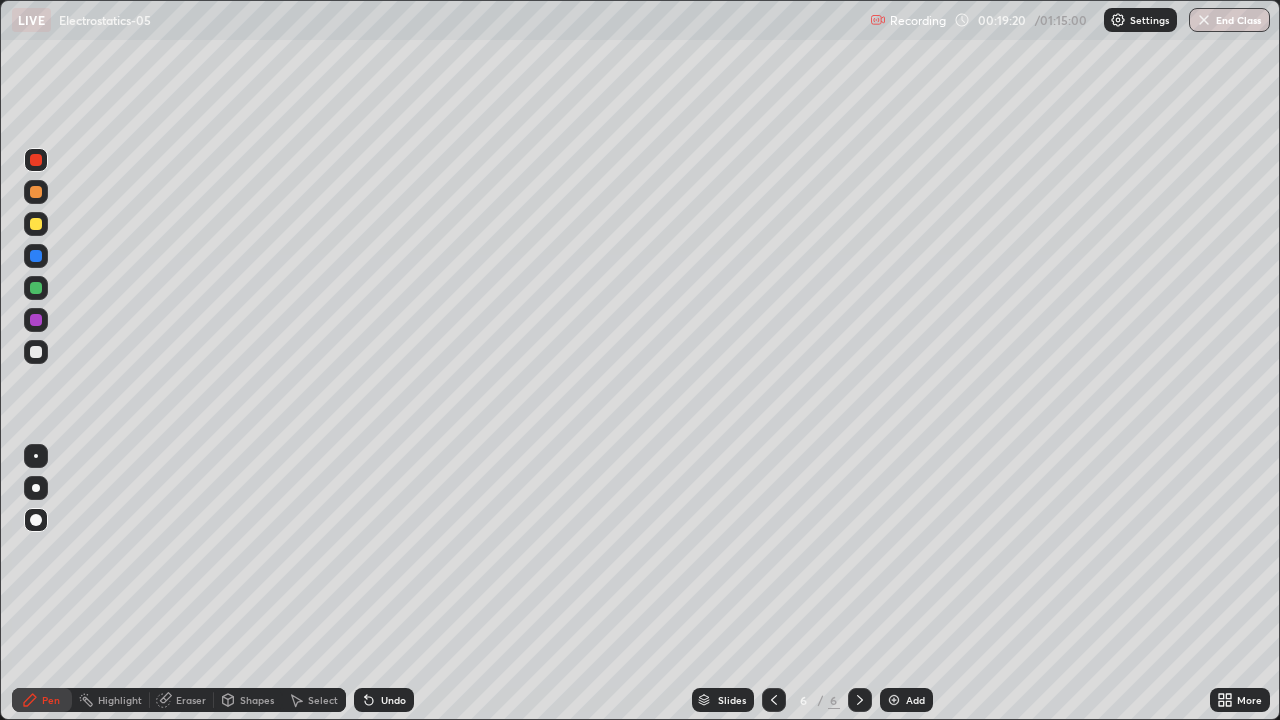 click at bounding box center (36, 352) 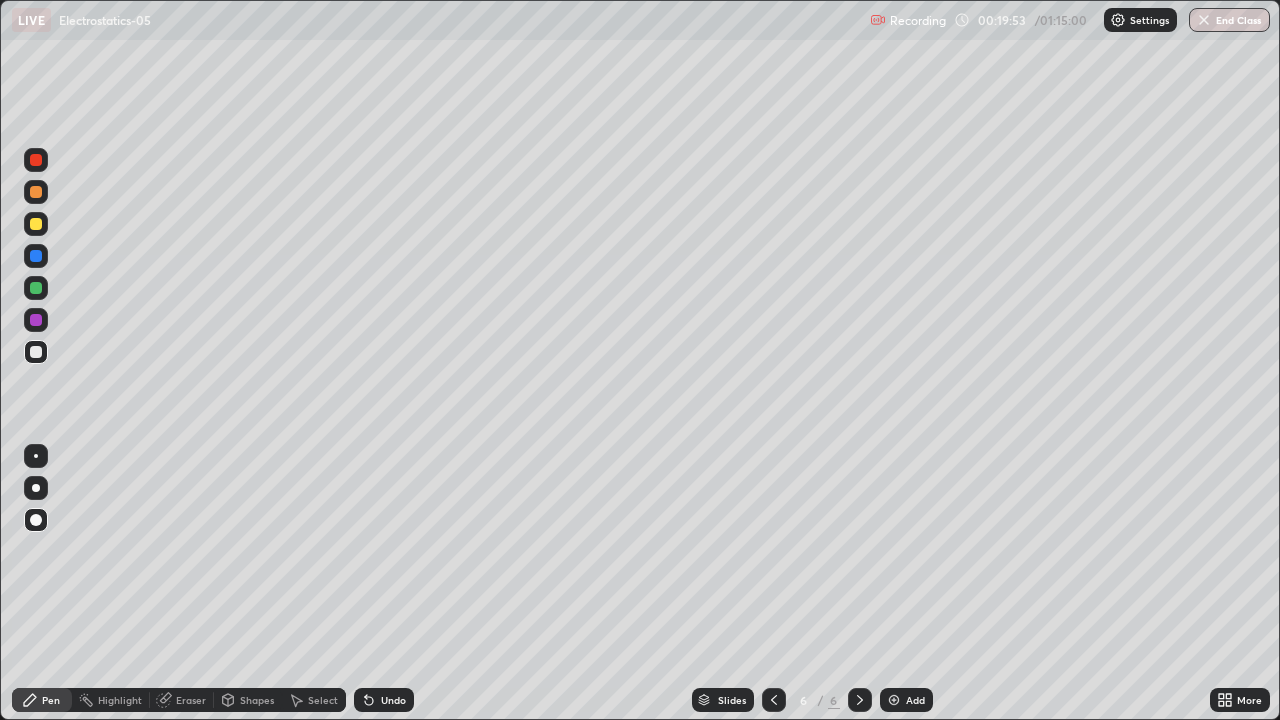 click 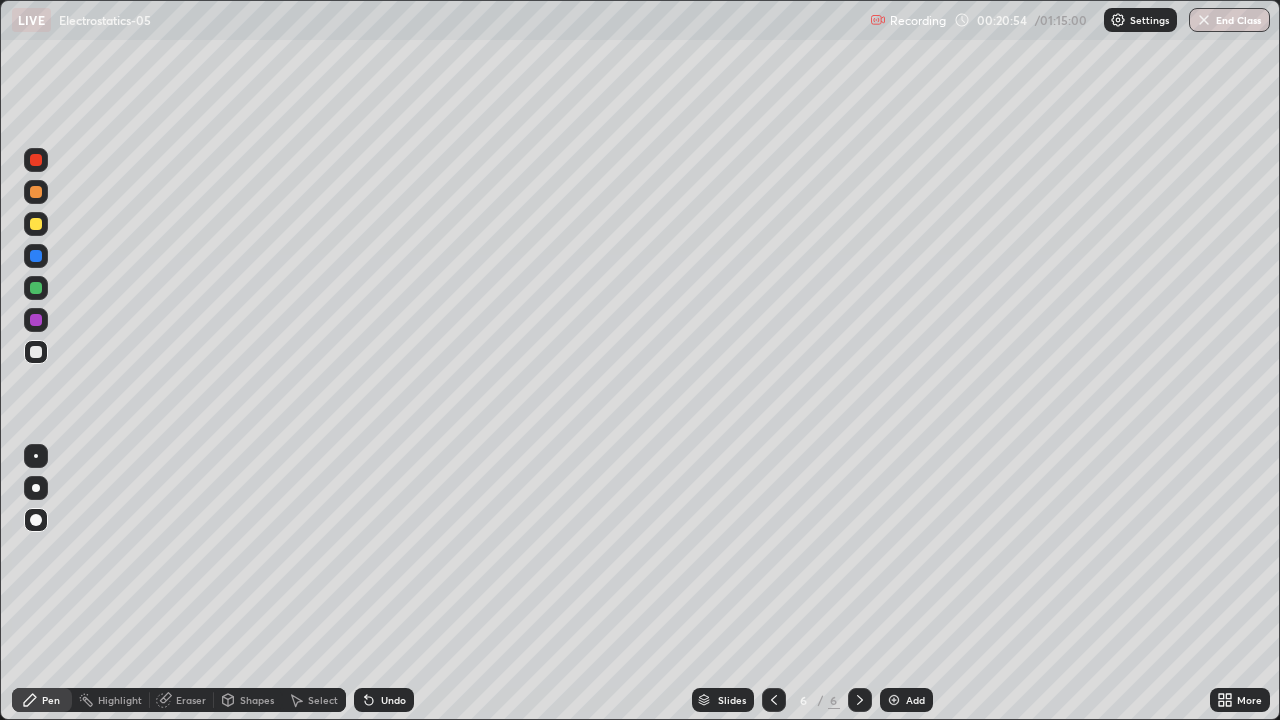 click 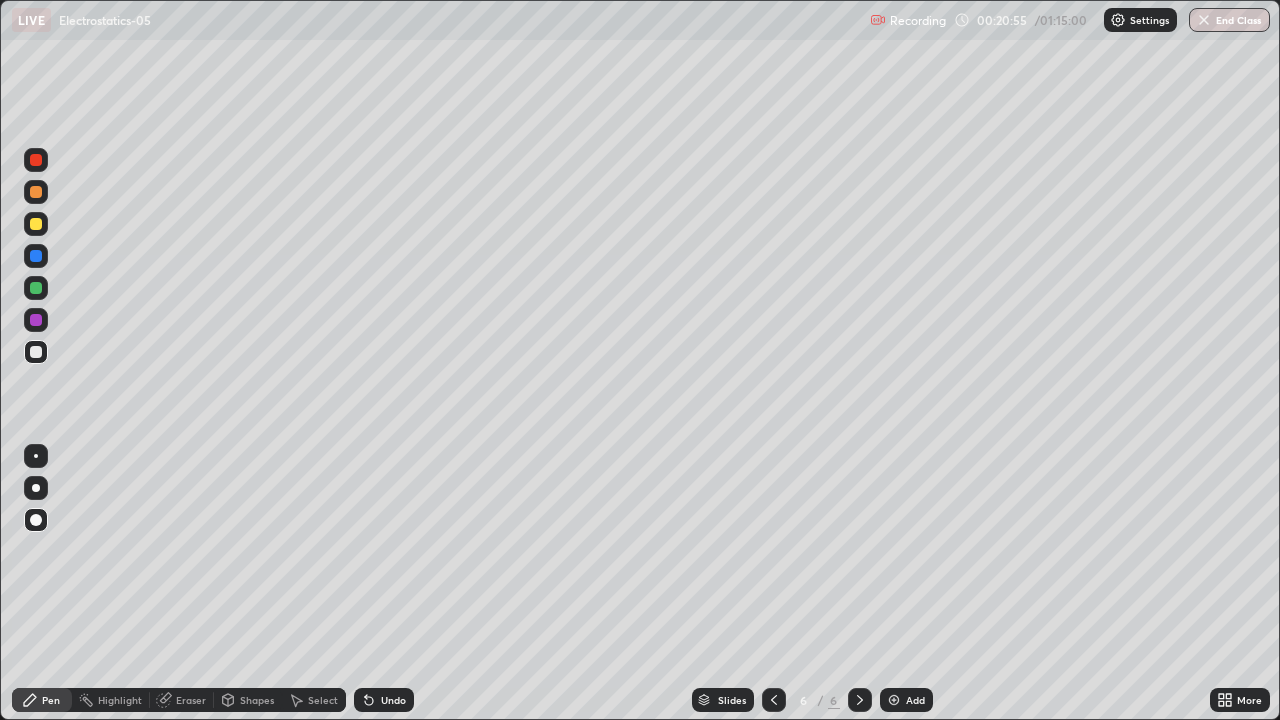 click on "Eraser" at bounding box center [191, 700] 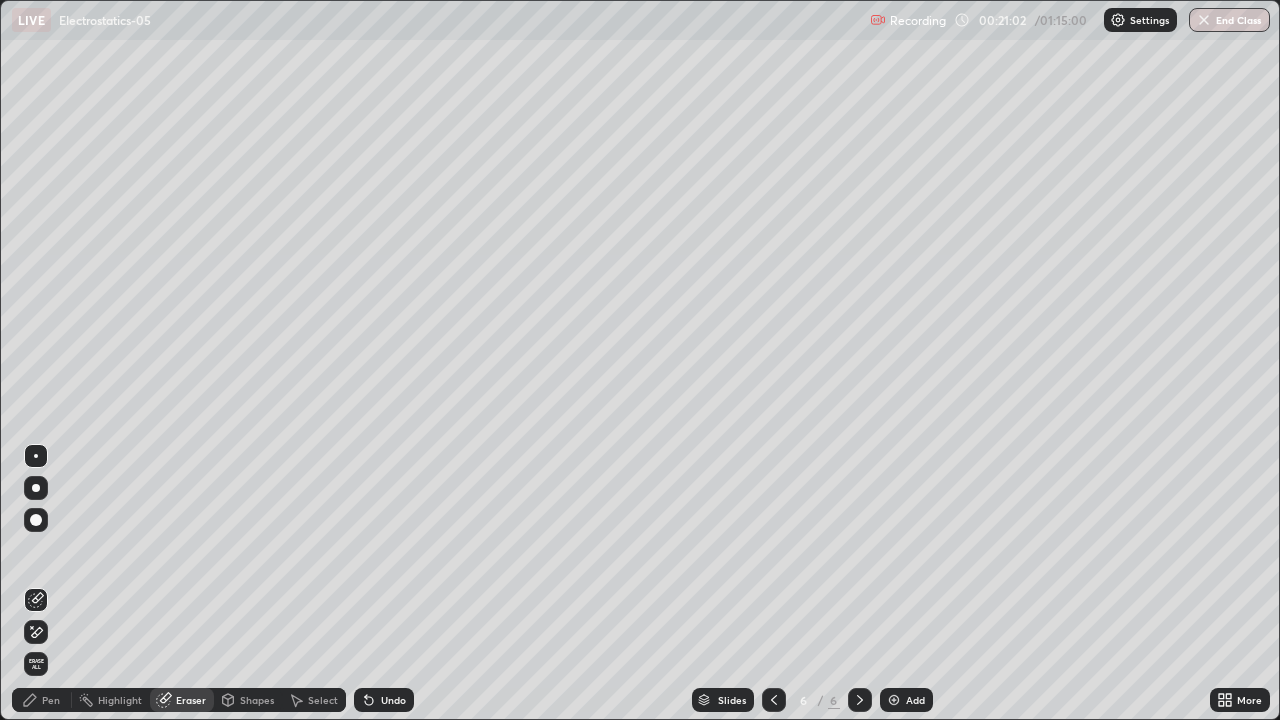 click on "Pen" at bounding box center [42, 700] 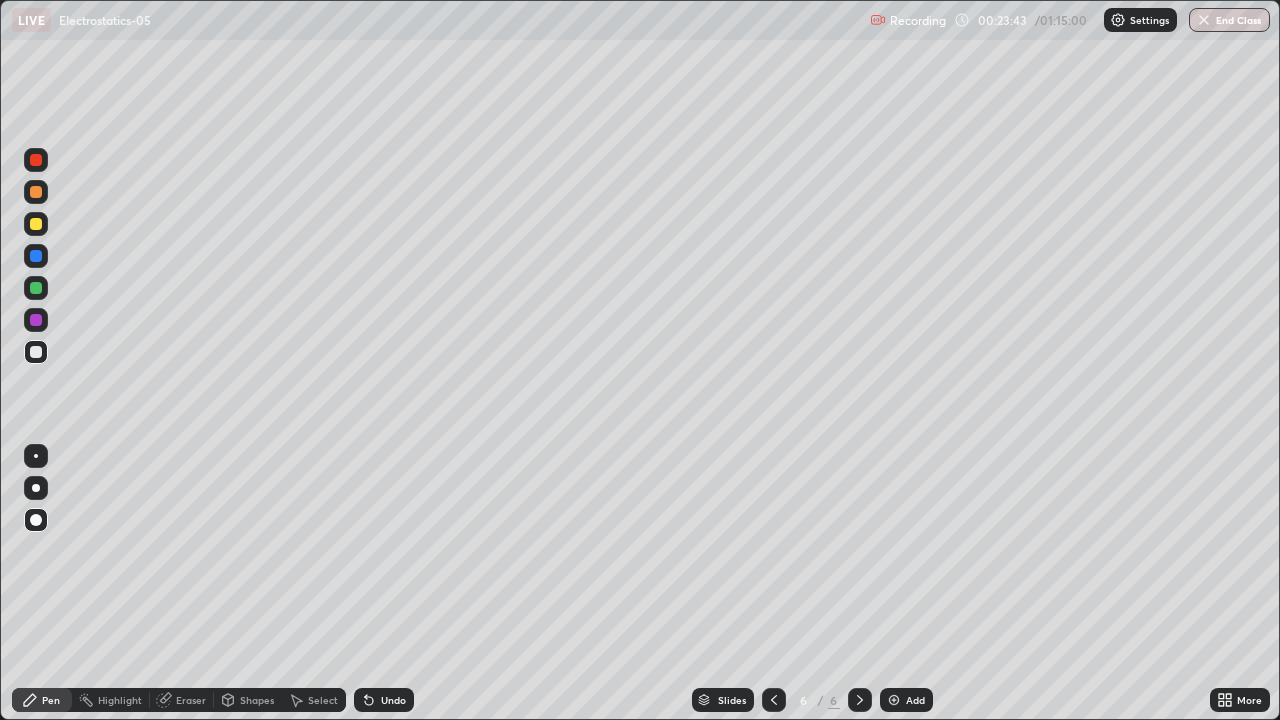 click 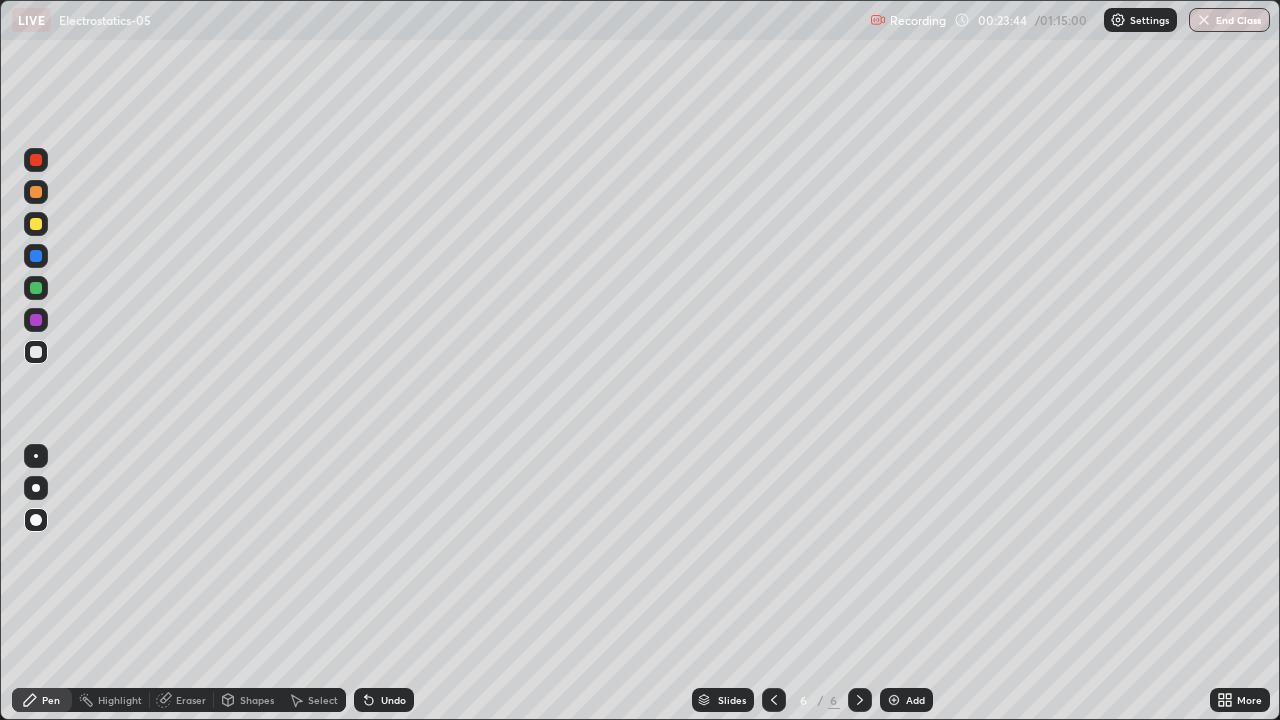 click 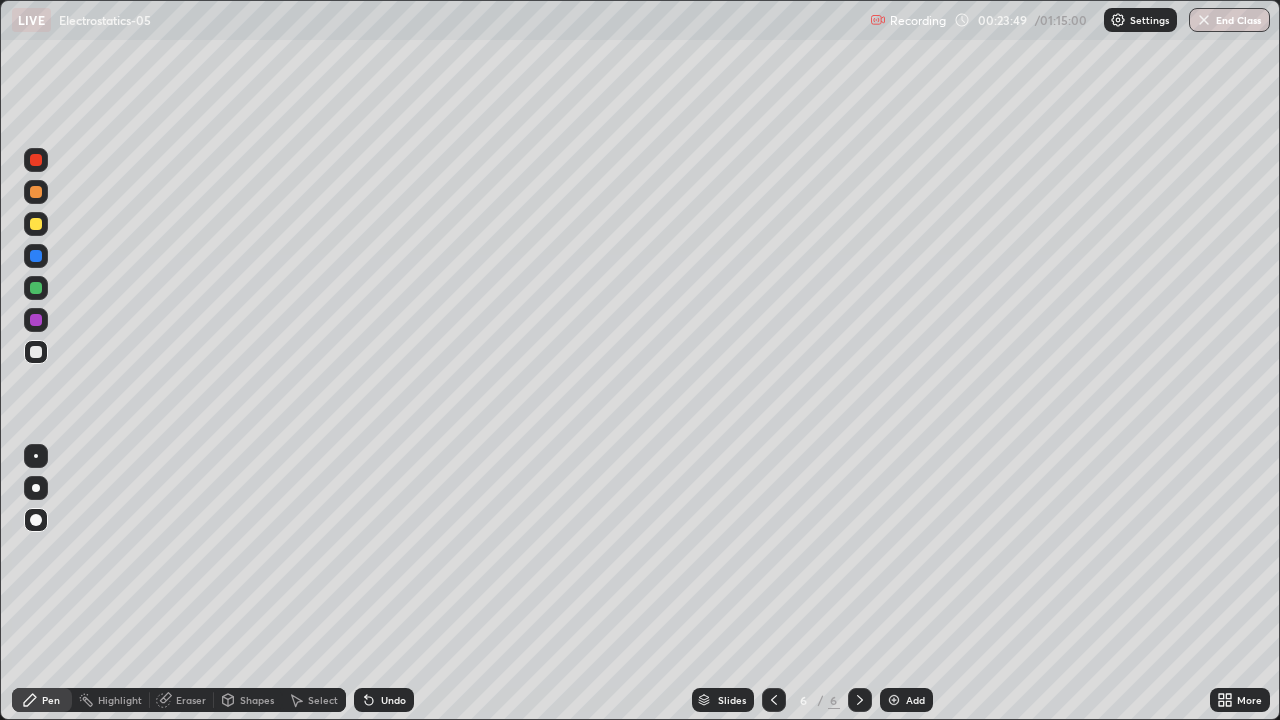 click at bounding box center [36, 352] 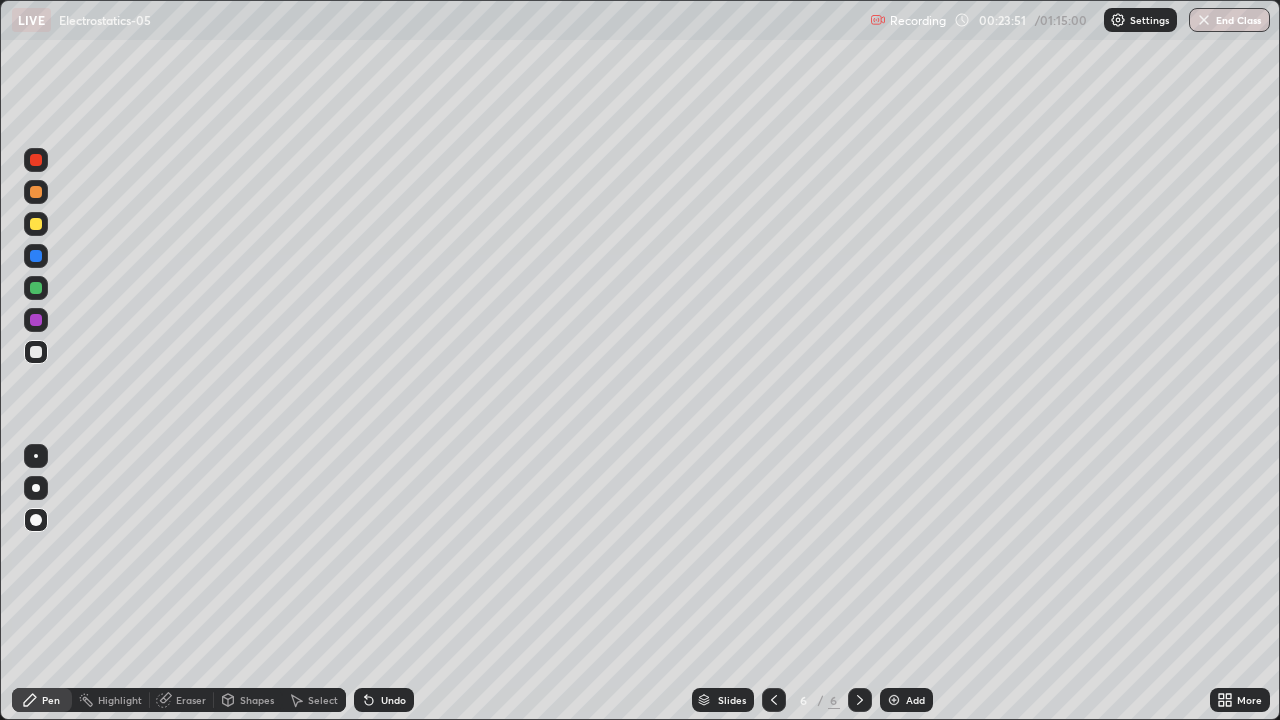 click at bounding box center [36, 352] 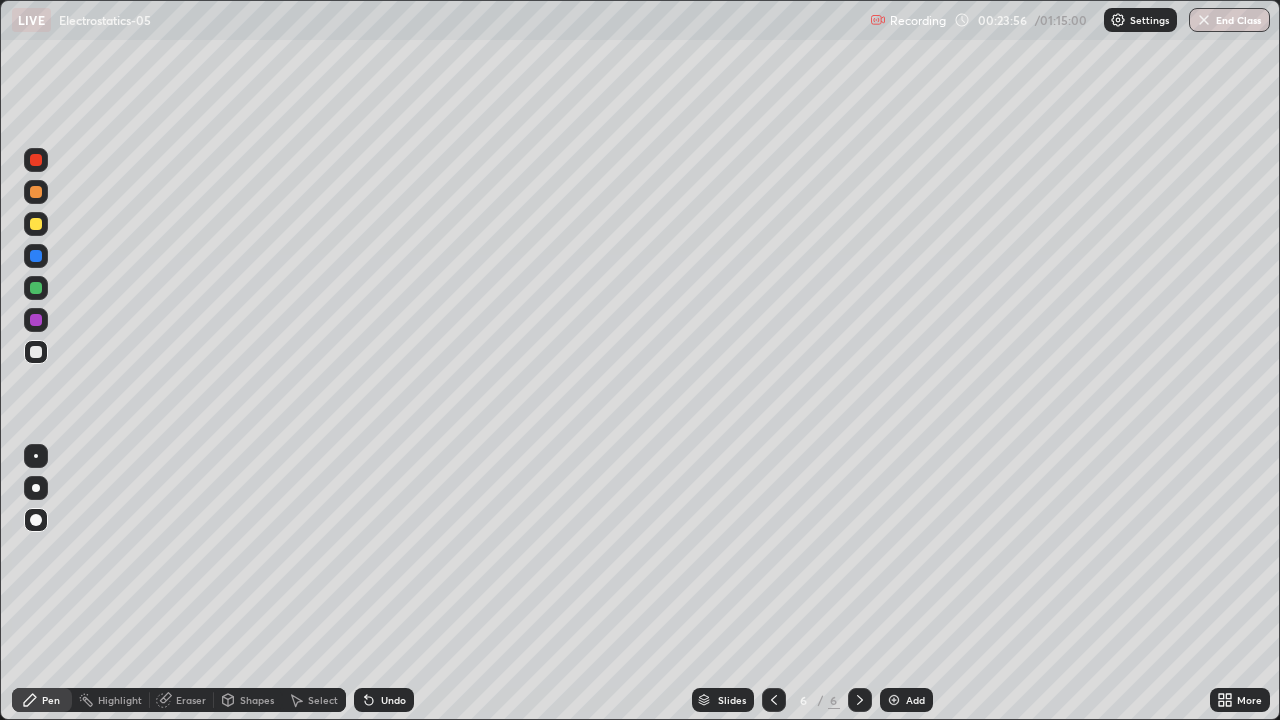 click on "Shapes" at bounding box center [257, 700] 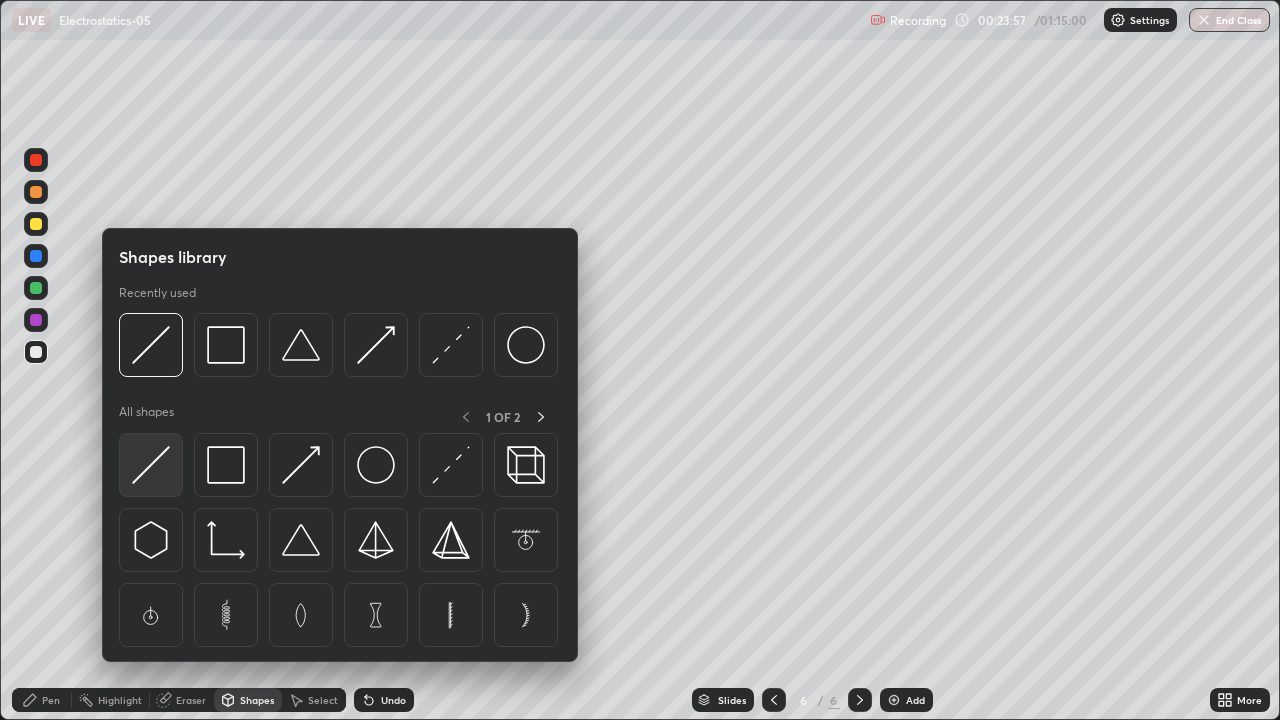 click at bounding box center (151, 465) 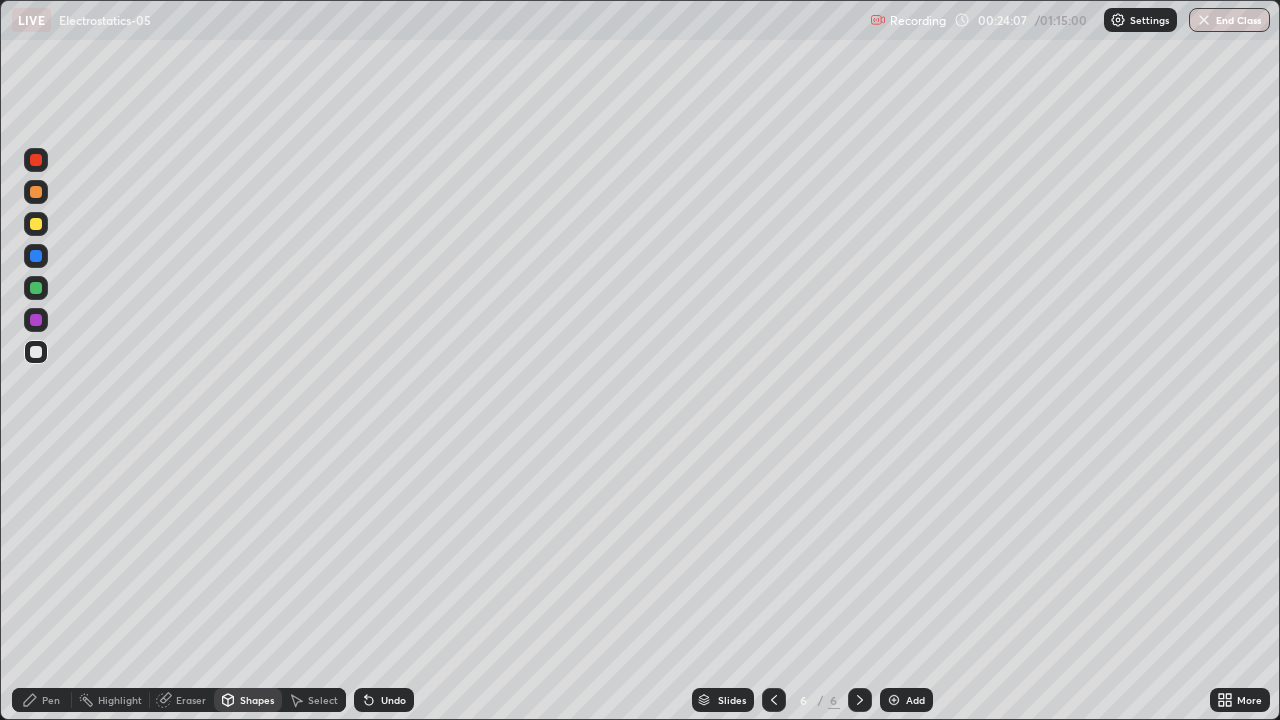 click on "Pen" at bounding box center (51, 700) 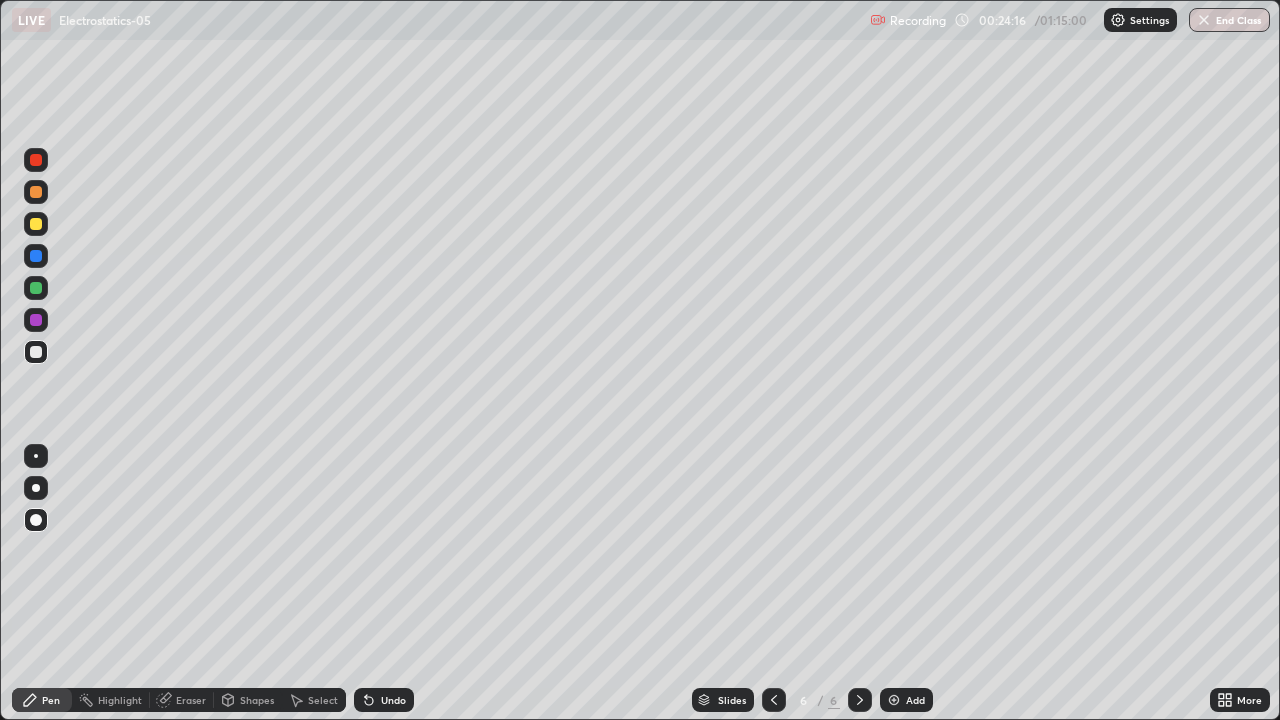 click at bounding box center (36, 160) 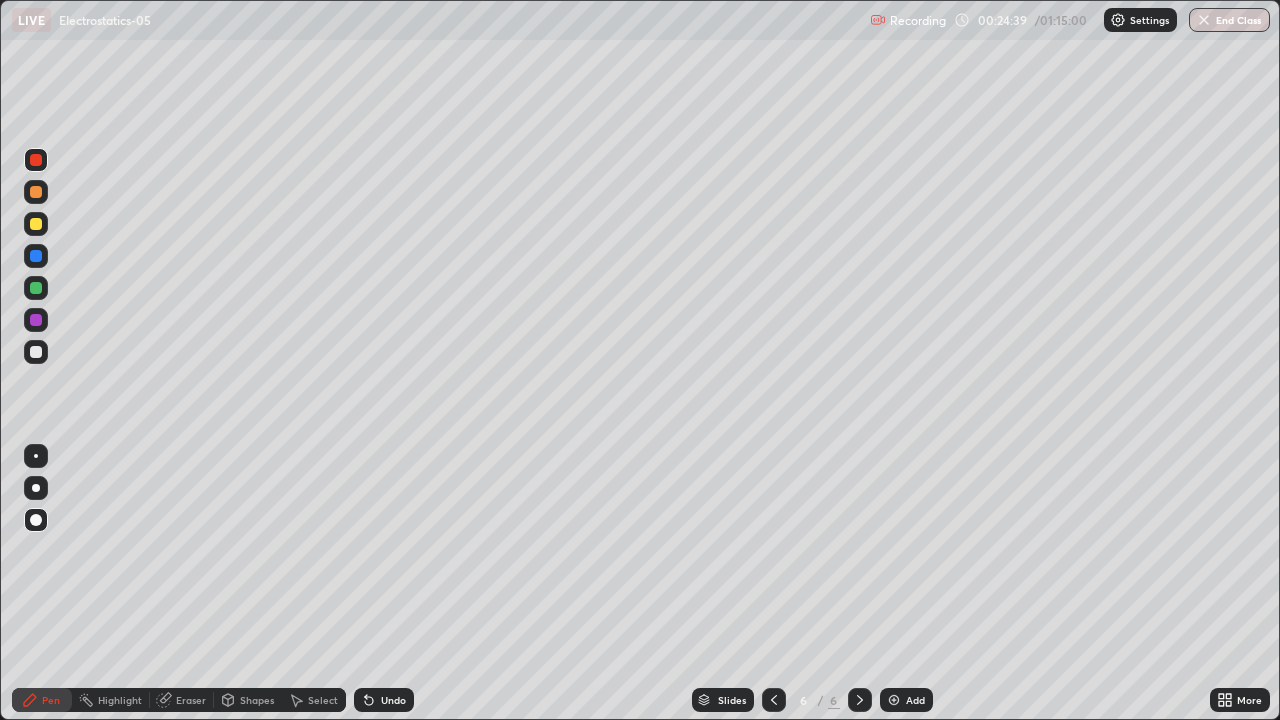 click at bounding box center (36, 352) 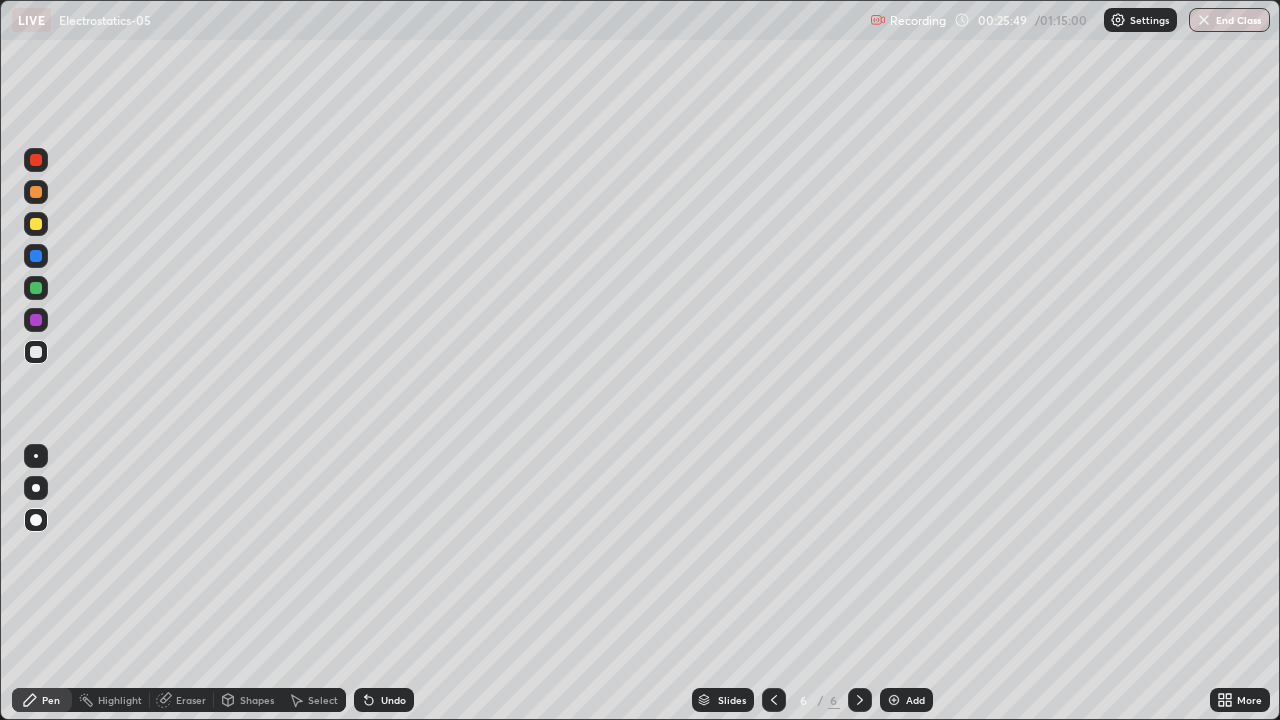 click on "Shapes" at bounding box center [257, 700] 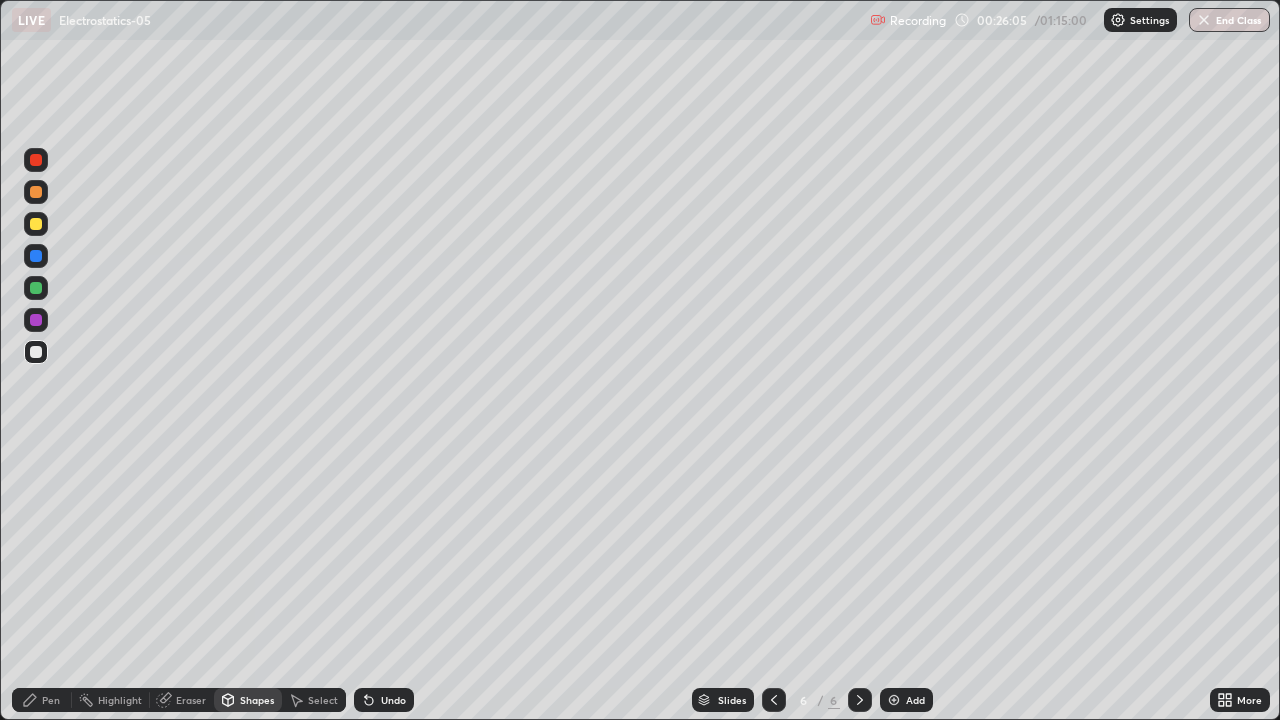 click on "Pen" at bounding box center [42, 700] 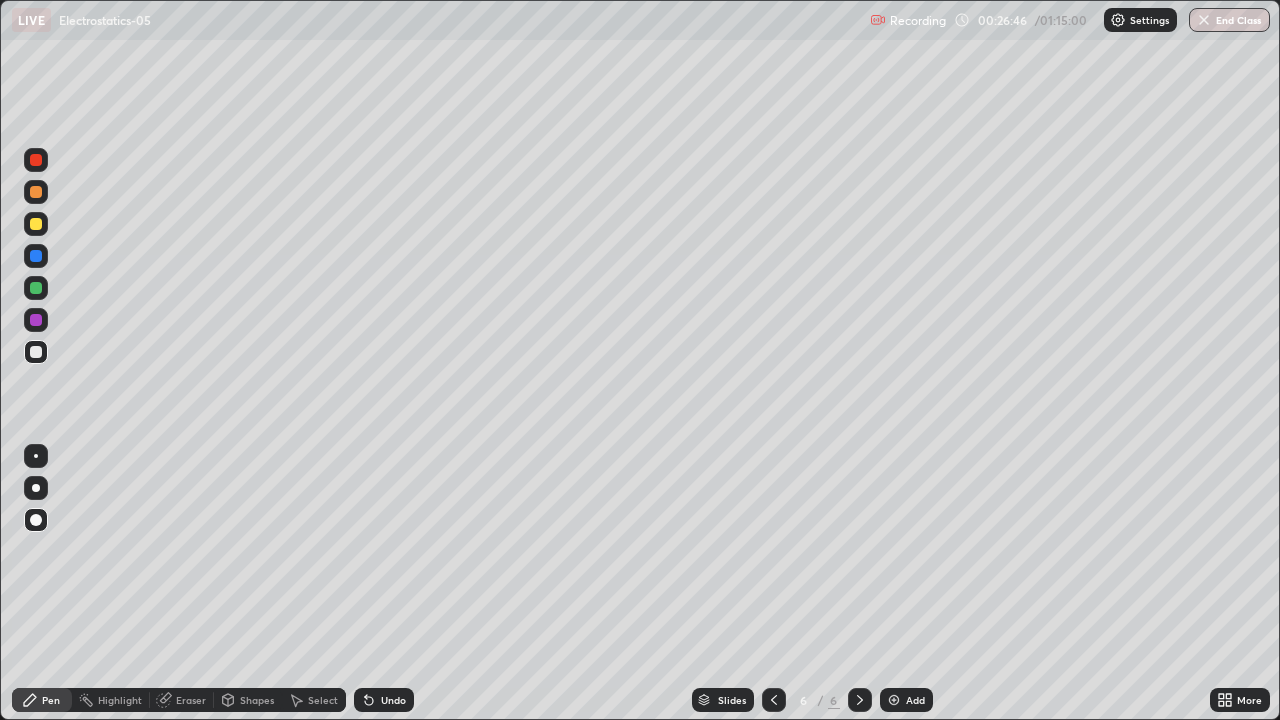 click on "Shapes" at bounding box center (257, 700) 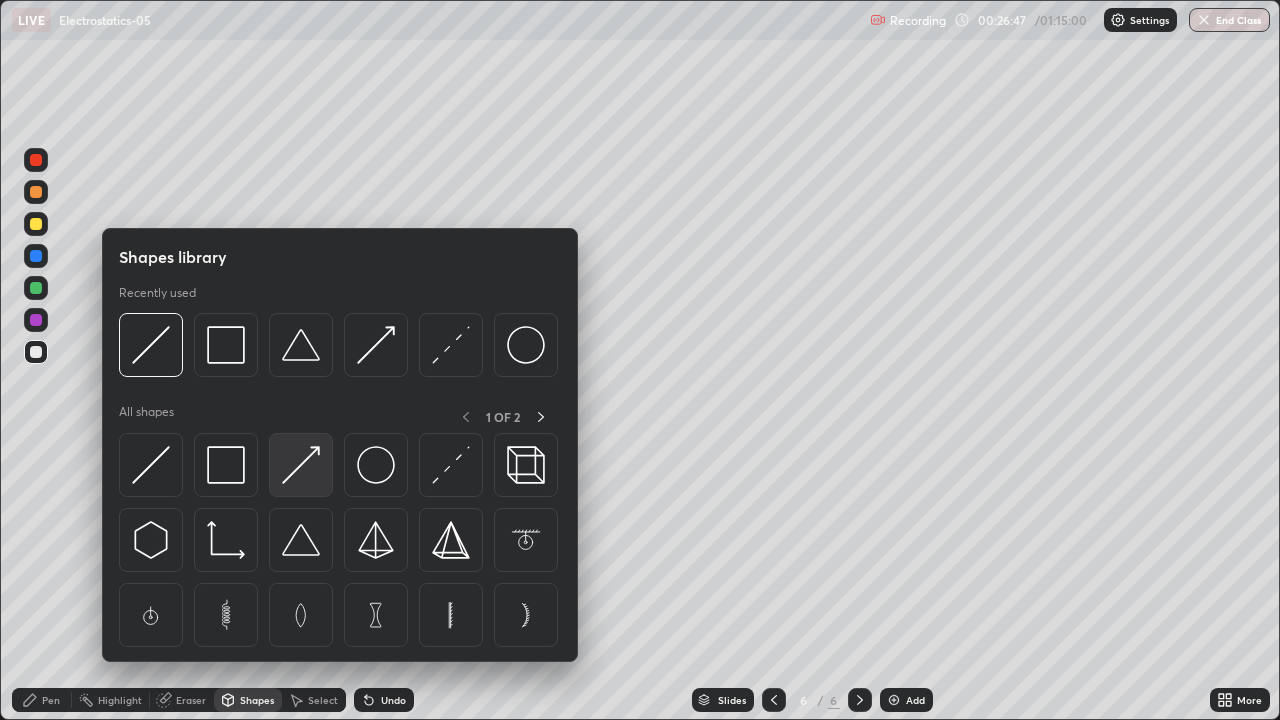 click at bounding box center [301, 465] 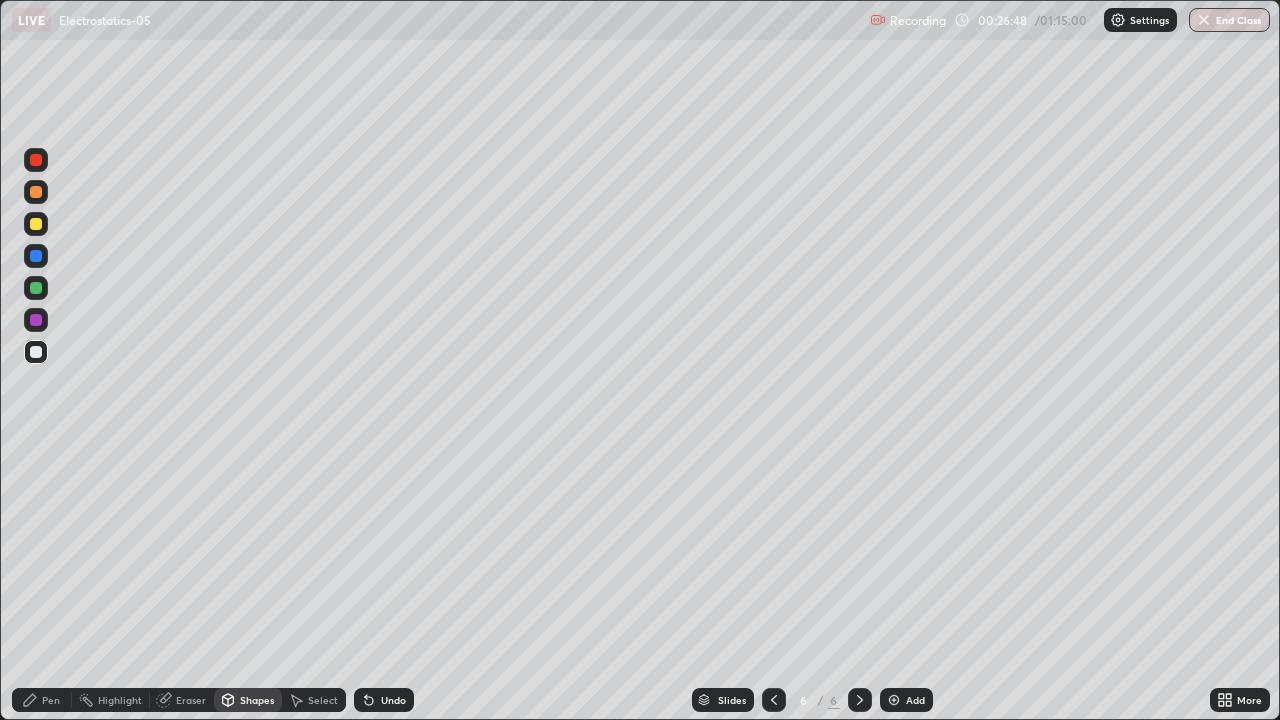 click at bounding box center [36, 160] 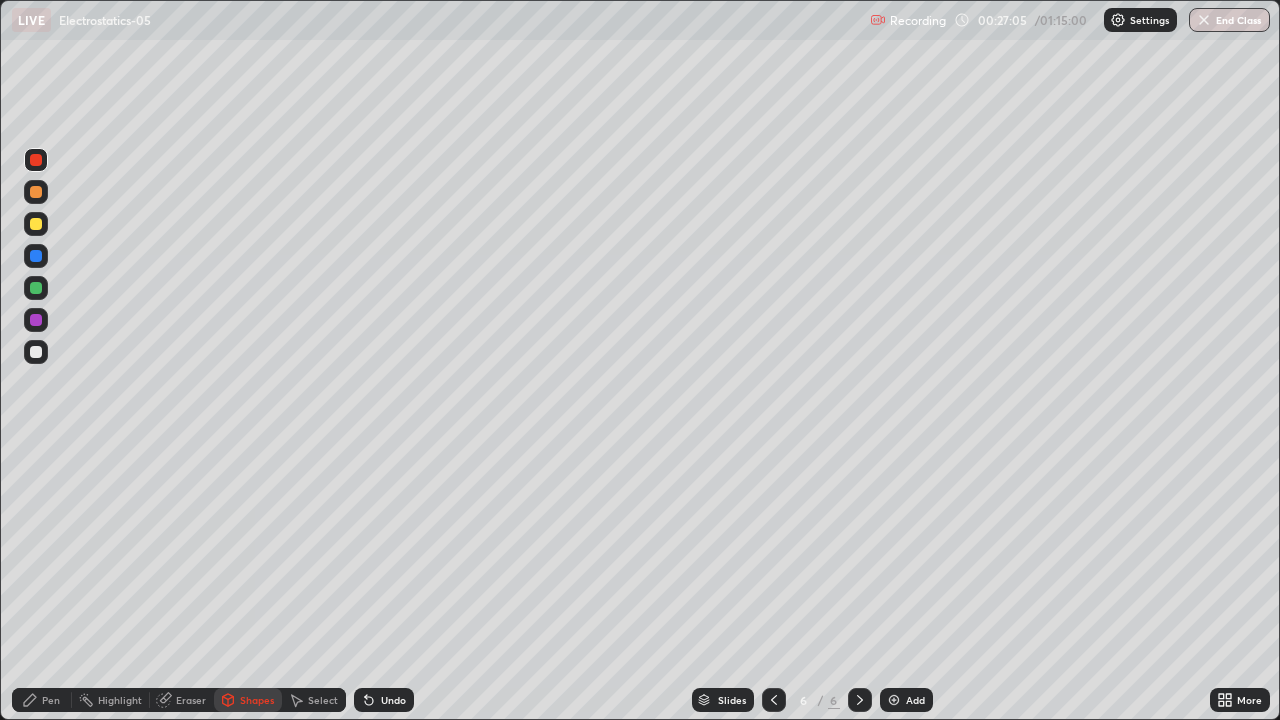 click on "Pen" at bounding box center [42, 700] 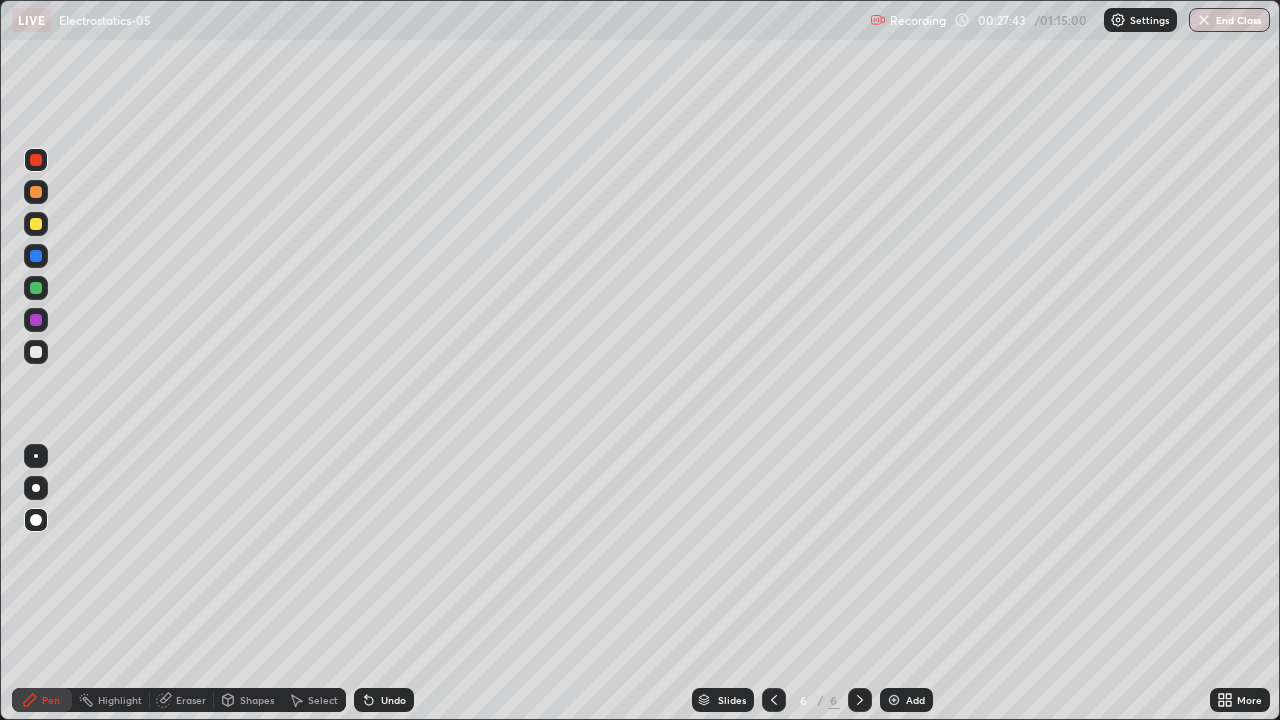 click 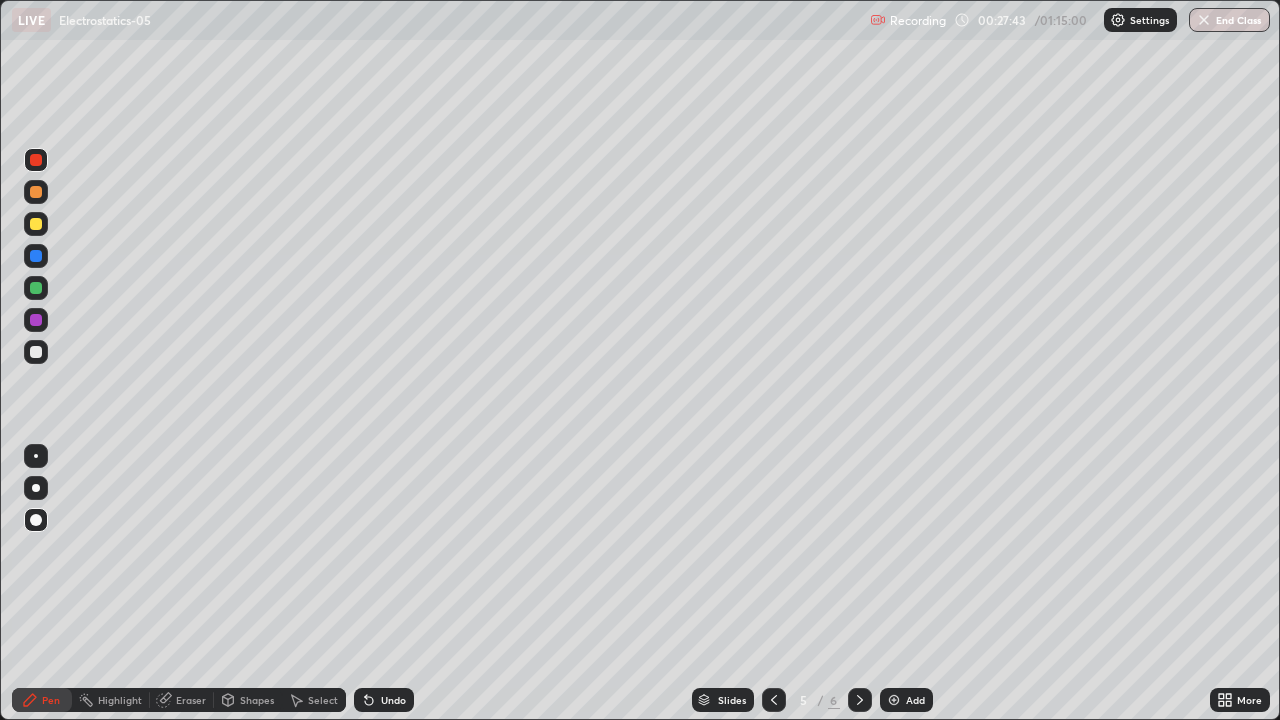 click 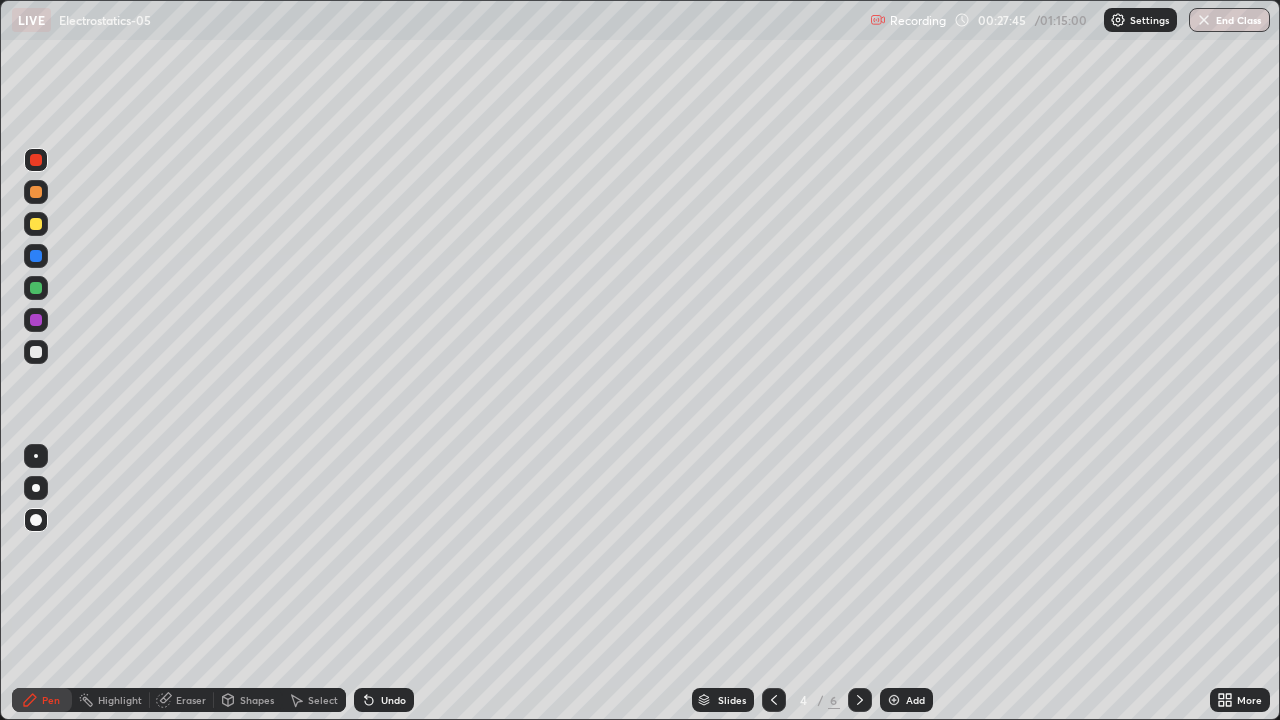 click at bounding box center (774, 700) 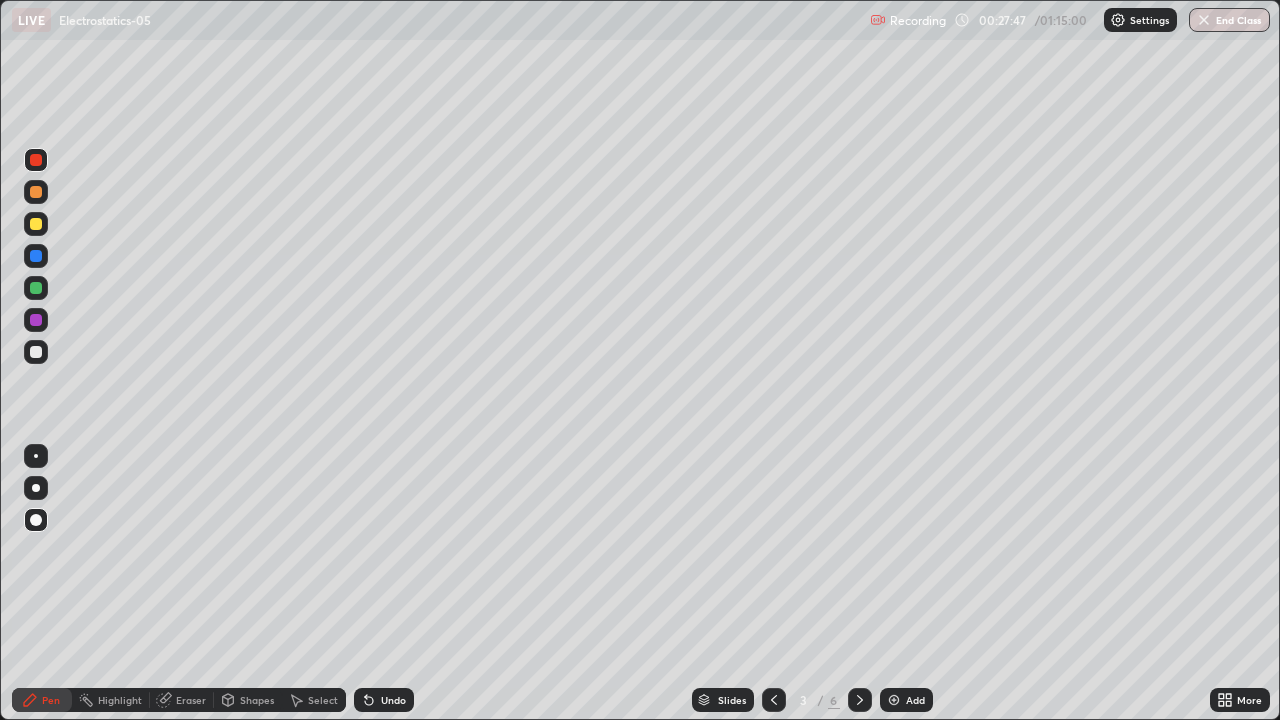 click 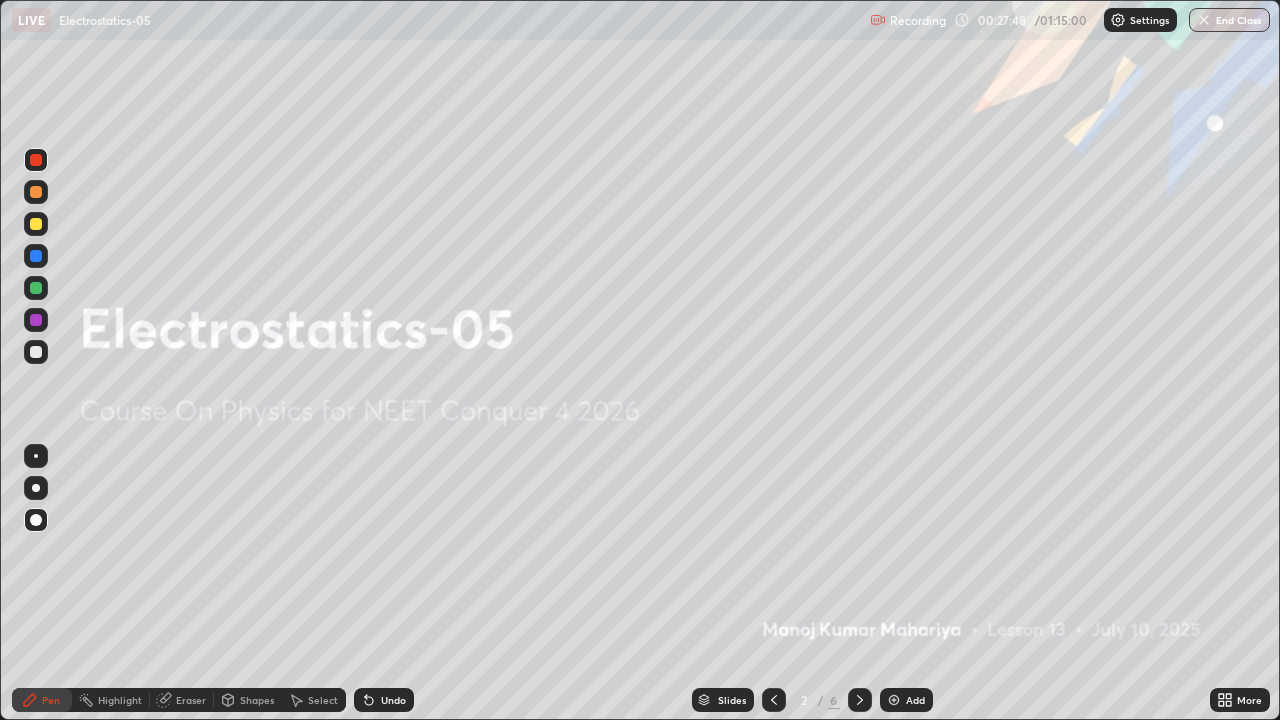 click 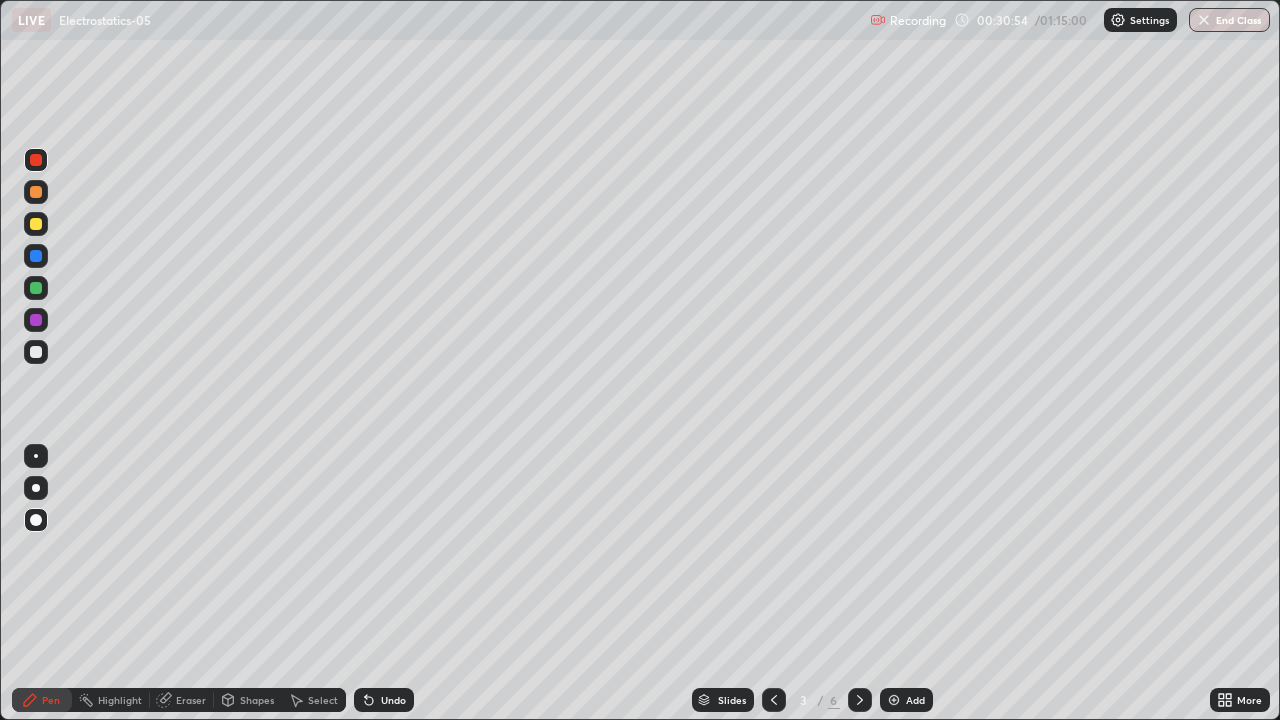 click 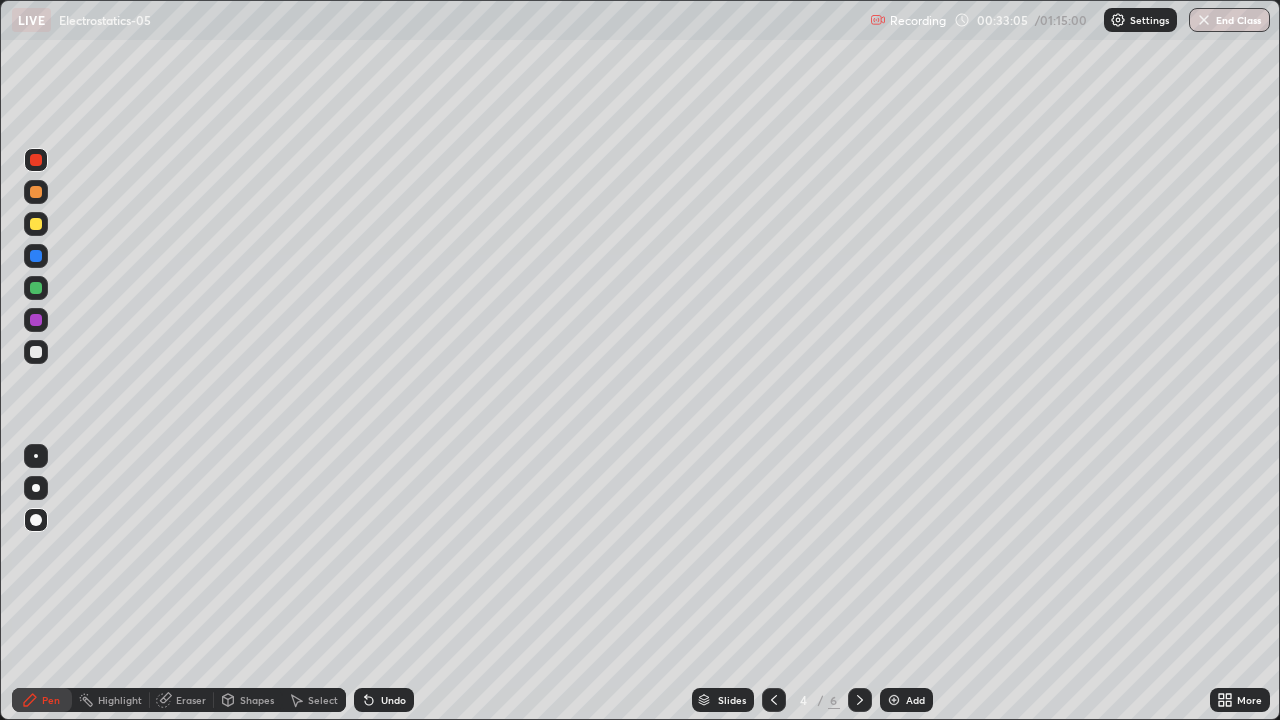 click 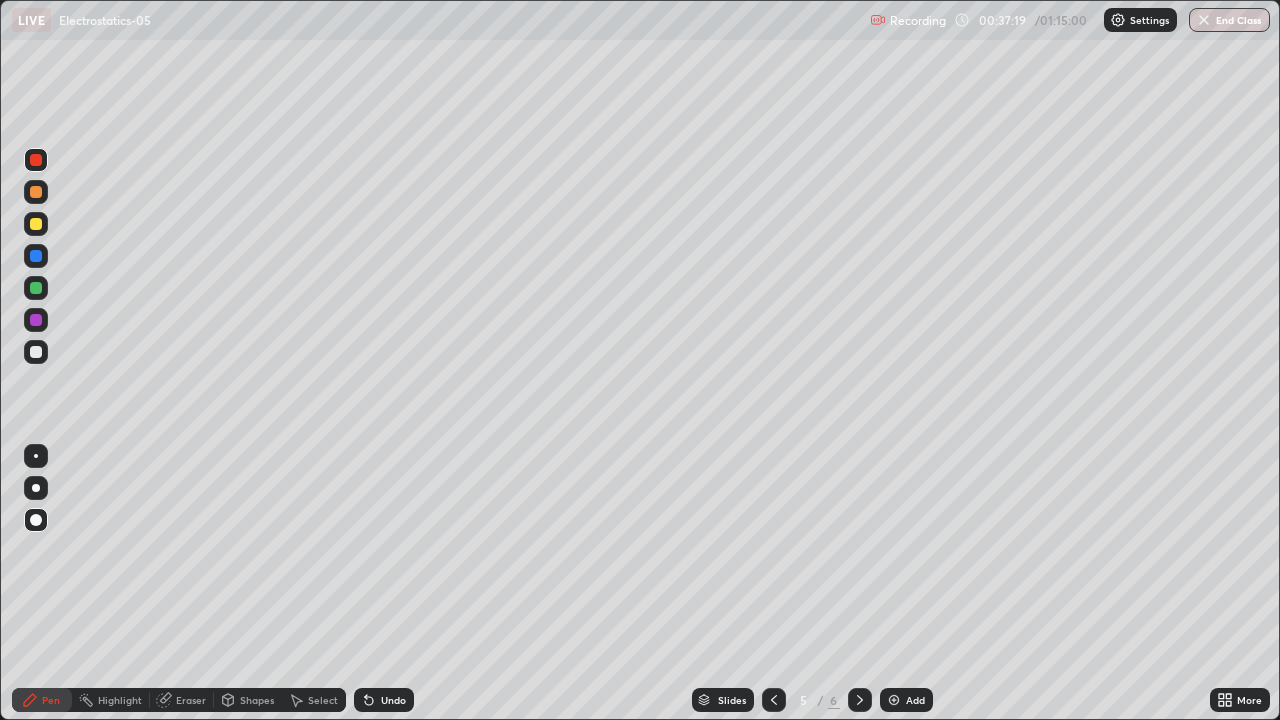 click 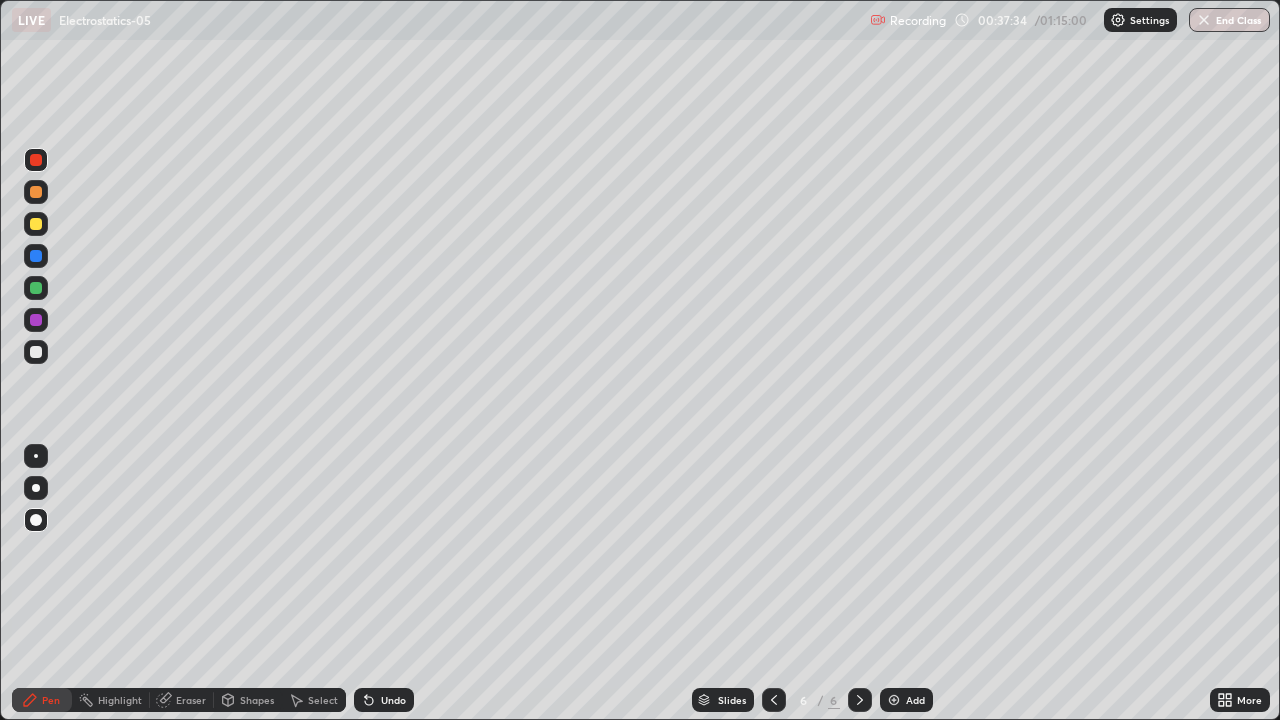 click at bounding box center (36, 224) 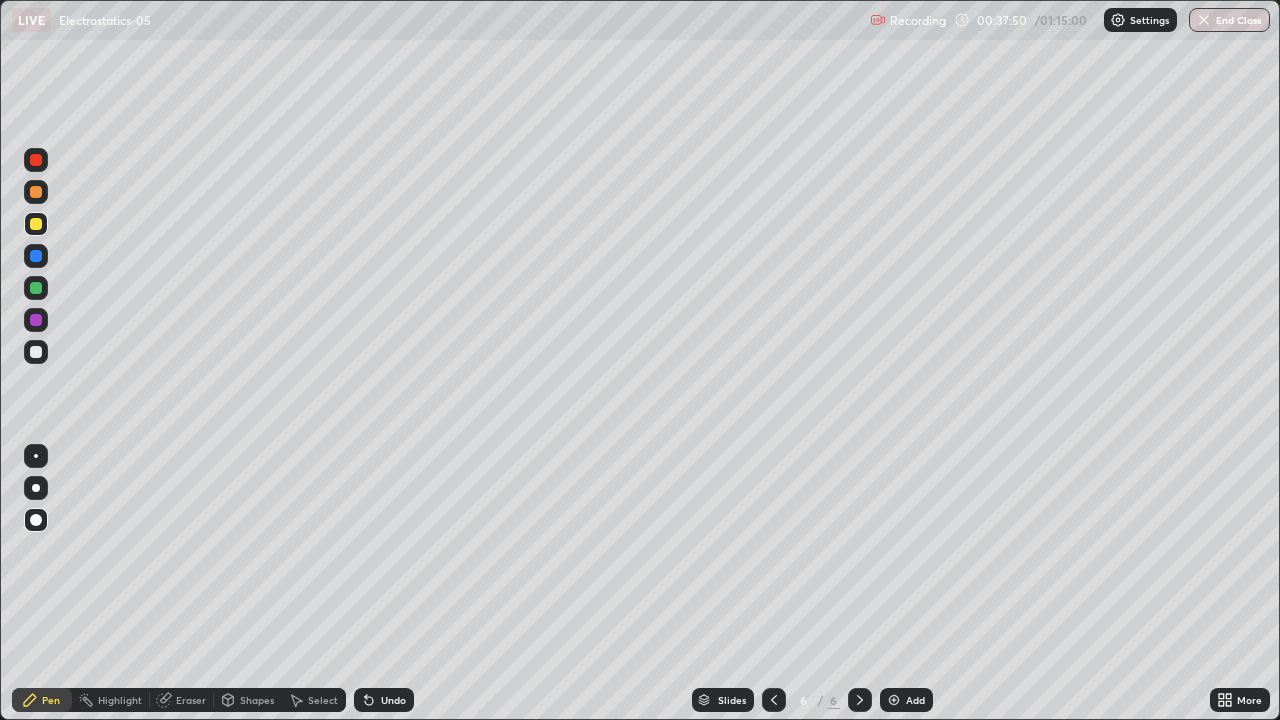 click on "Pen" at bounding box center [51, 700] 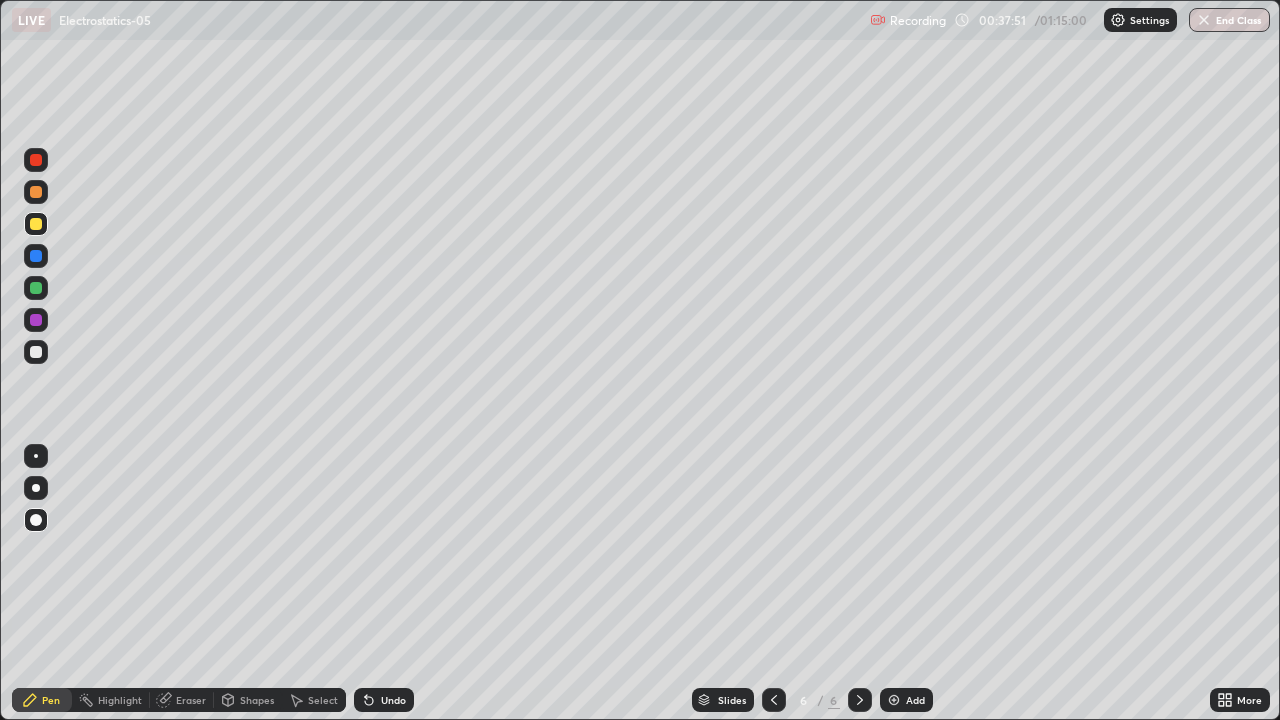 click at bounding box center (36, 520) 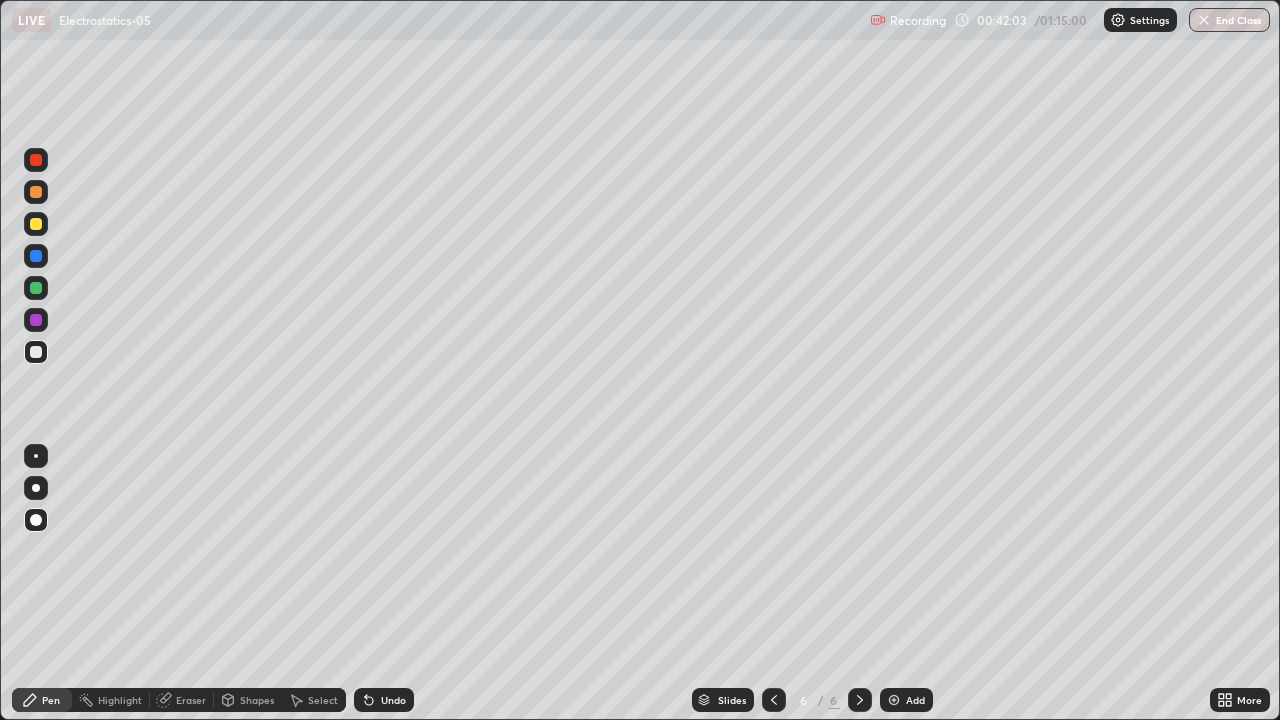 click at bounding box center (894, 700) 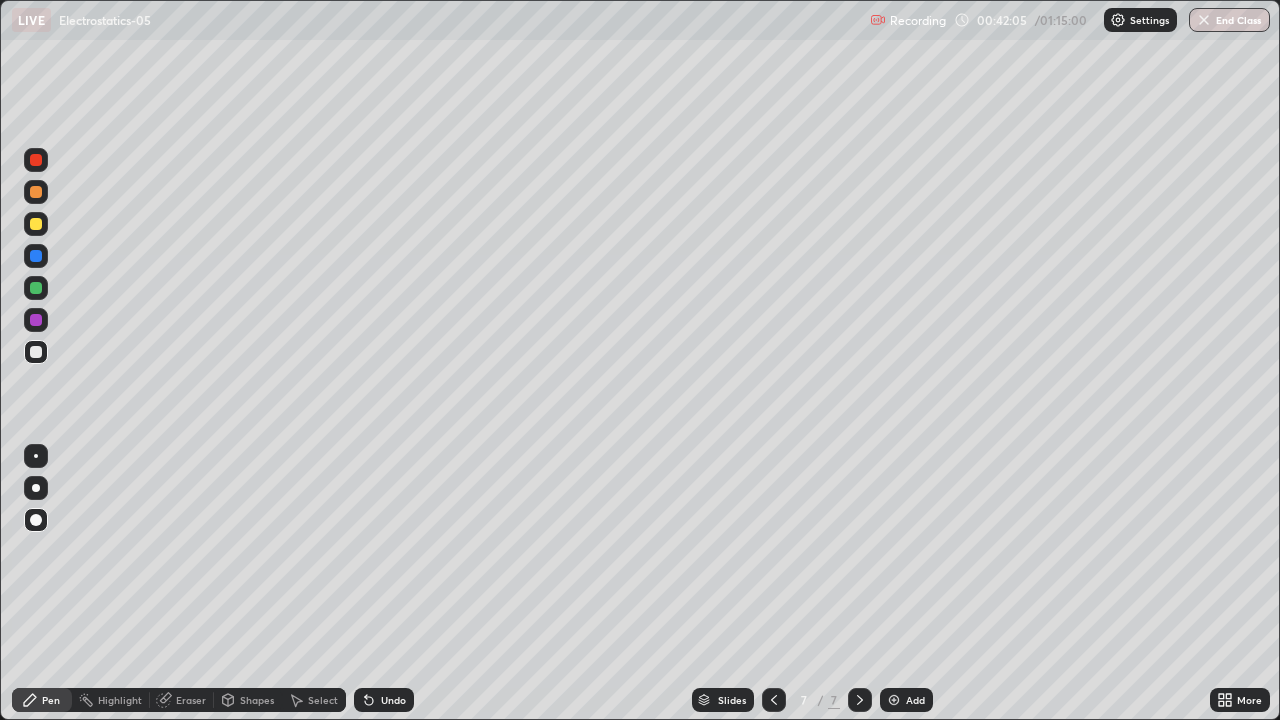 click at bounding box center (36, 520) 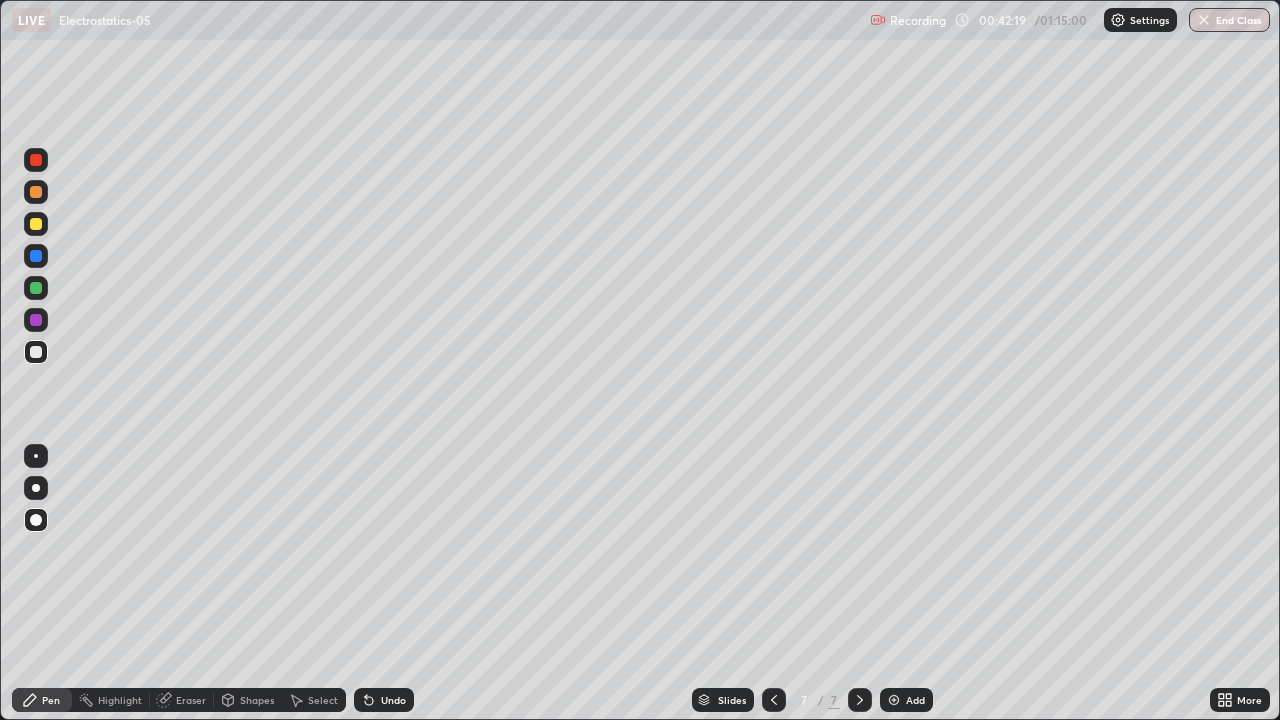 click on "Shapes" at bounding box center (257, 700) 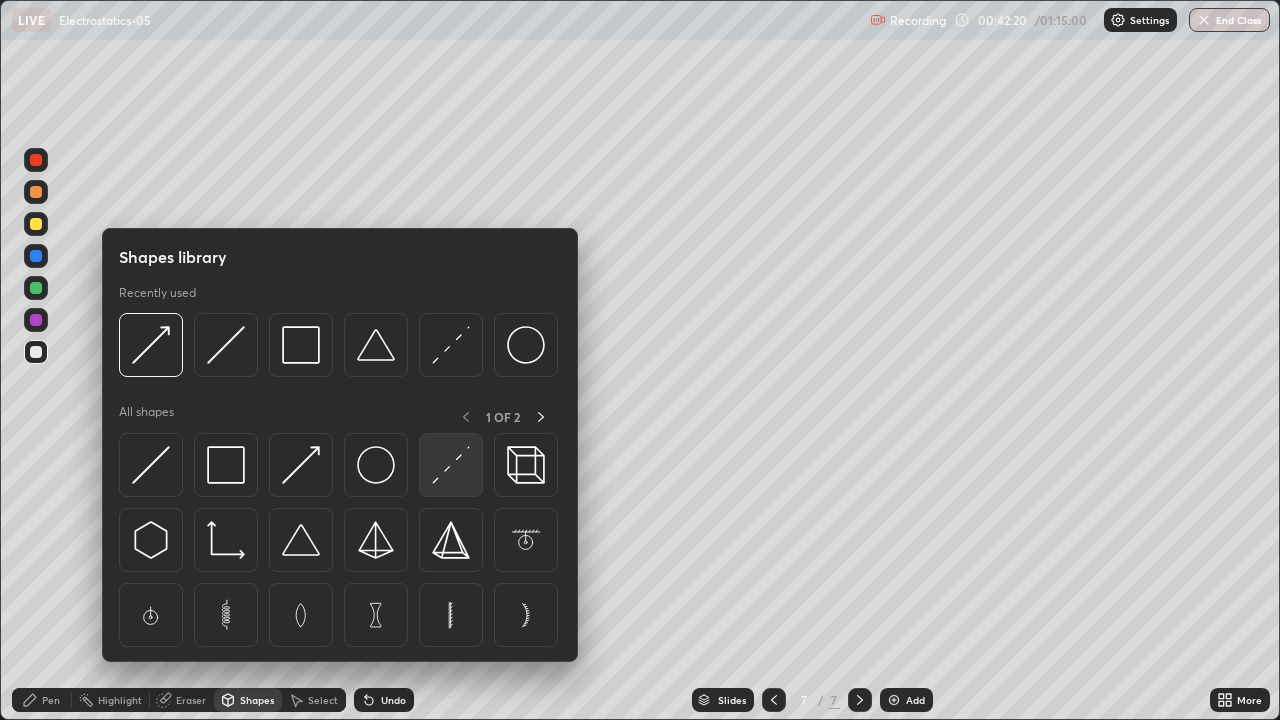 click at bounding box center (451, 465) 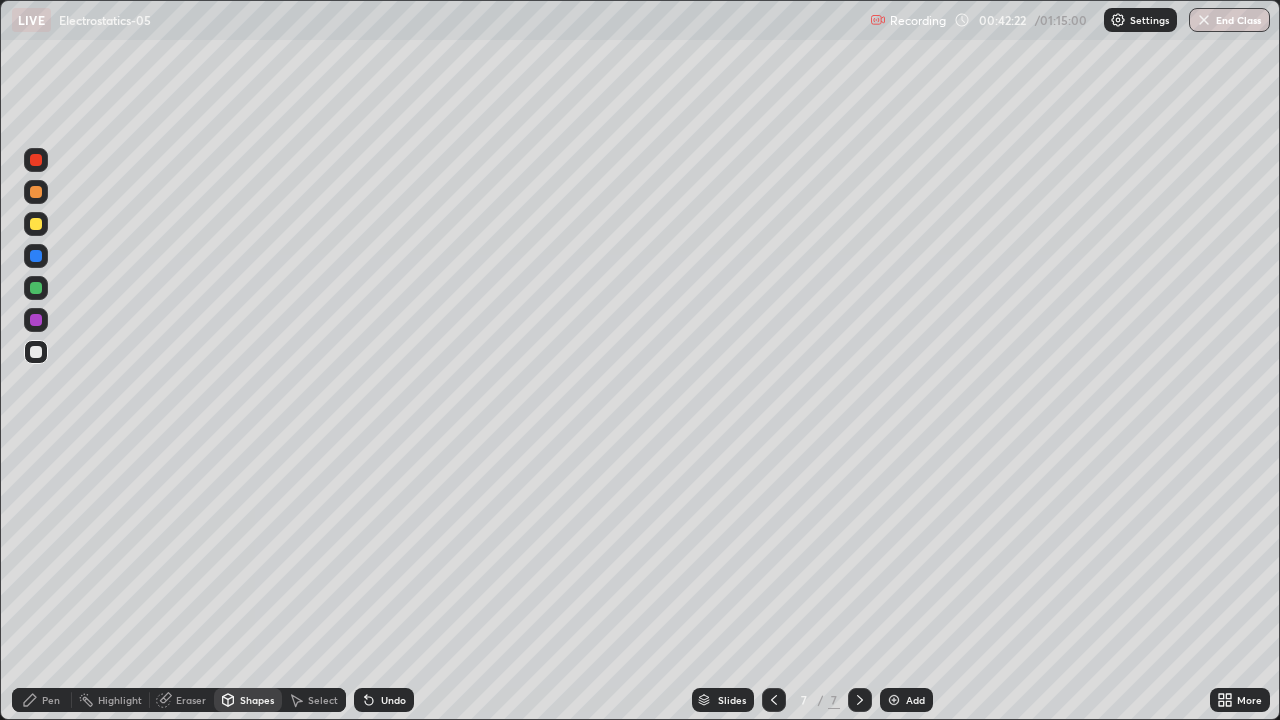 click on "Pen" at bounding box center [51, 700] 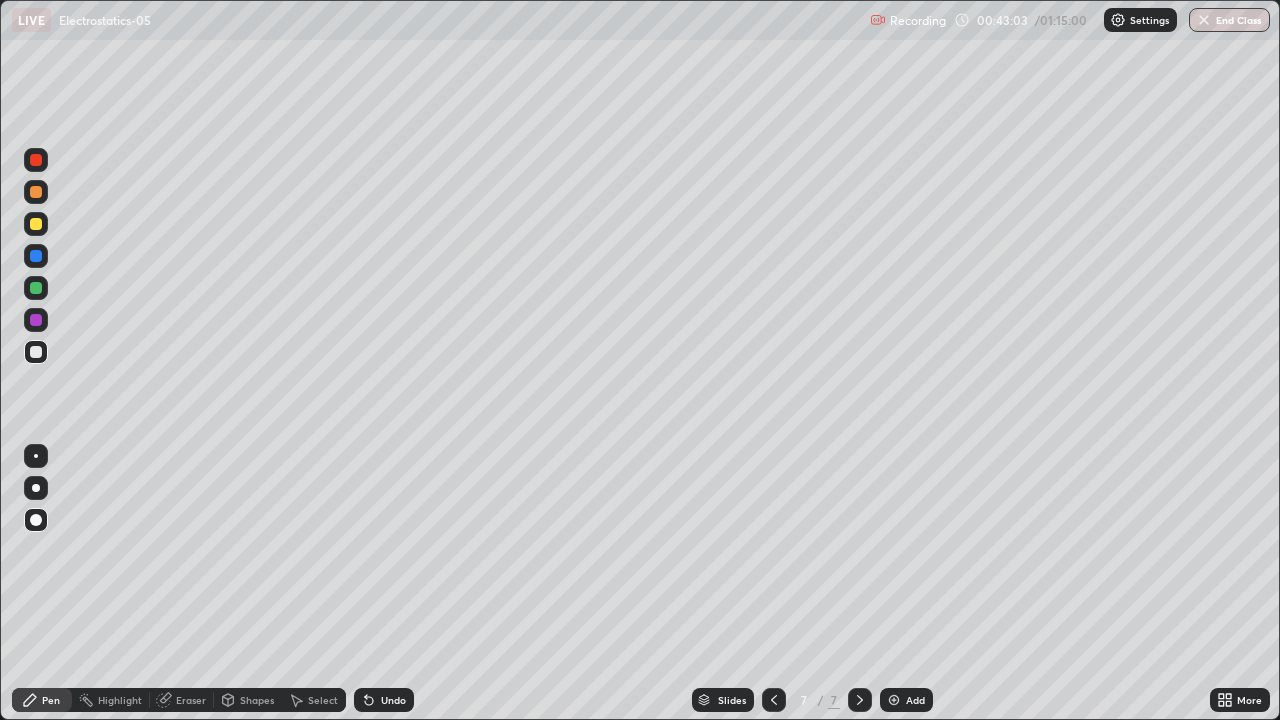 click at bounding box center (36, 224) 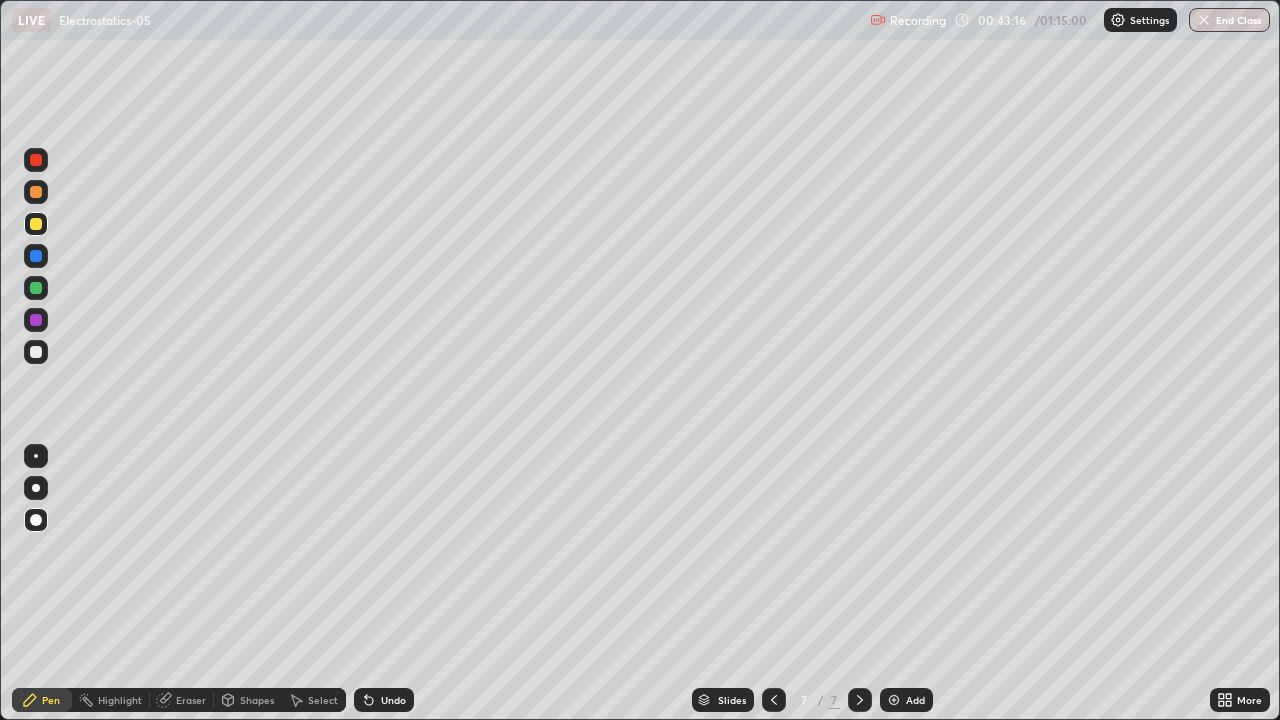 click at bounding box center (36, 352) 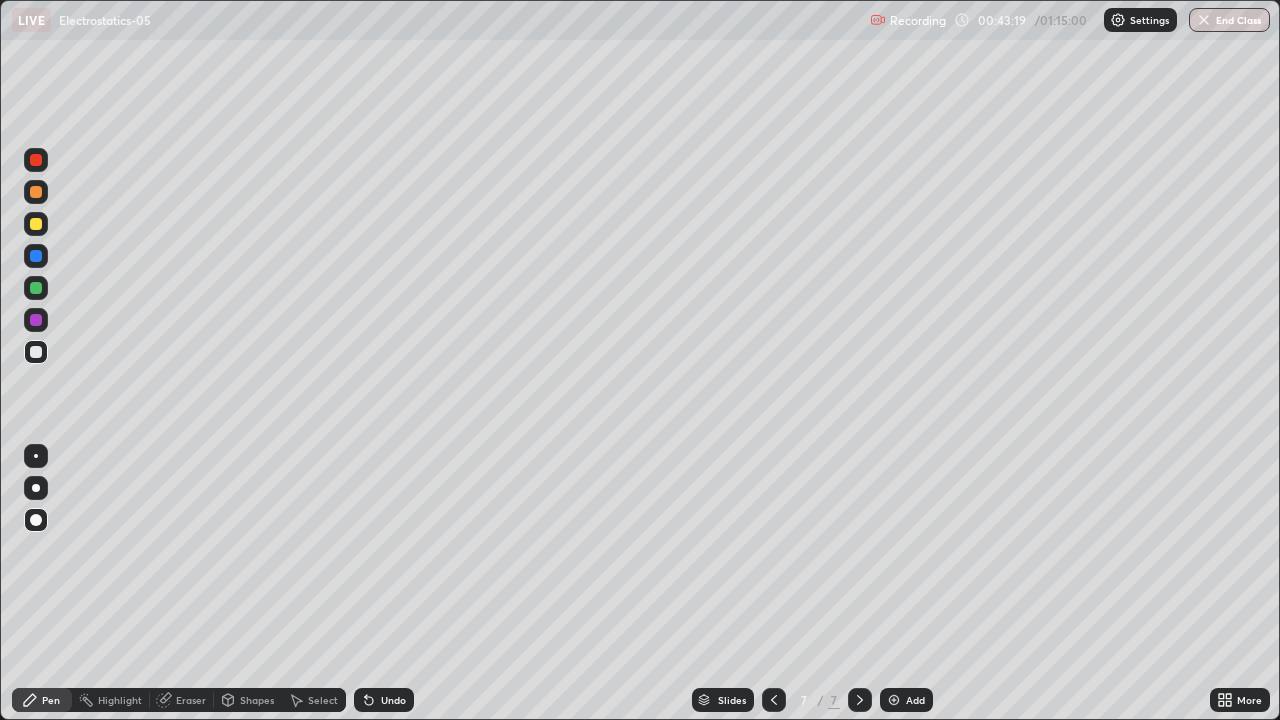 click on "Shapes" at bounding box center (257, 700) 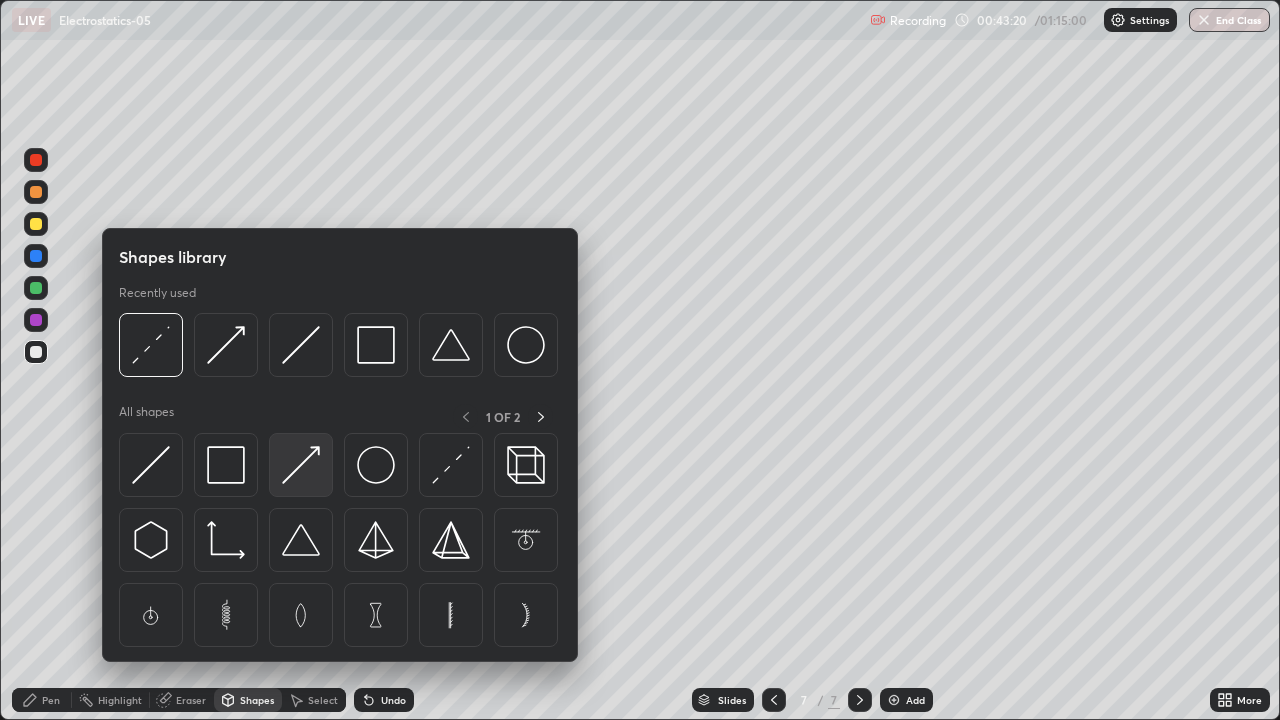 click at bounding box center (301, 465) 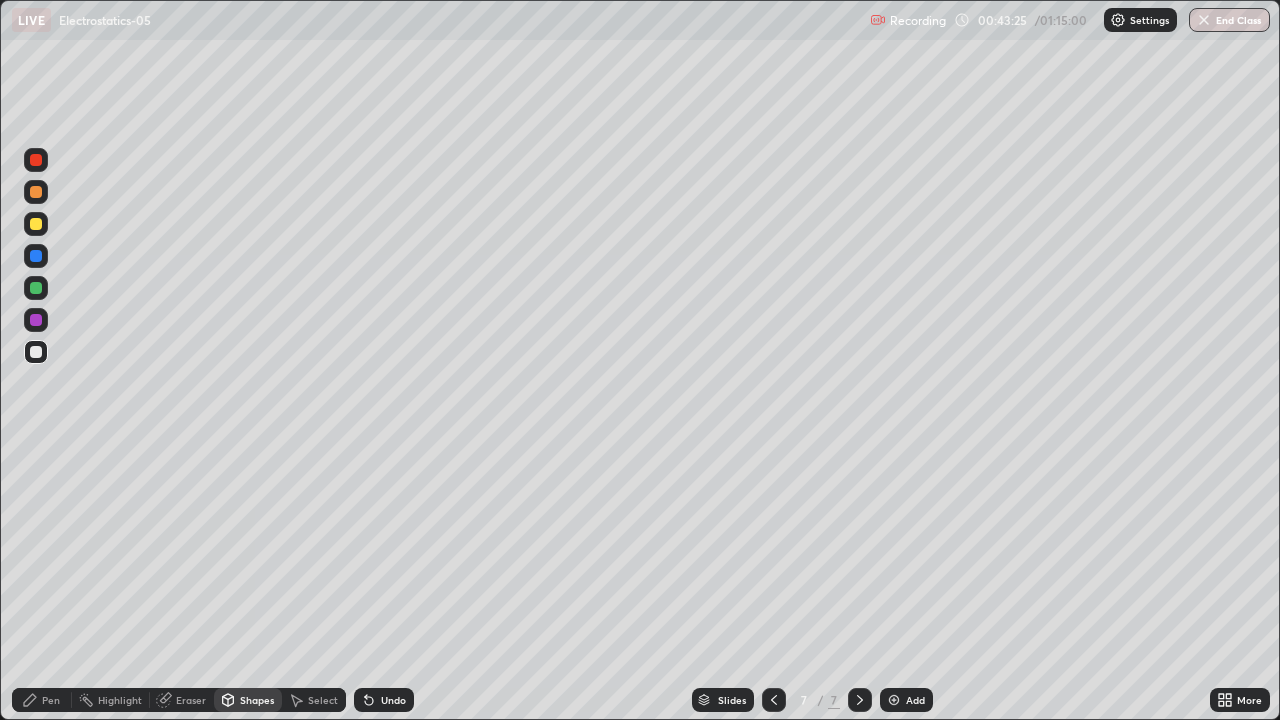 click at bounding box center [36, 160] 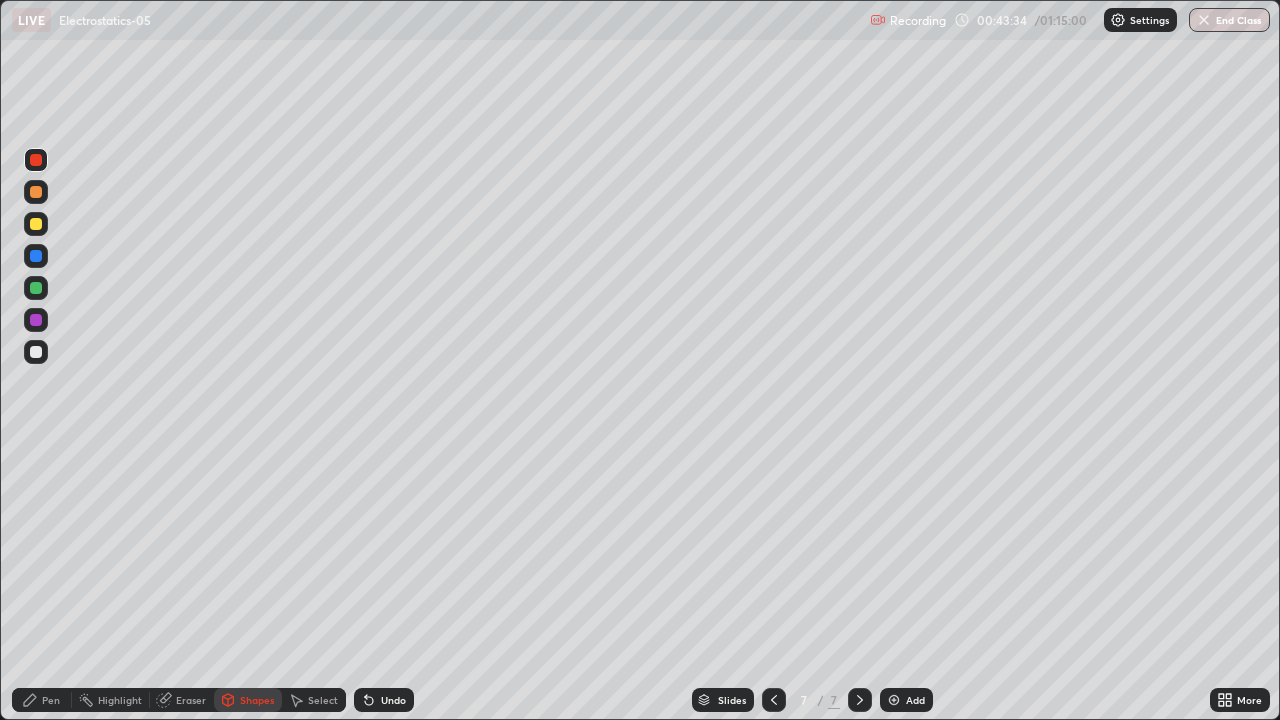 click on "Pen" at bounding box center [42, 700] 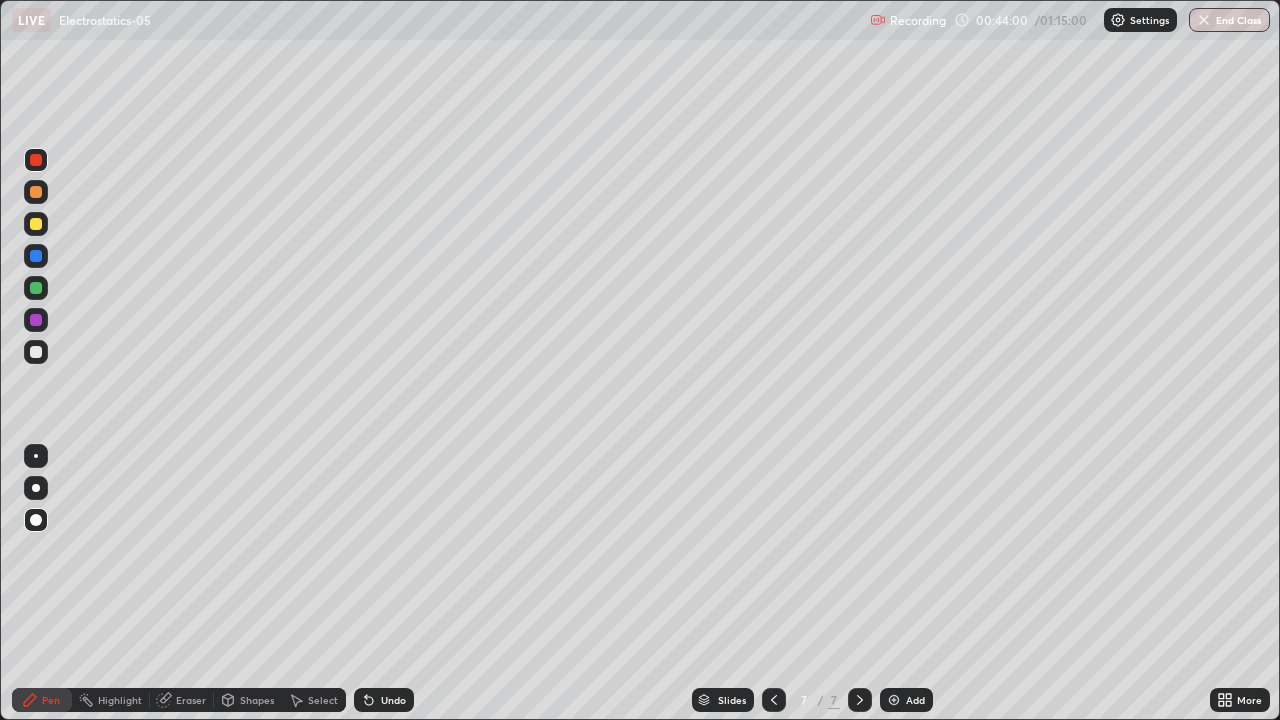 click on "LIVE" at bounding box center [31, 20] 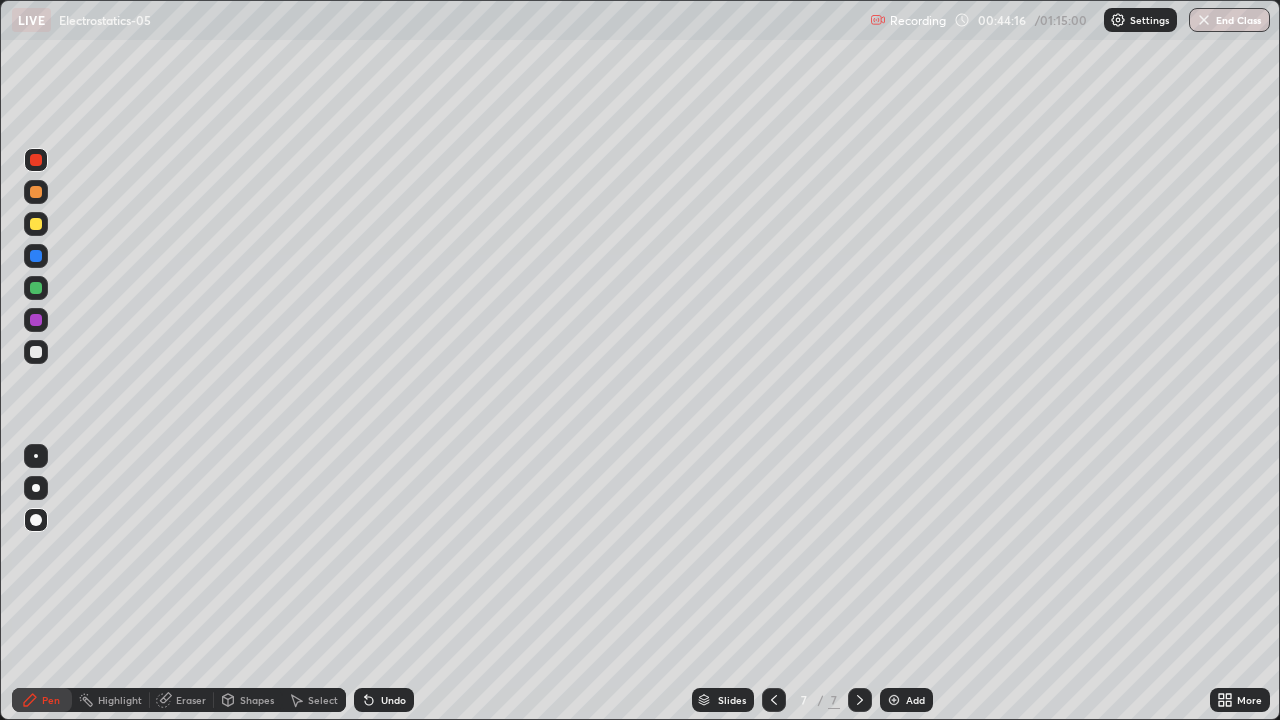 click on "Shapes" at bounding box center (257, 700) 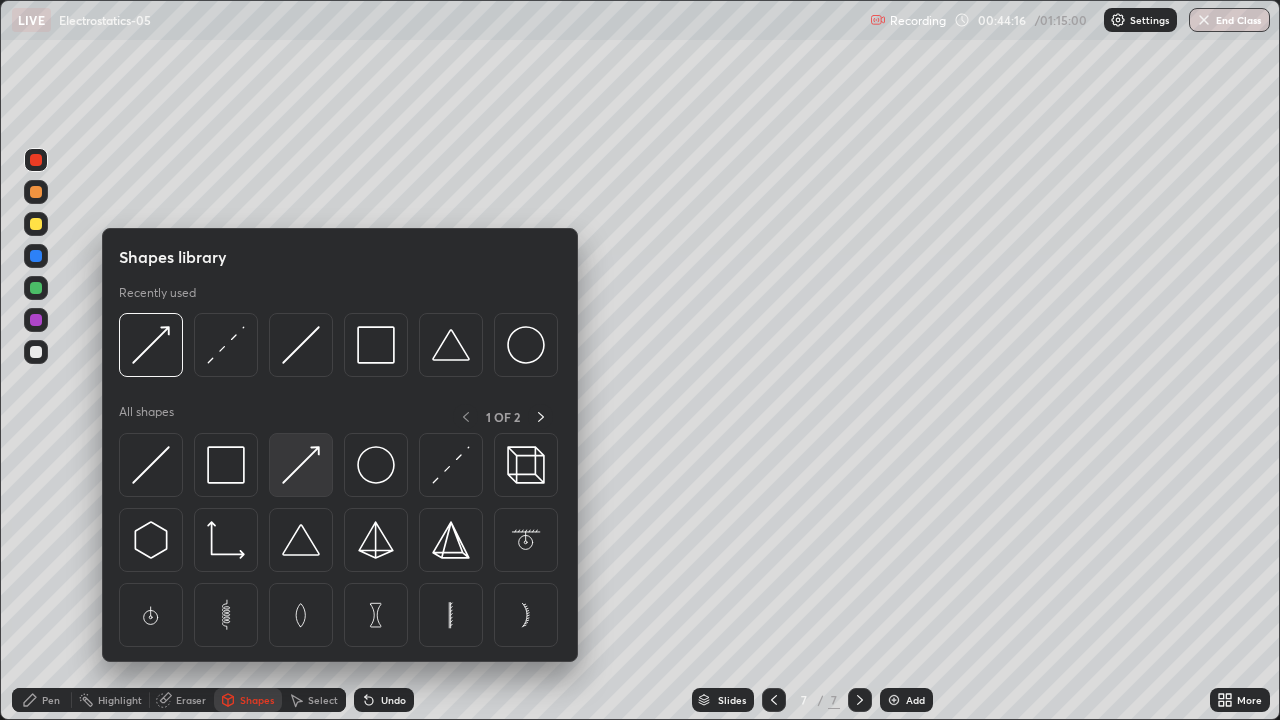 click at bounding box center (301, 465) 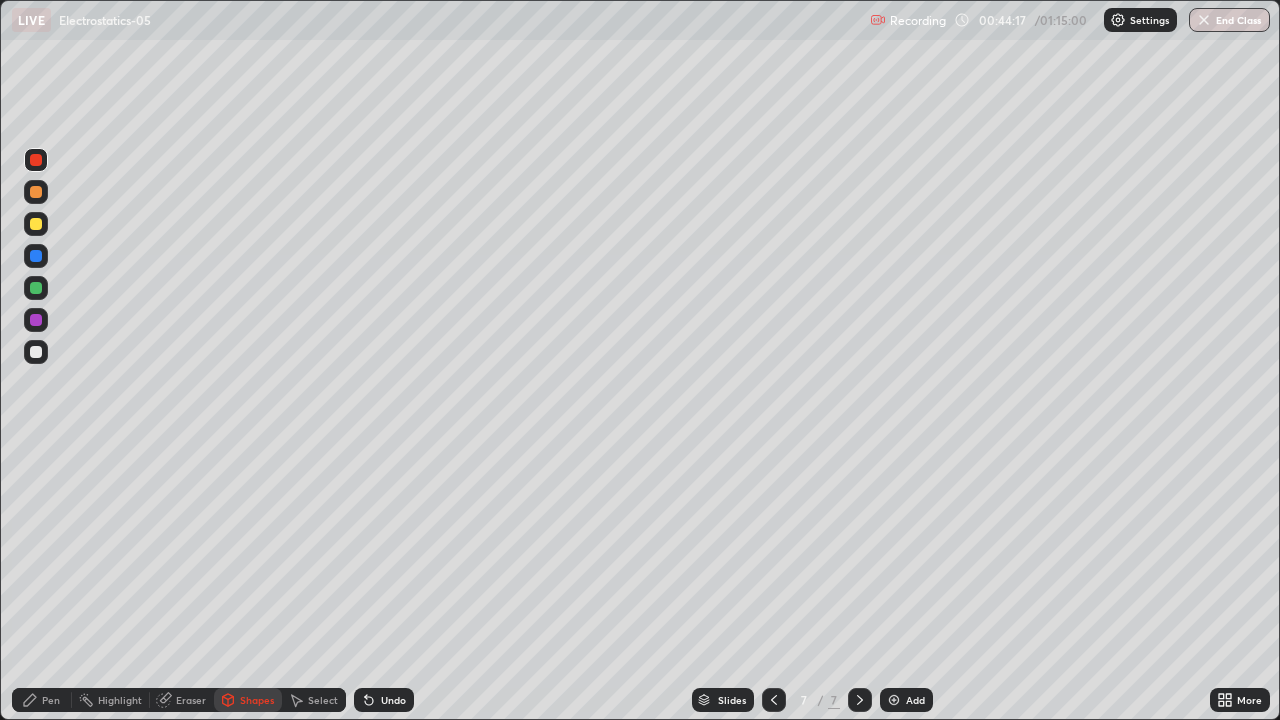 click at bounding box center (36, 224) 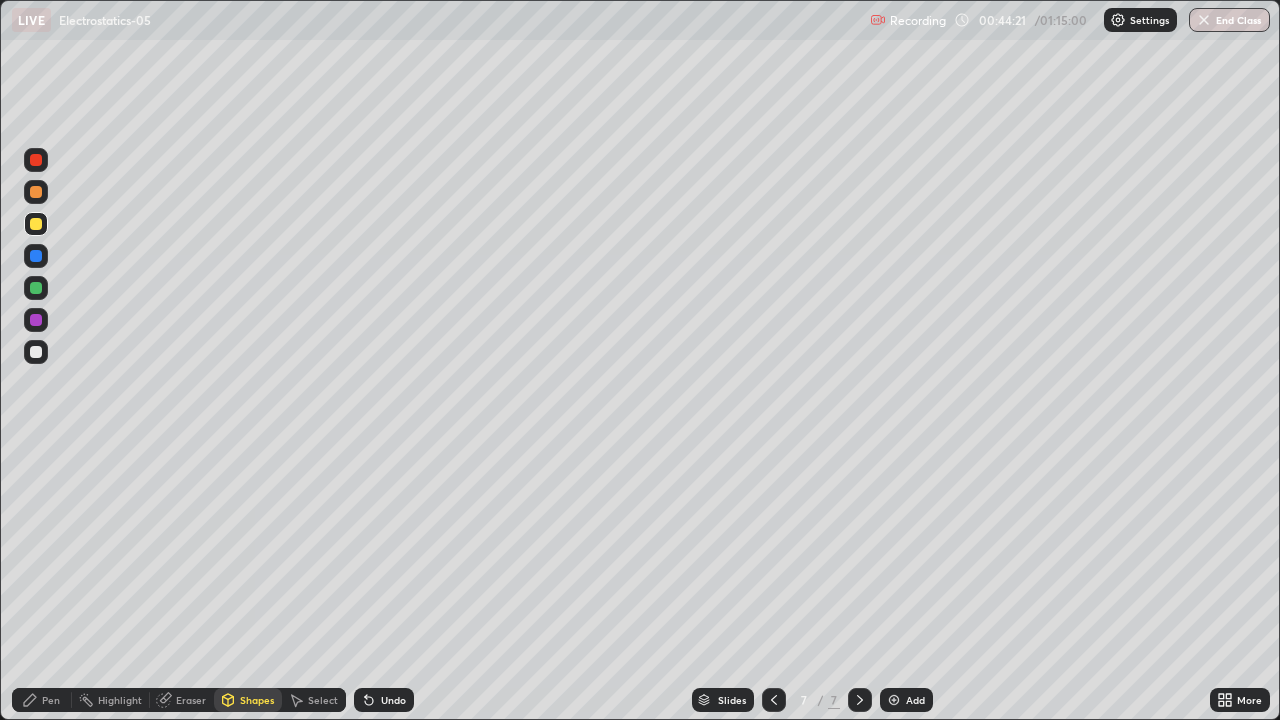 click on "Pen" at bounding box center (51, 700) 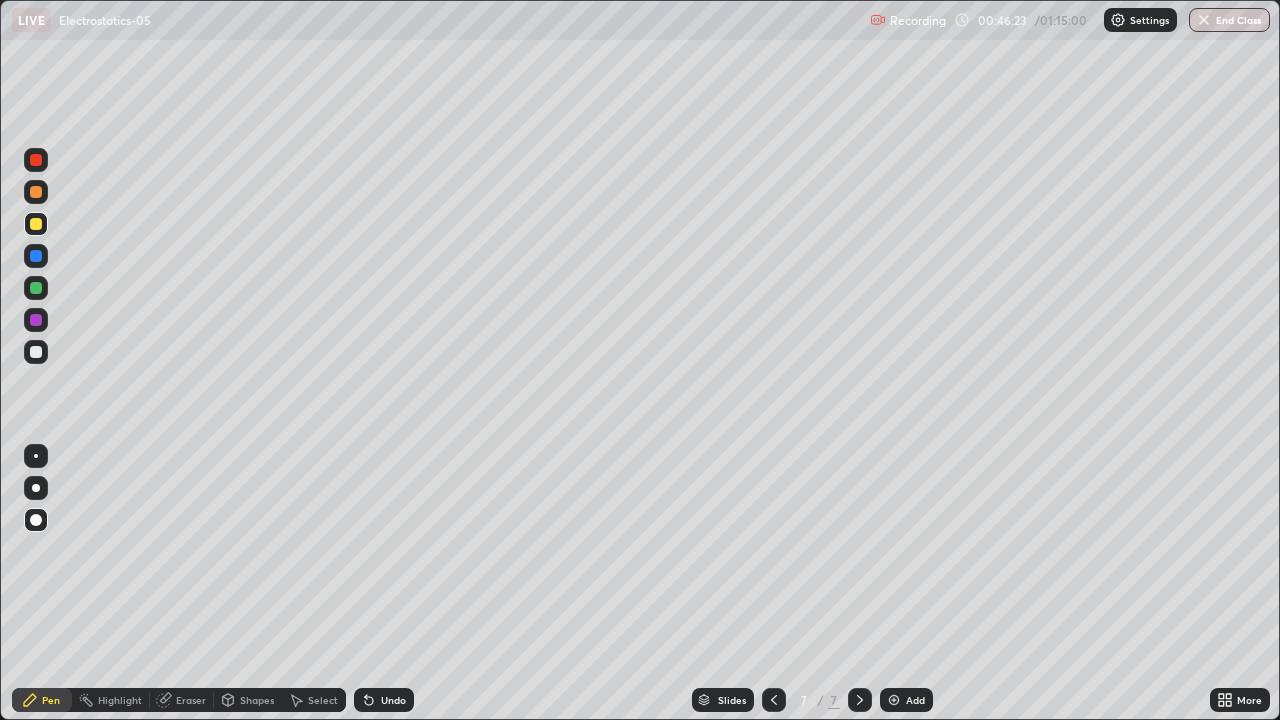 click on "Shapes" at bounding box center (257, 700) 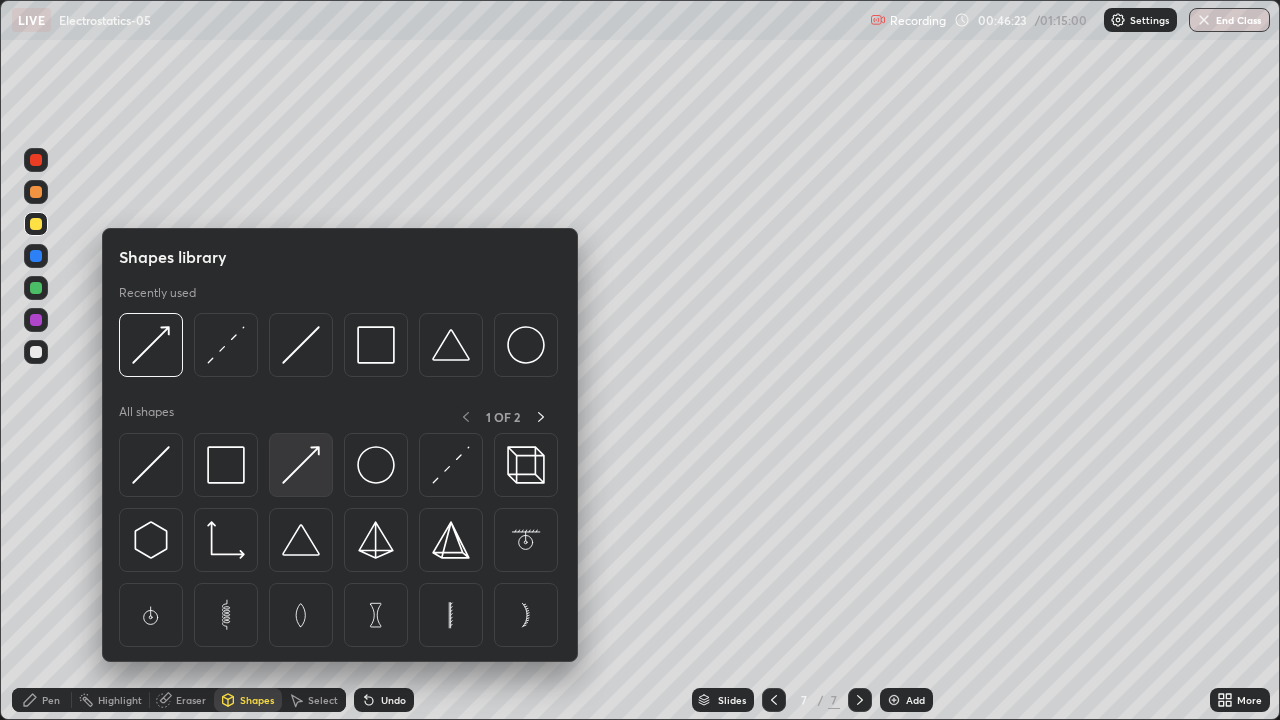click at bounding box center [301, 465] 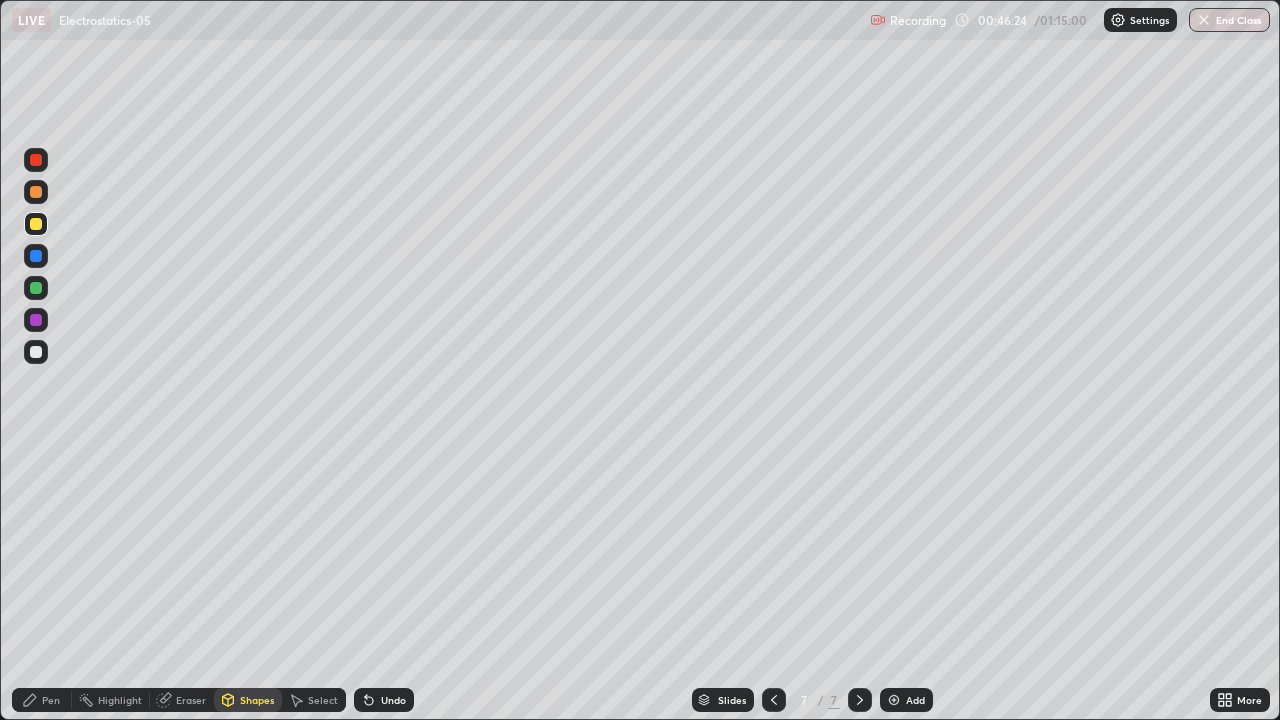 click at bounding box center (36, 160) 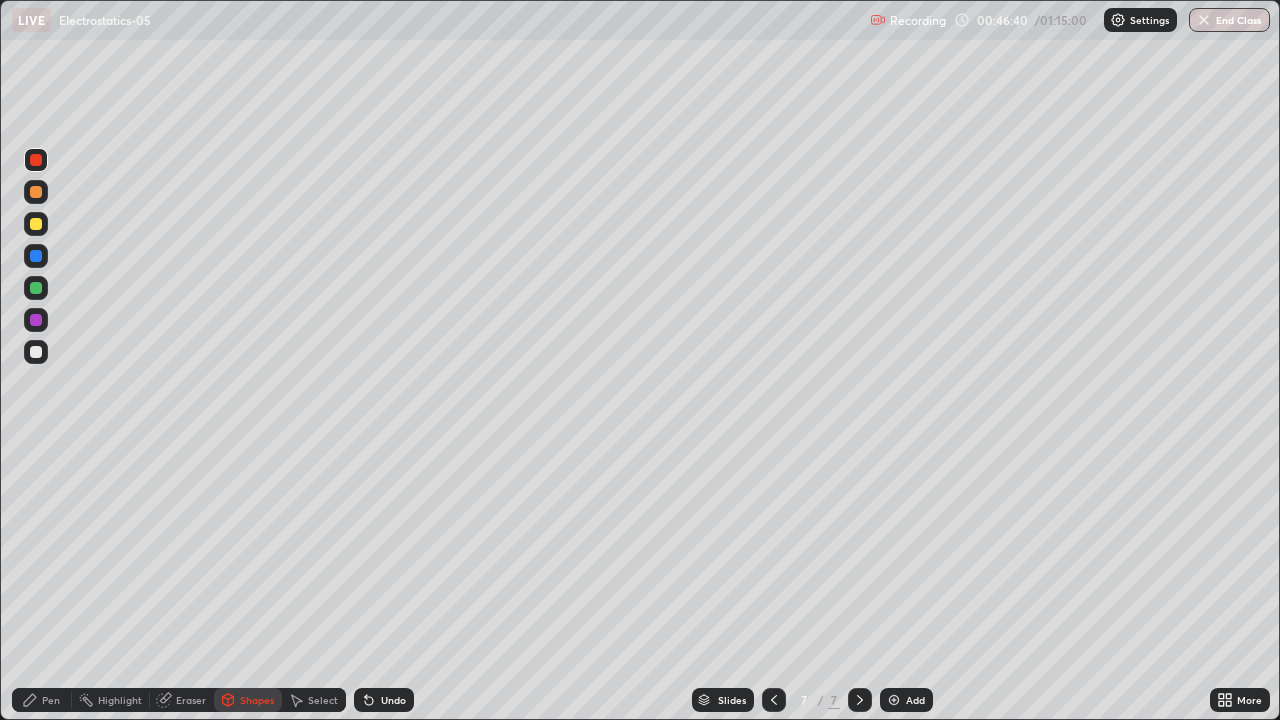 click on "Pen" at bounding box center (42, 700) 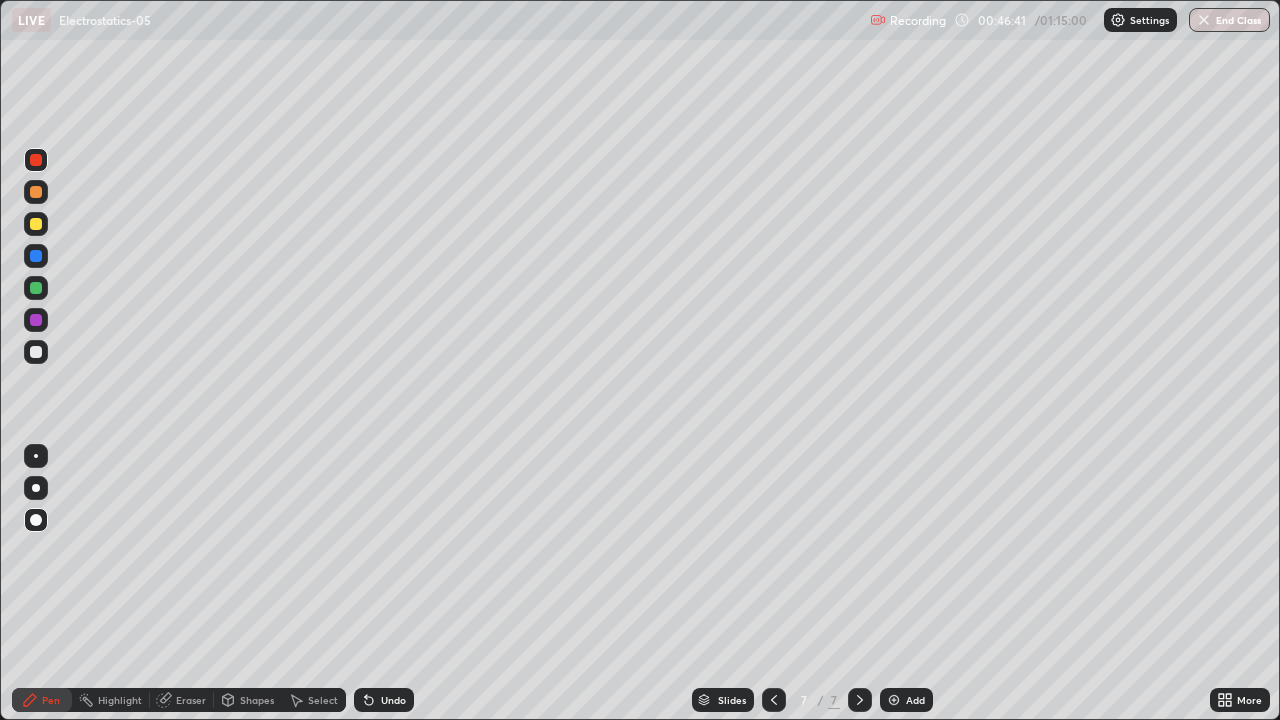 click at bounding box center (36, 352) 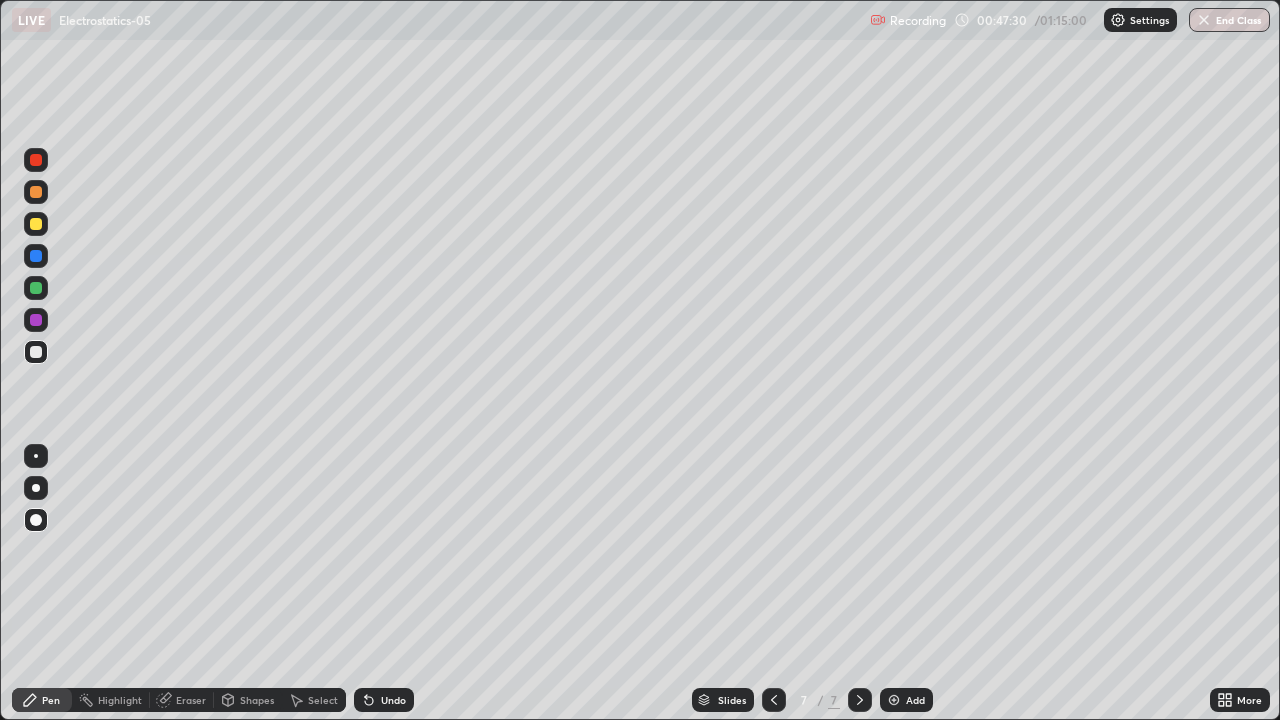 click at bounding box center [36, 224] 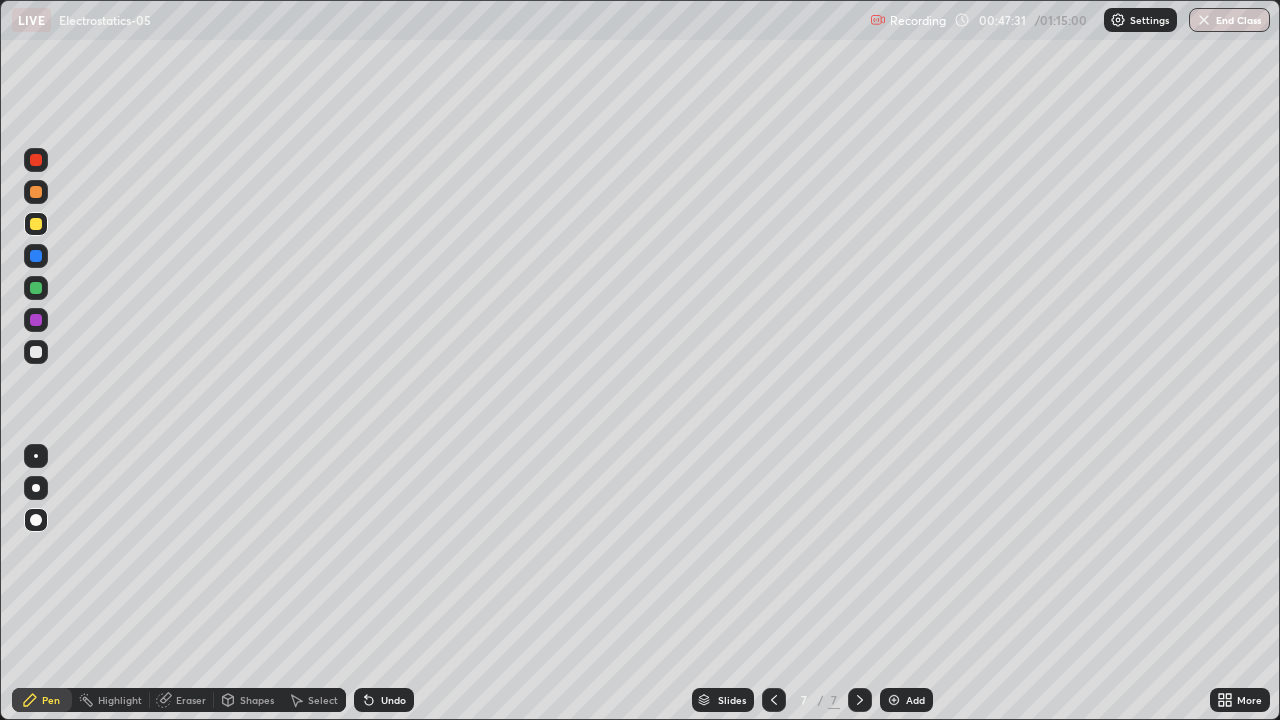 click on "Shapes" at bounding box center [248, 700] 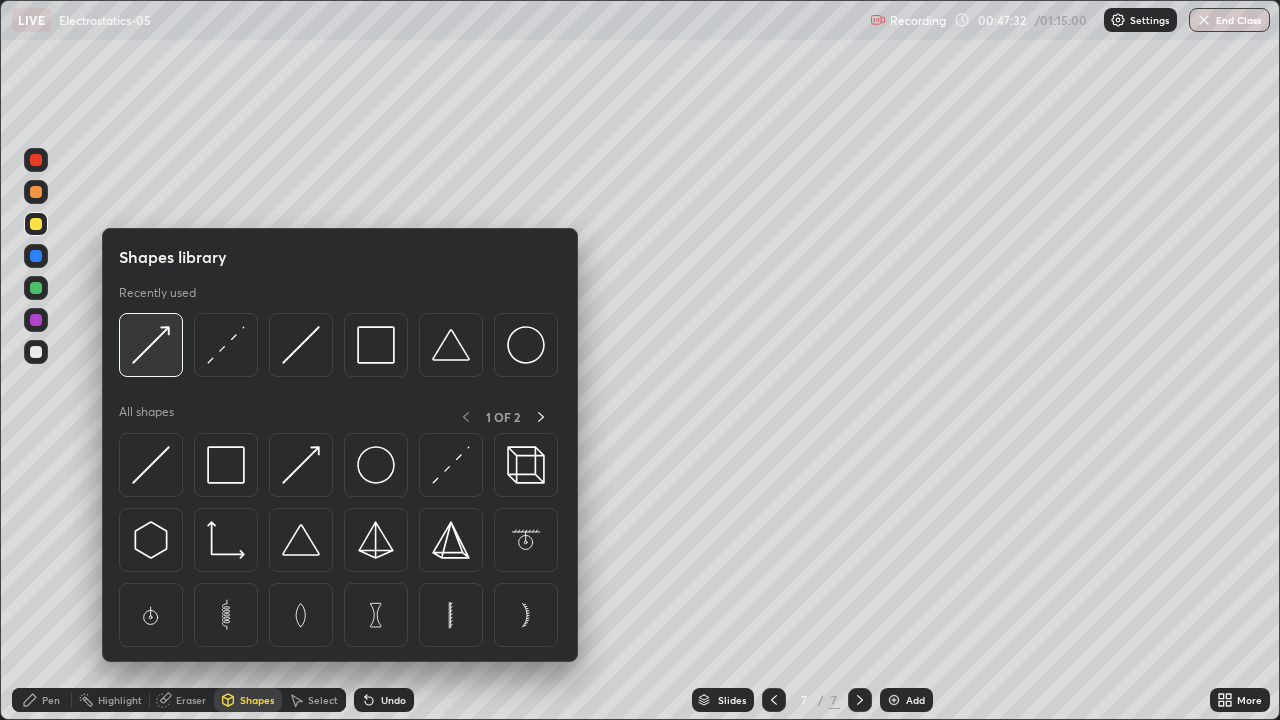 click at bounding box center (151, 345) 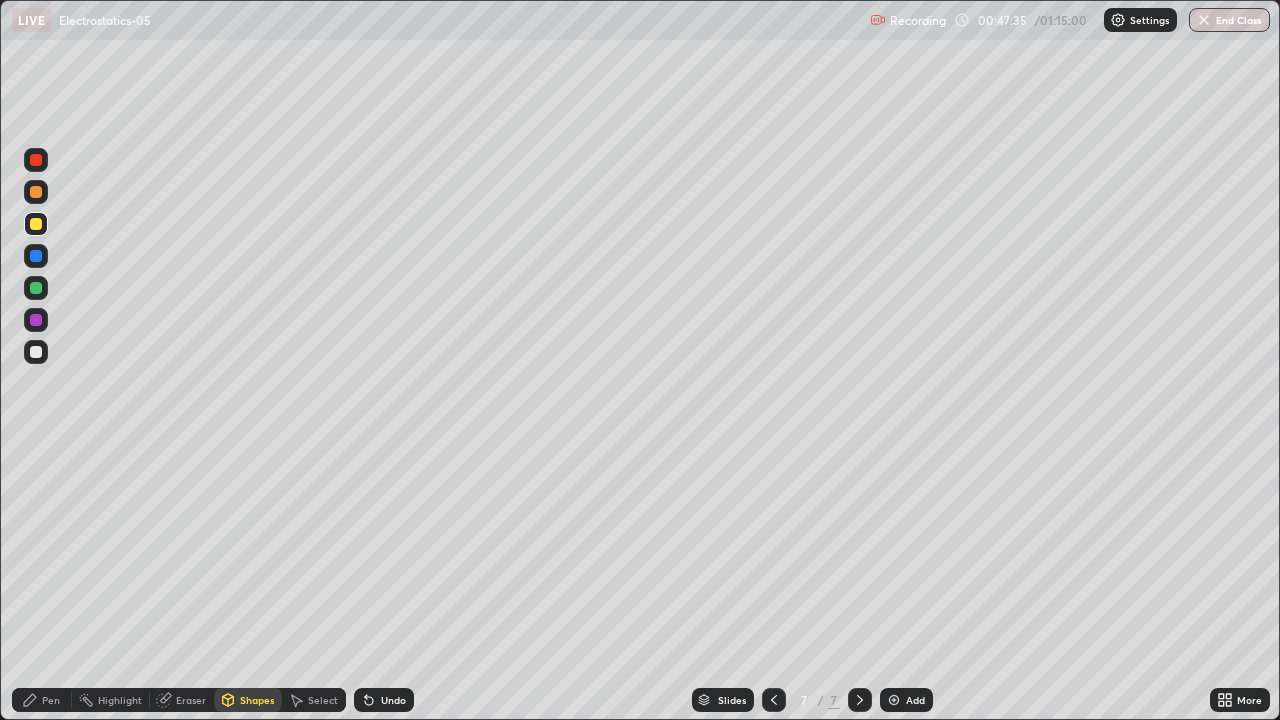 click on "Pen" at bounding box center (51, 700) 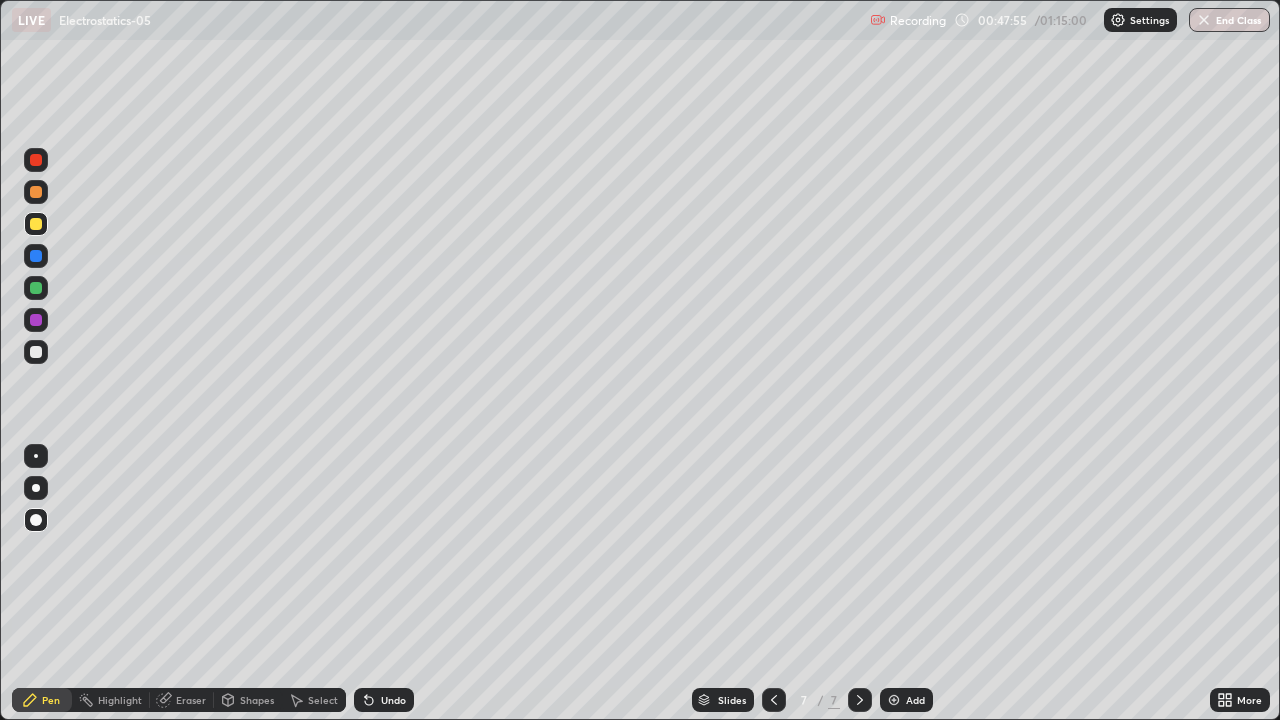 click at bounding box center (36, 352) 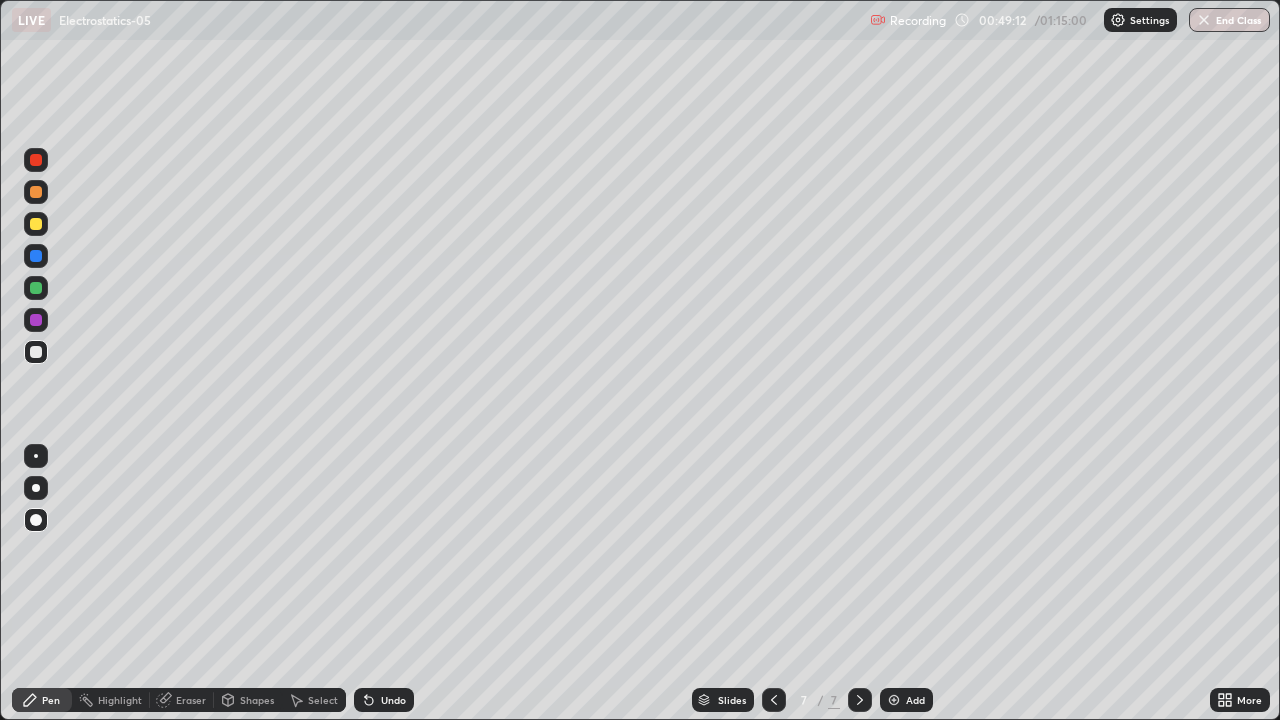 click on "Shapes" at bounding box center [257, 700] 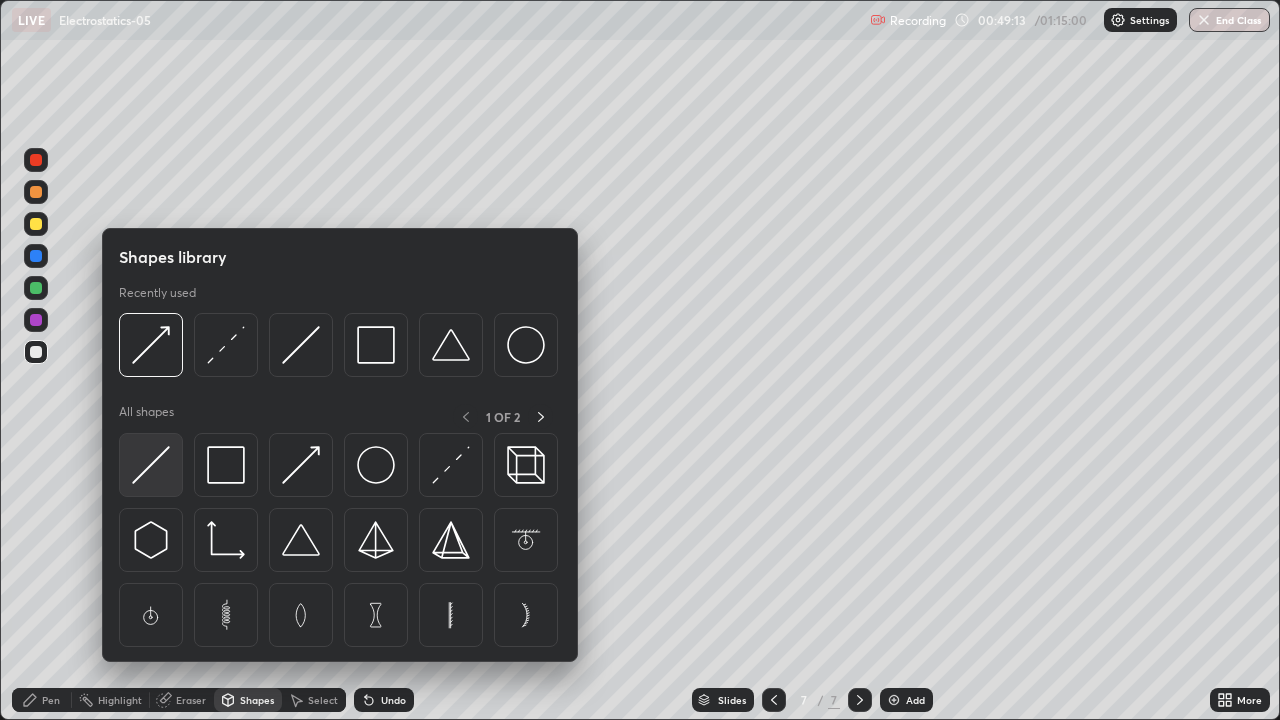 click at bounding box center [151, 465] 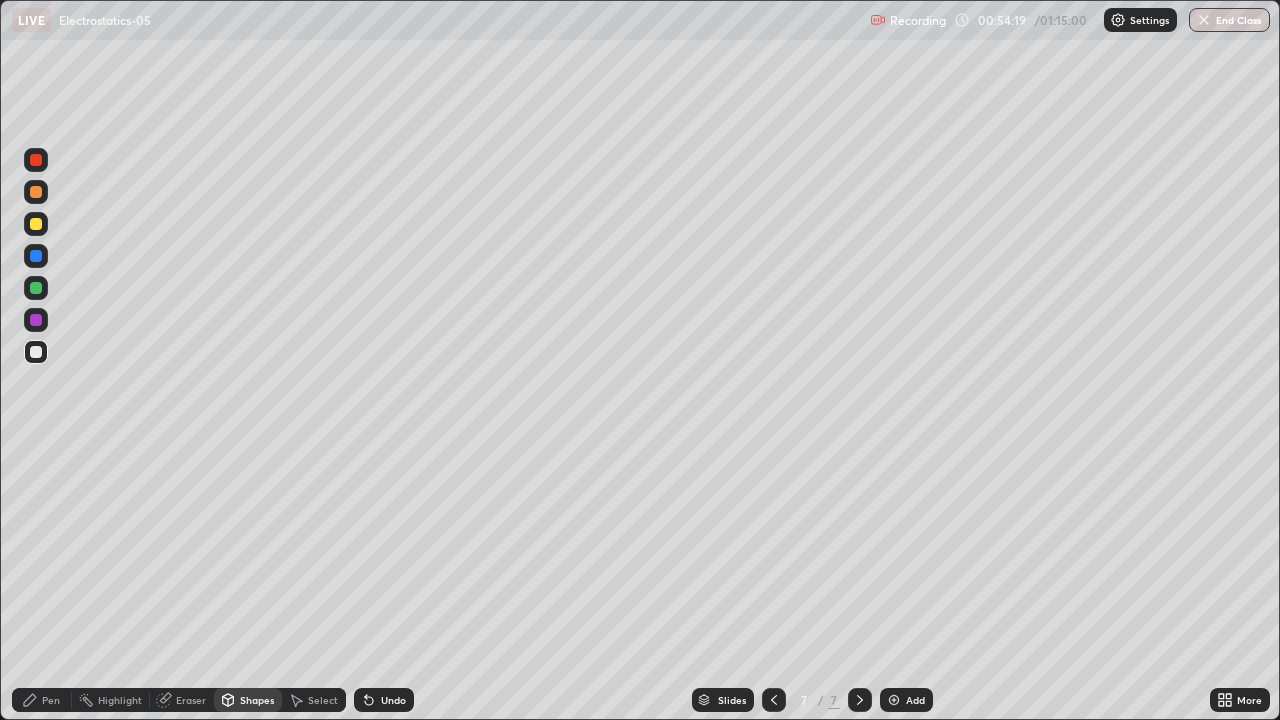 click on "Add" at bounding box center [906, 700] 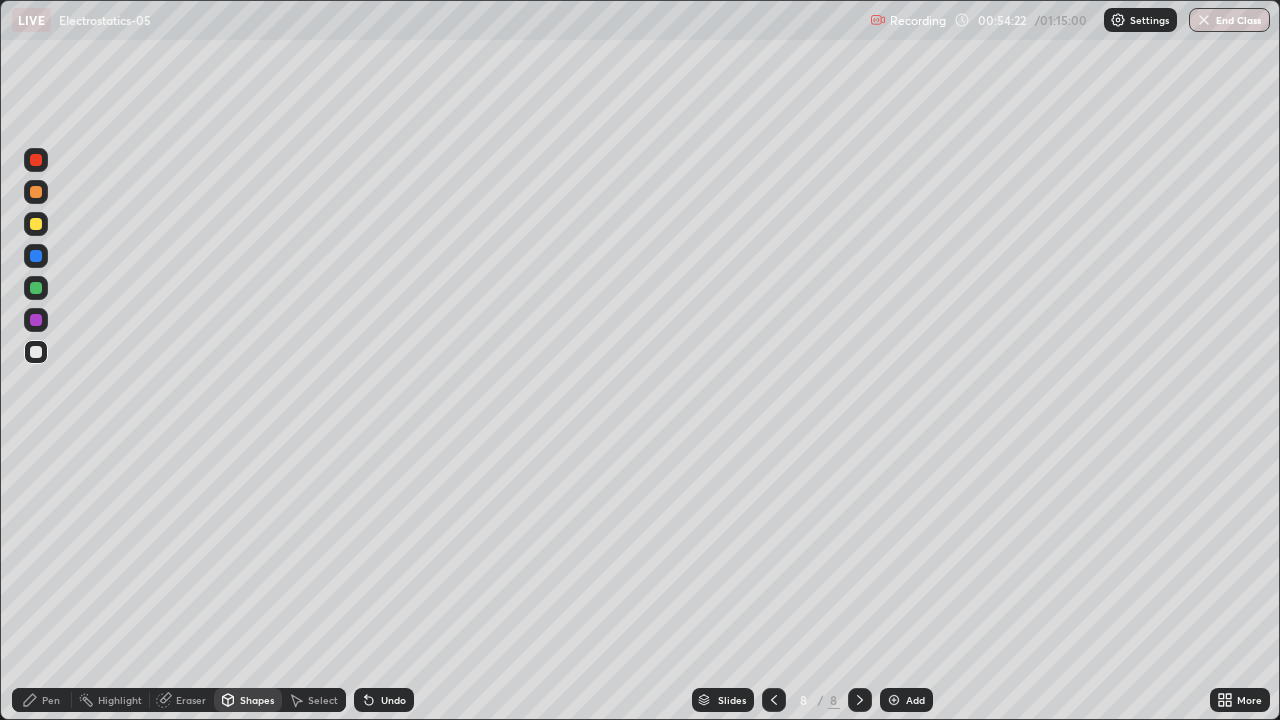 click at bounding box center (36, 352) 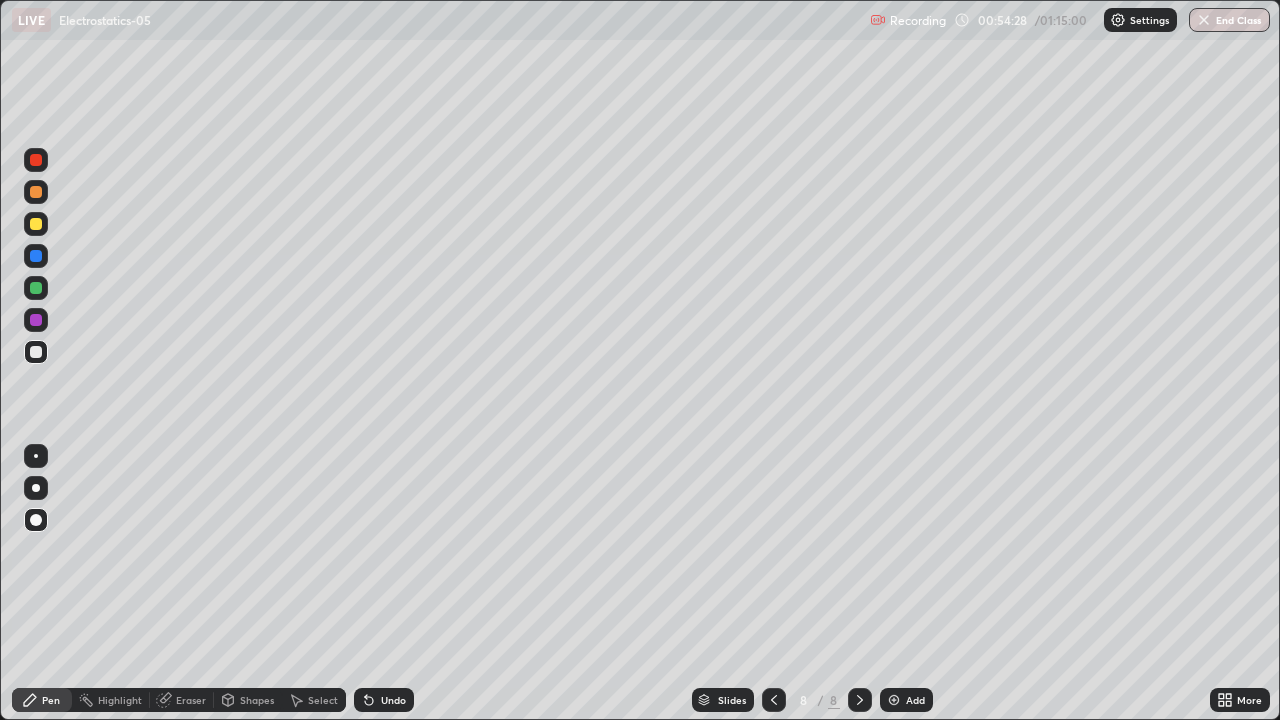 click on "Shapes" at bounding box center (257, 700) 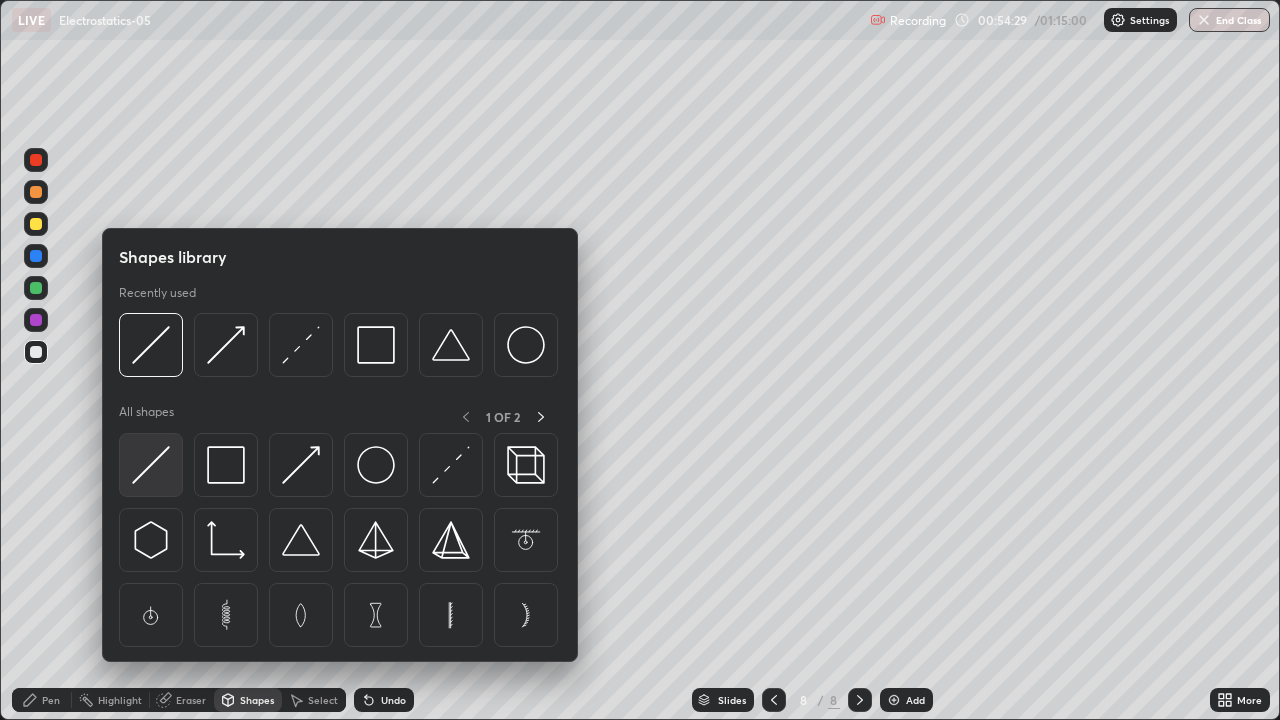 click at bounding box center [151, 465] 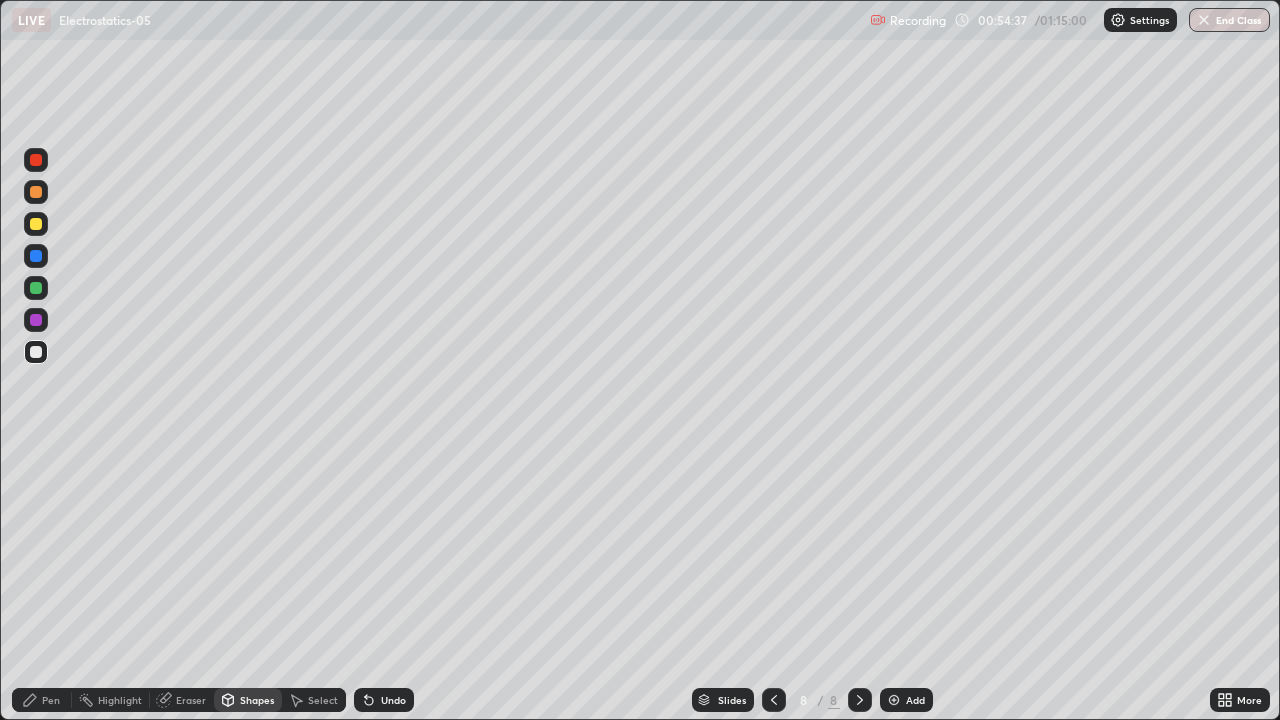 click on "Pen" at bounding box center (51, 700) 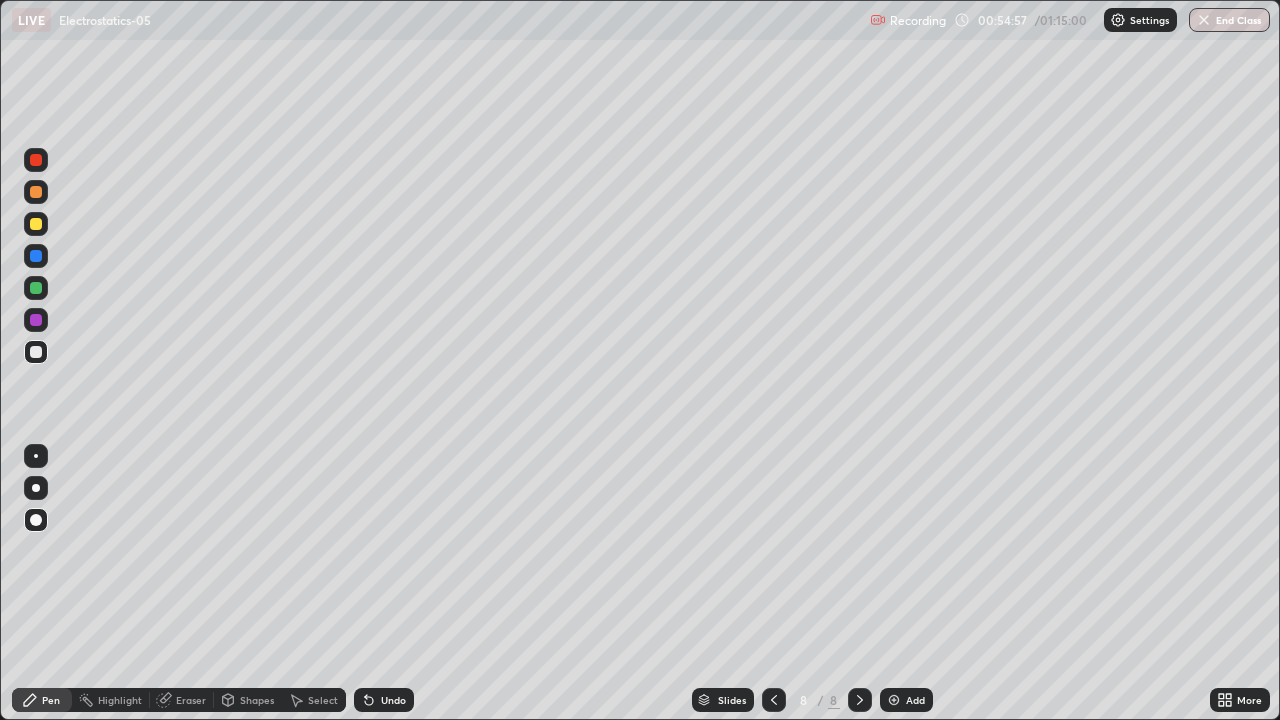 click on "Shapes" at bounding box center (257, 700) 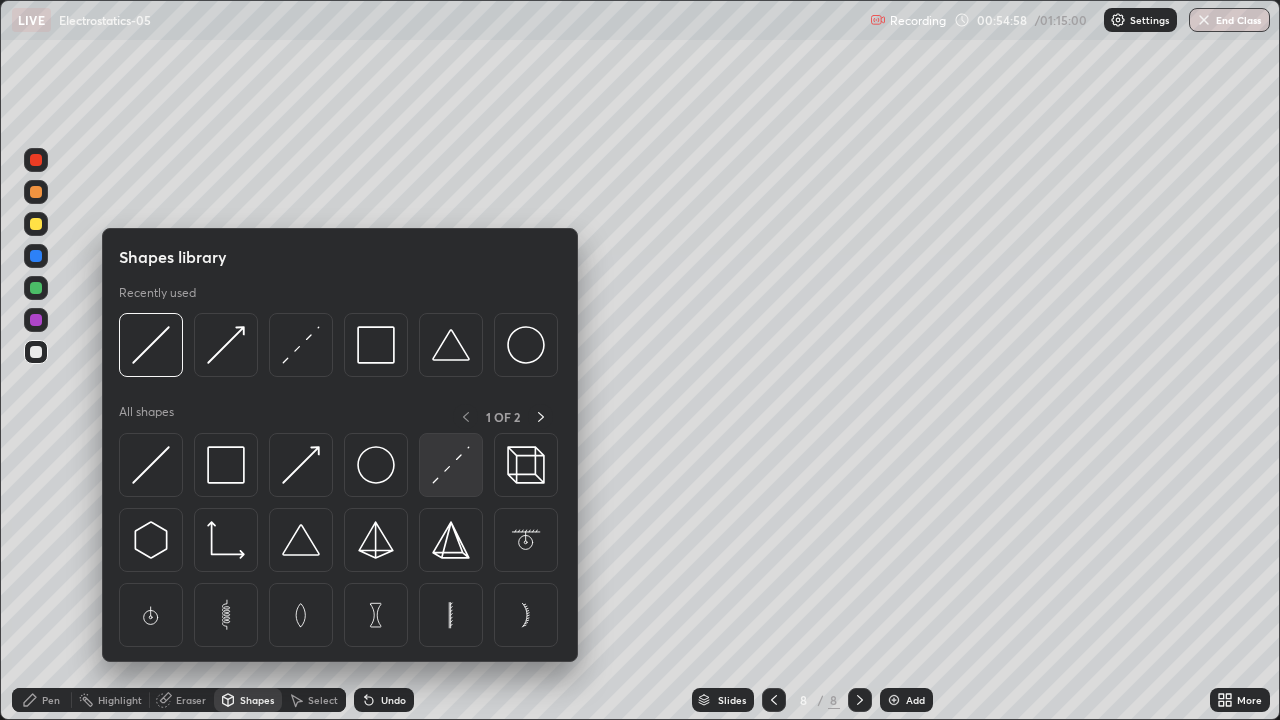 click at bounding box center (451, 465) 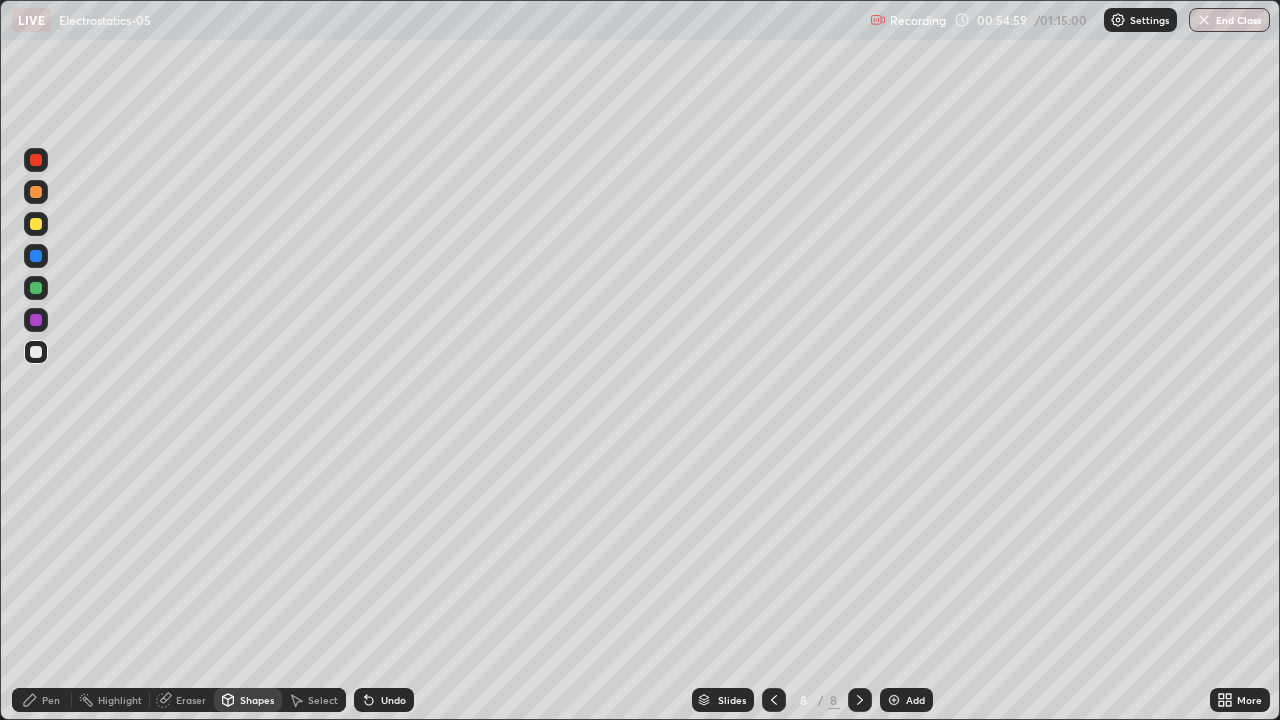 click at bounding box center (36, 160) 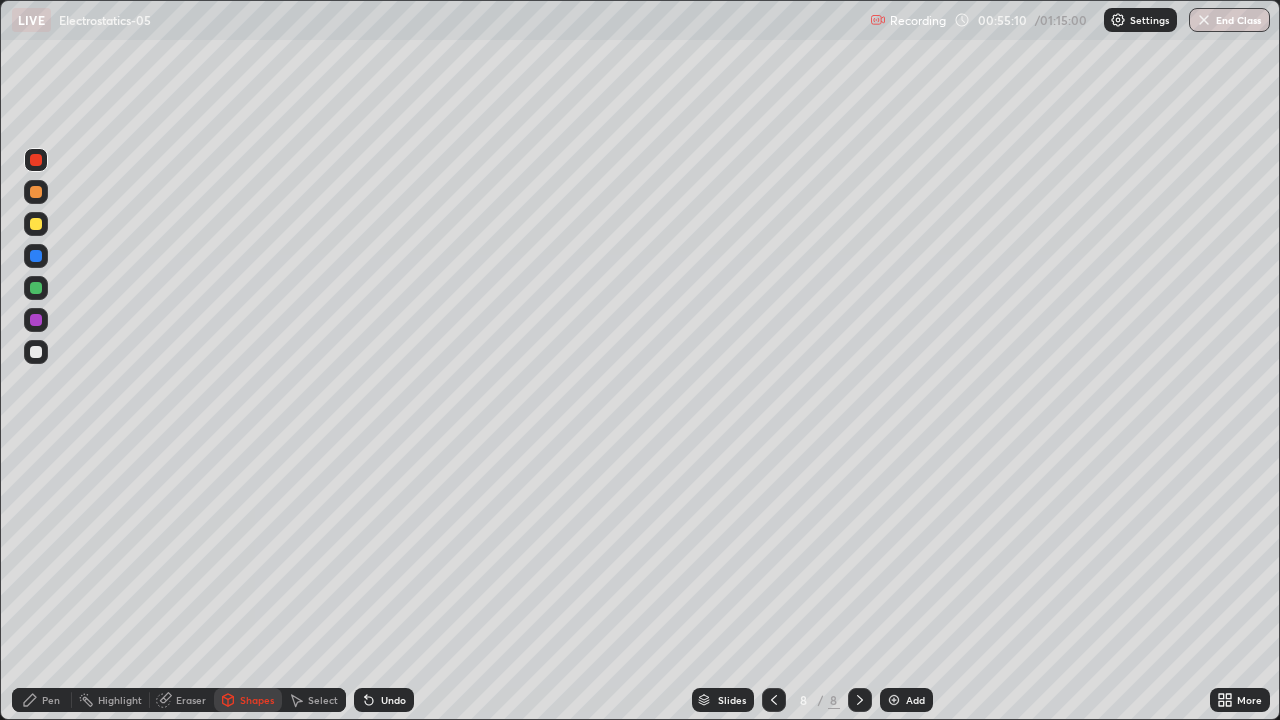 click on "Pen" at bounding box center [51, 700] 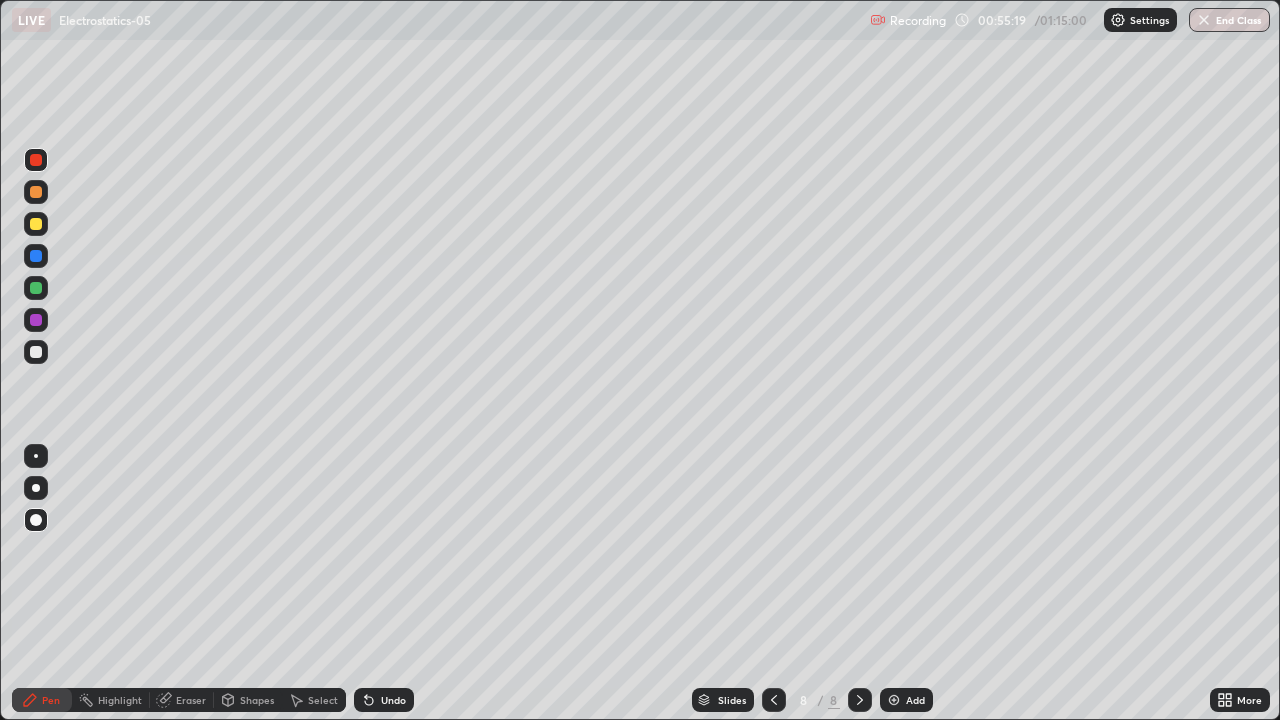 click on "Undo" at bounding box center [384, 700] 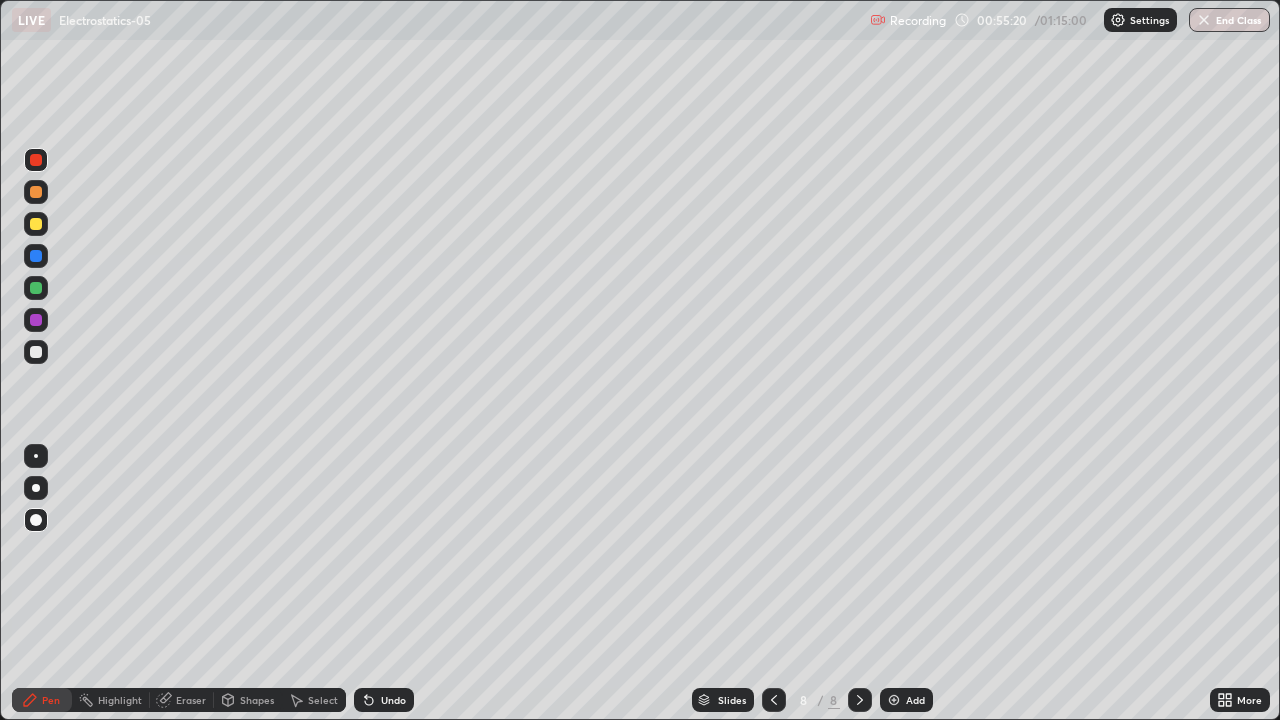 click 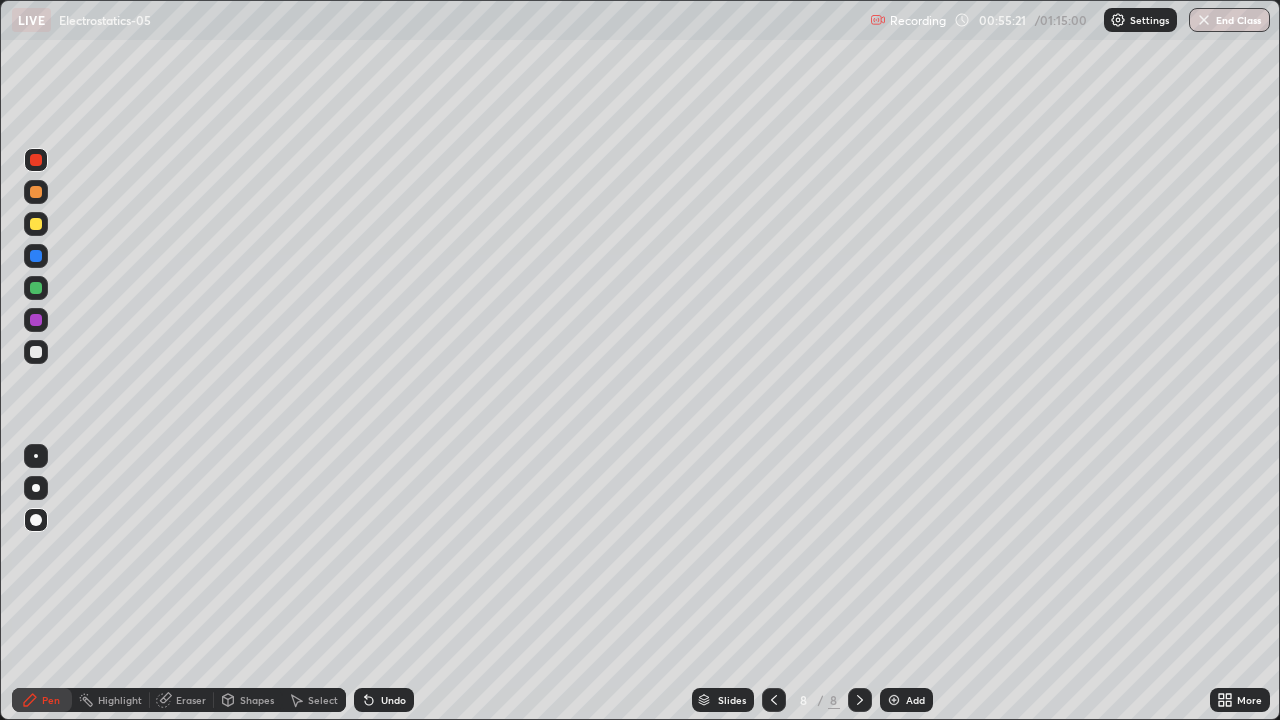 click 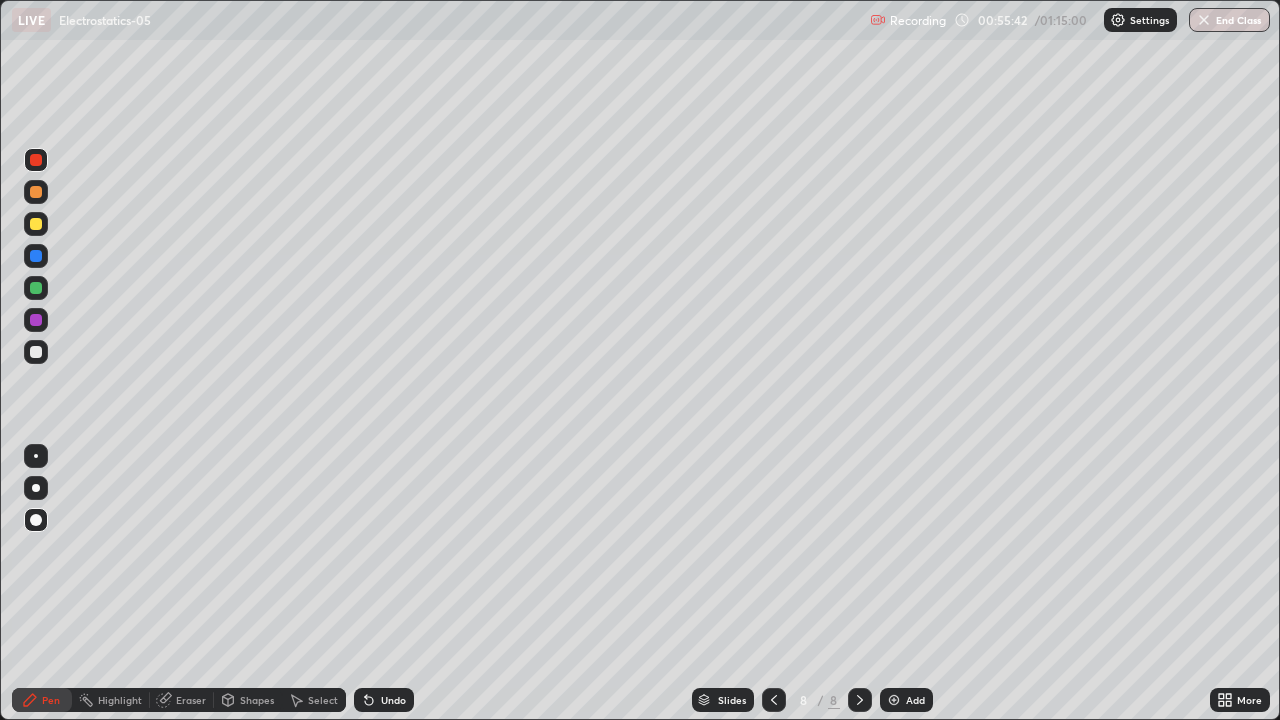click at bounding box center [36, 352] 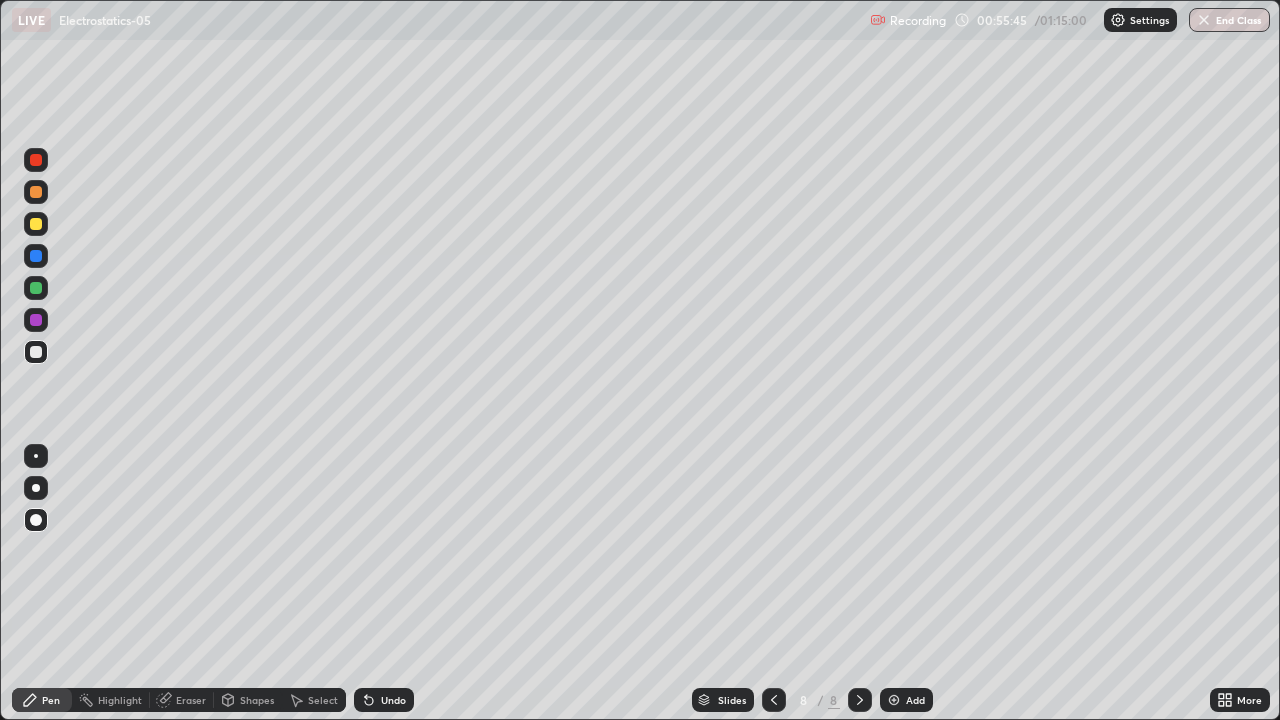 click at bounding box center [36, 224] 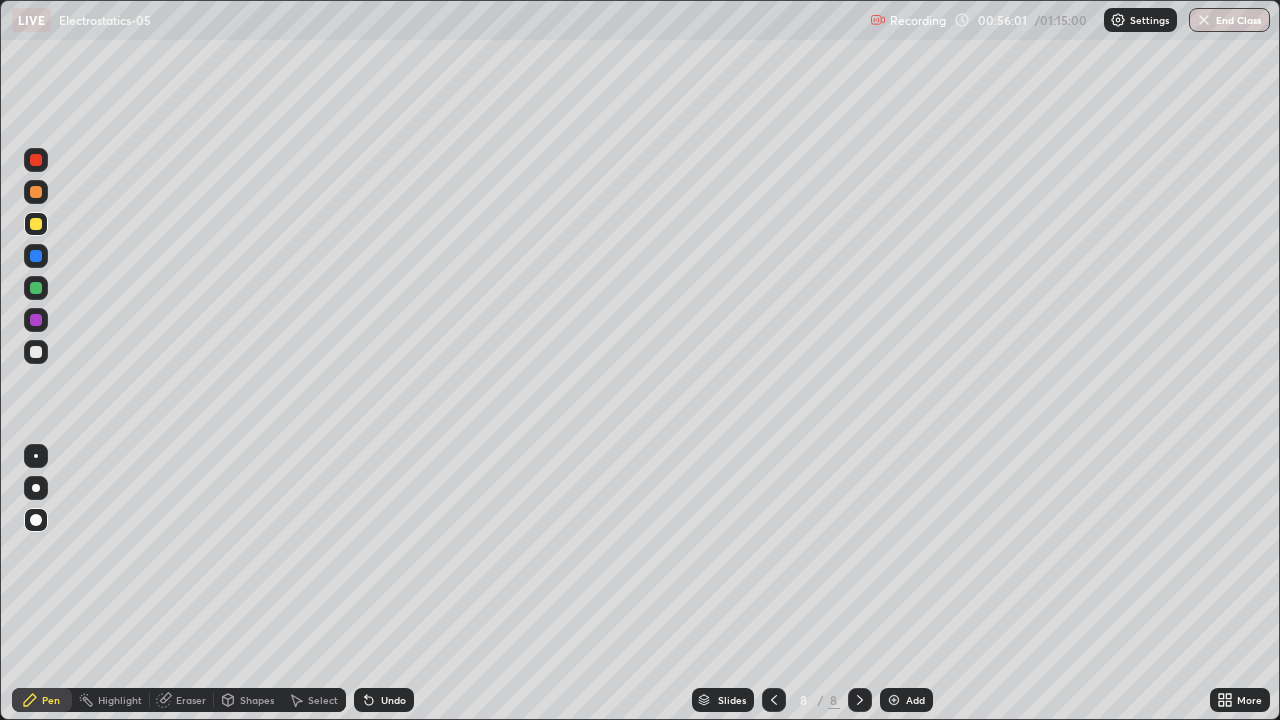 click at bounding box center (36, 160) 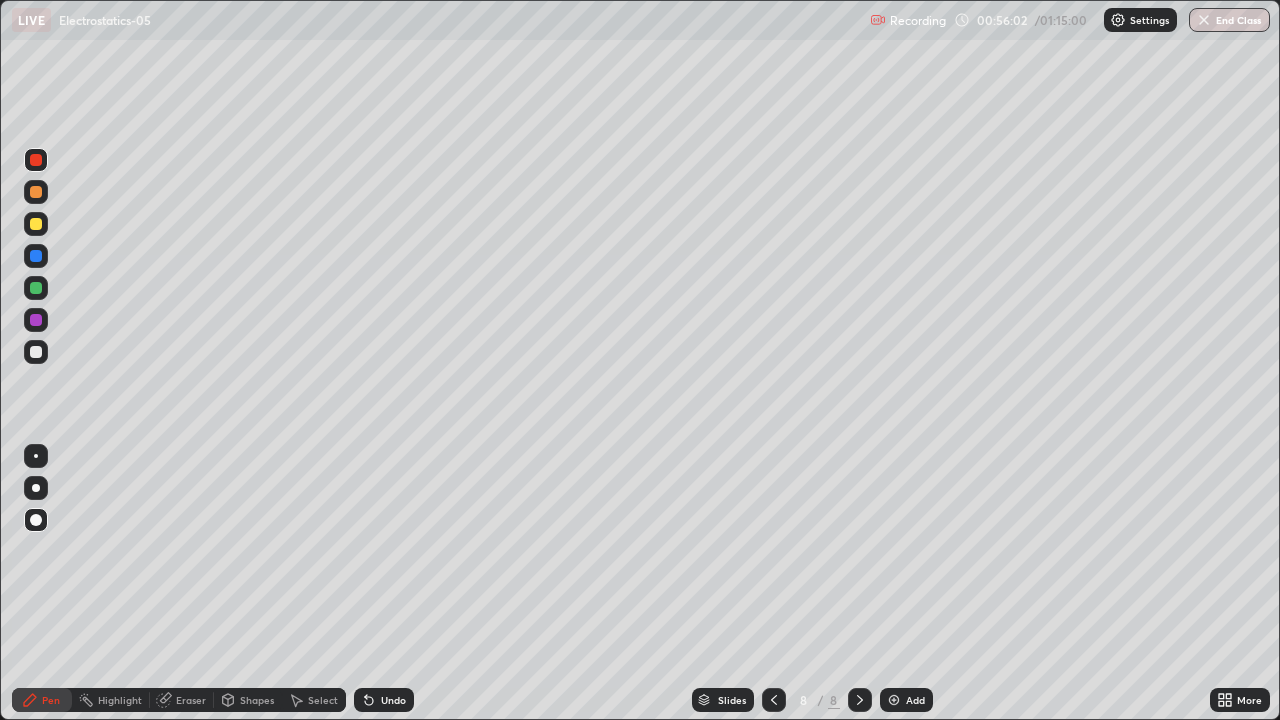 click on "Shapes" at bounding box center [257, 700] 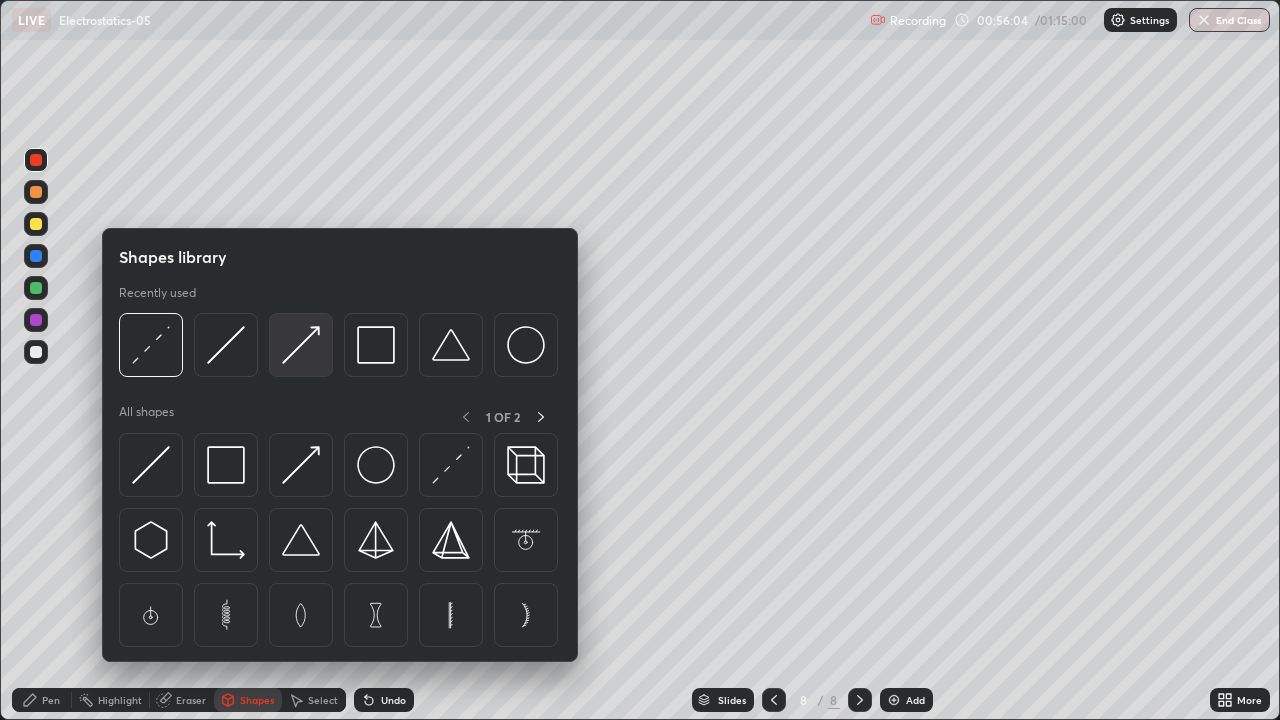 click at bounding box center (301, 345) 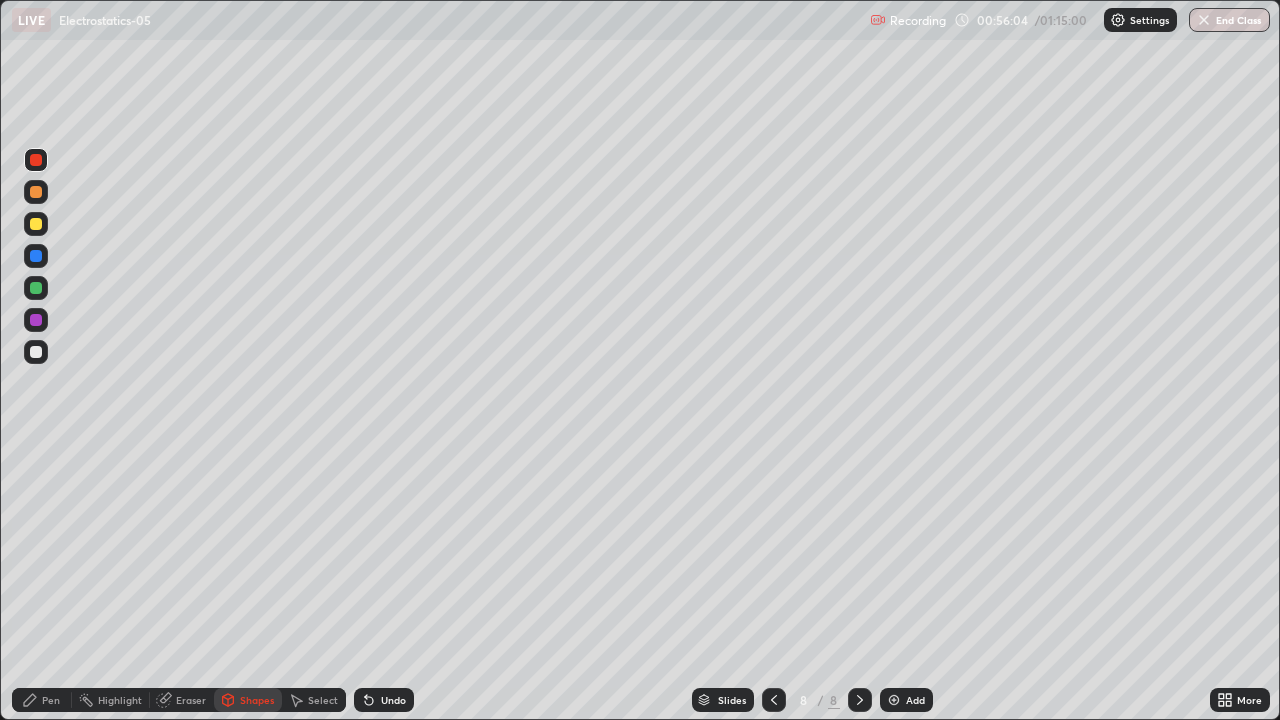 click at bounding box center [36, 288] 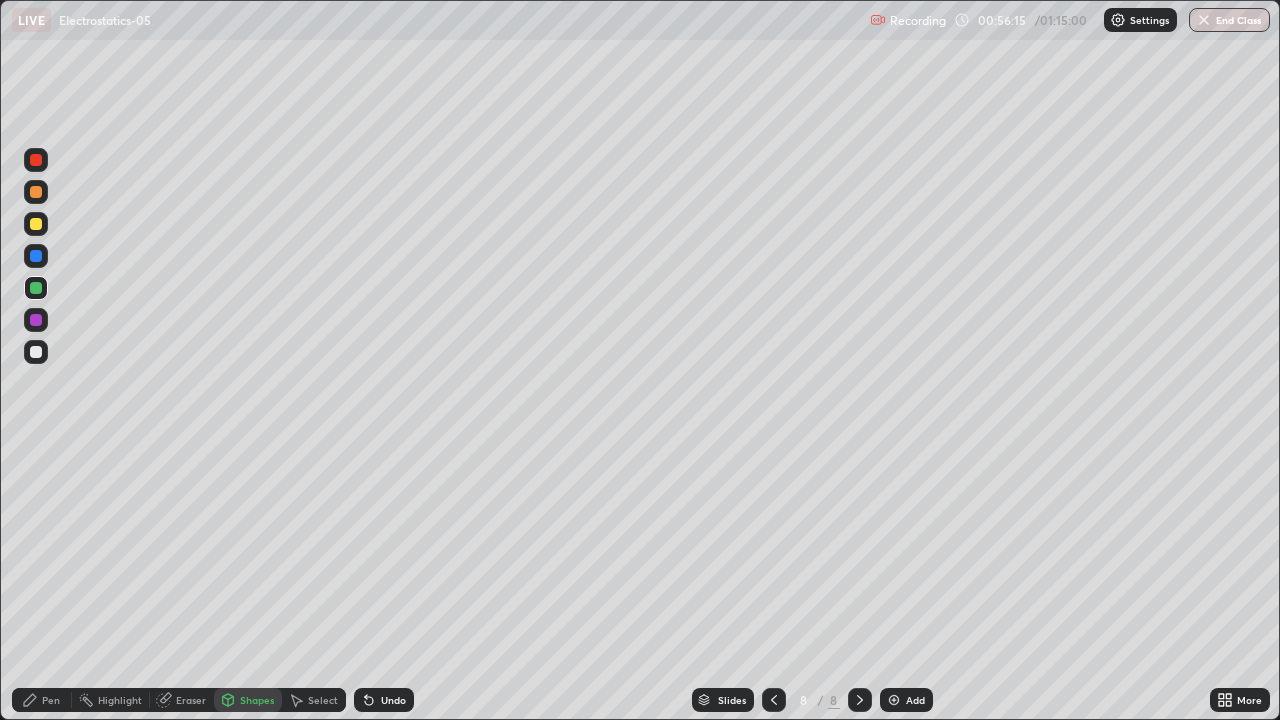 click on "Pen" at bounding box center (51, 700) 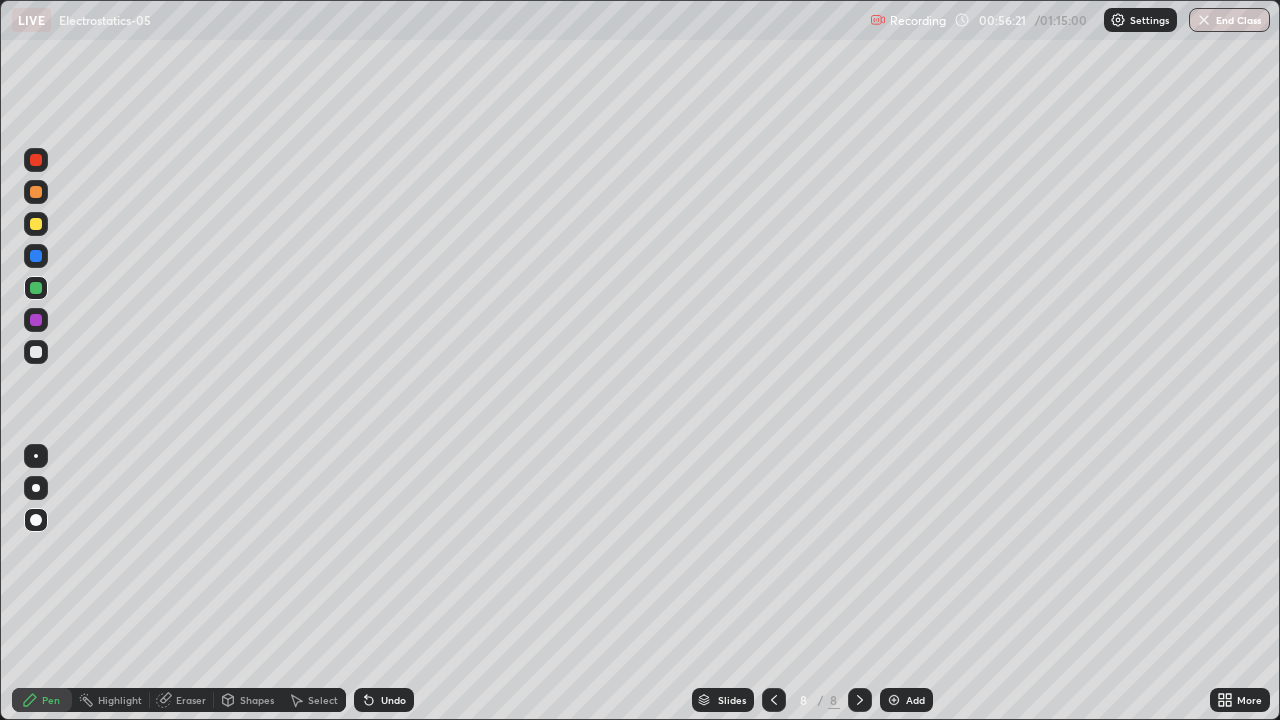 click at bounding box center (36, 160) 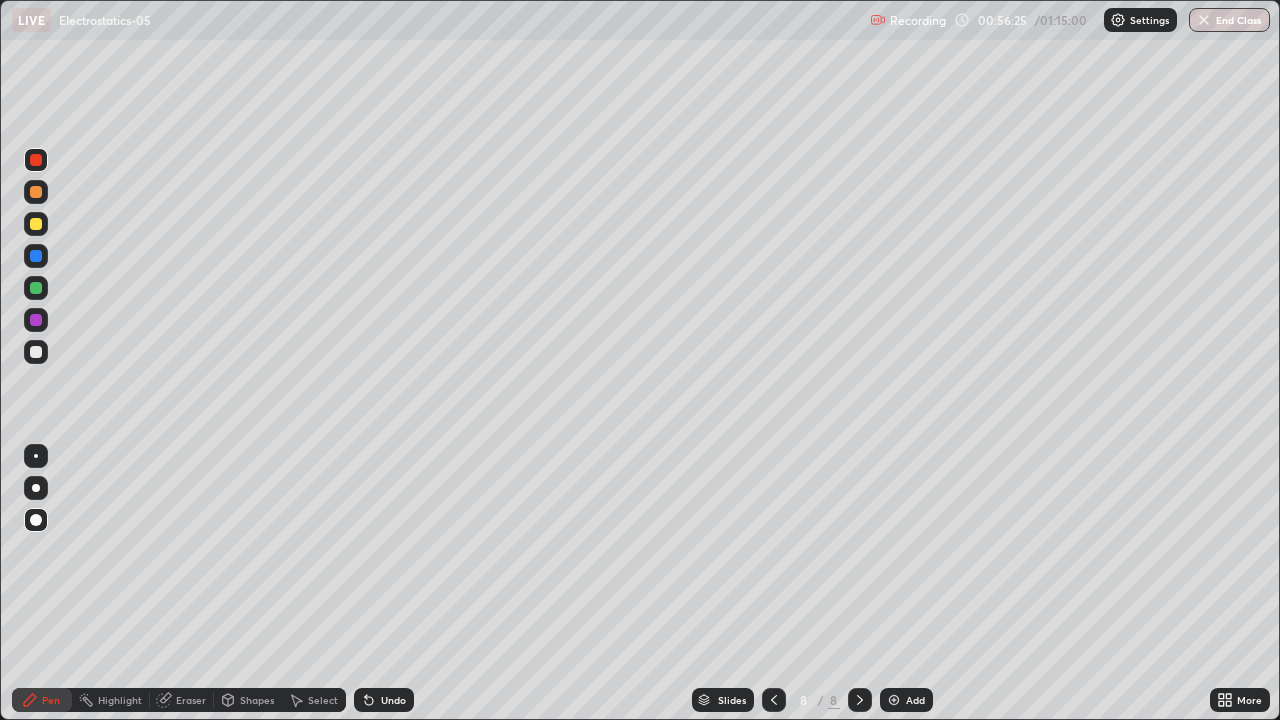 click at bounding box center (36, 288) 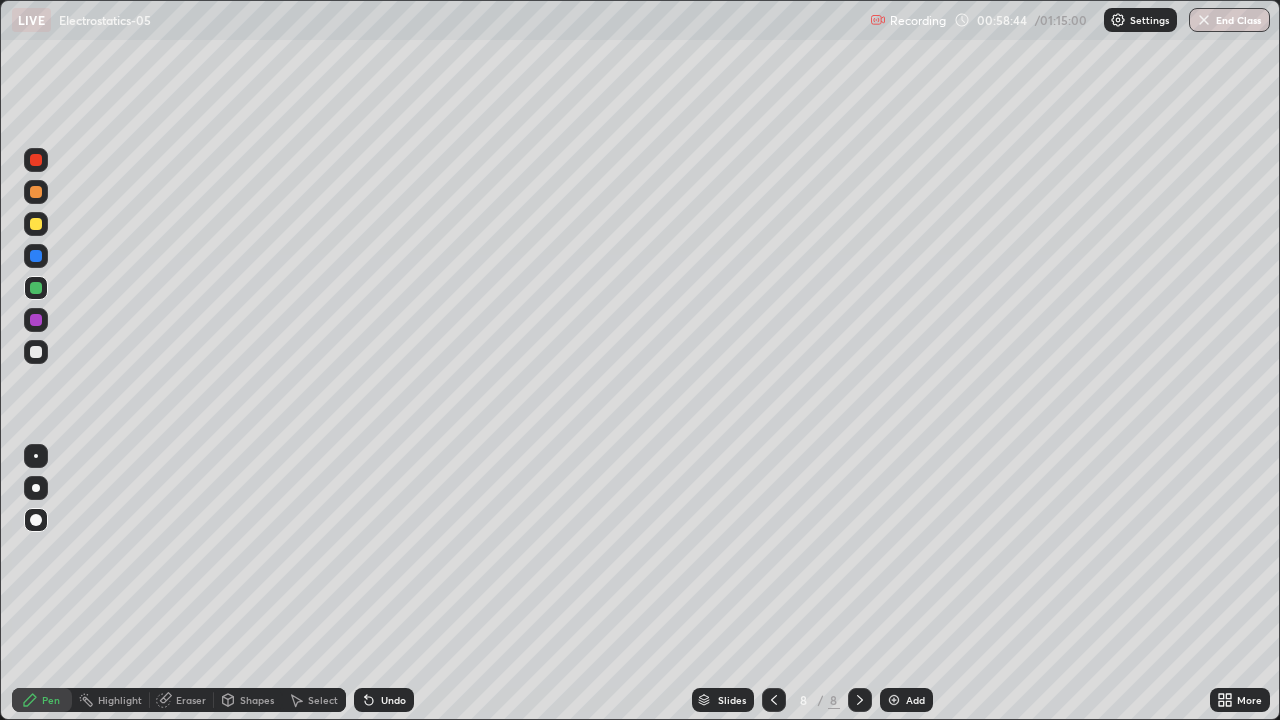click 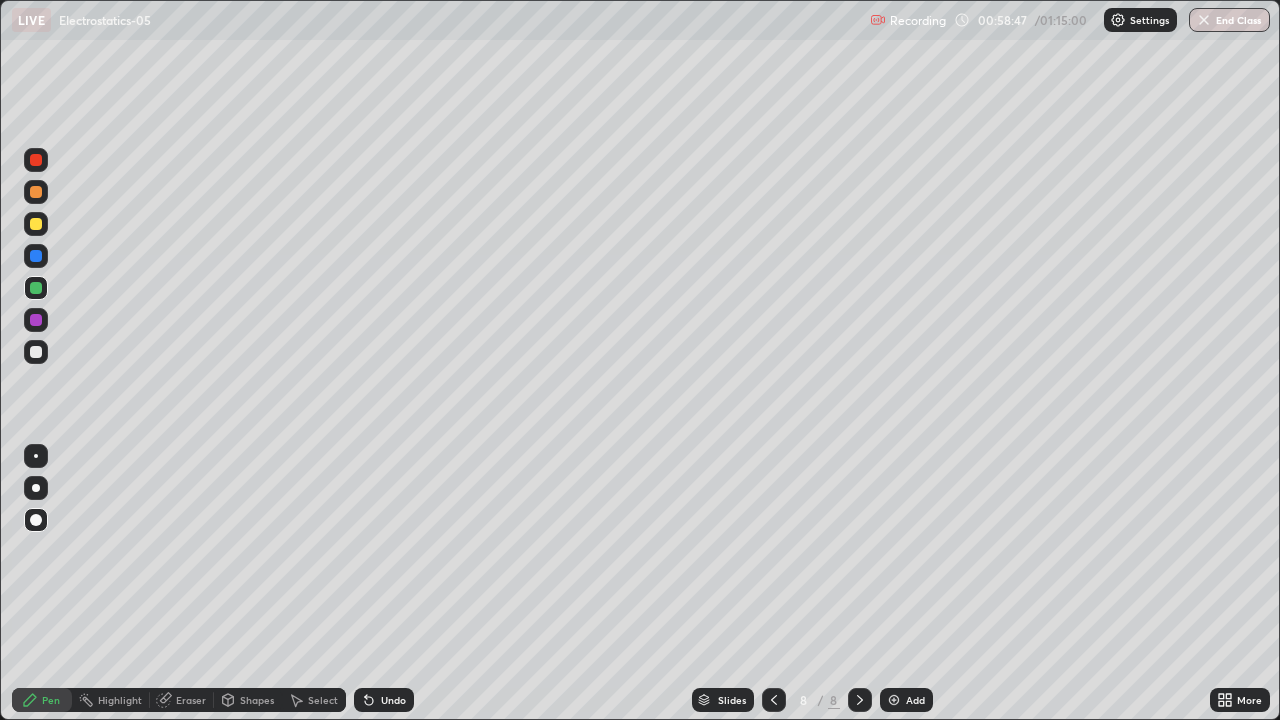click on "Shapes" at bounding box center [257, 700] 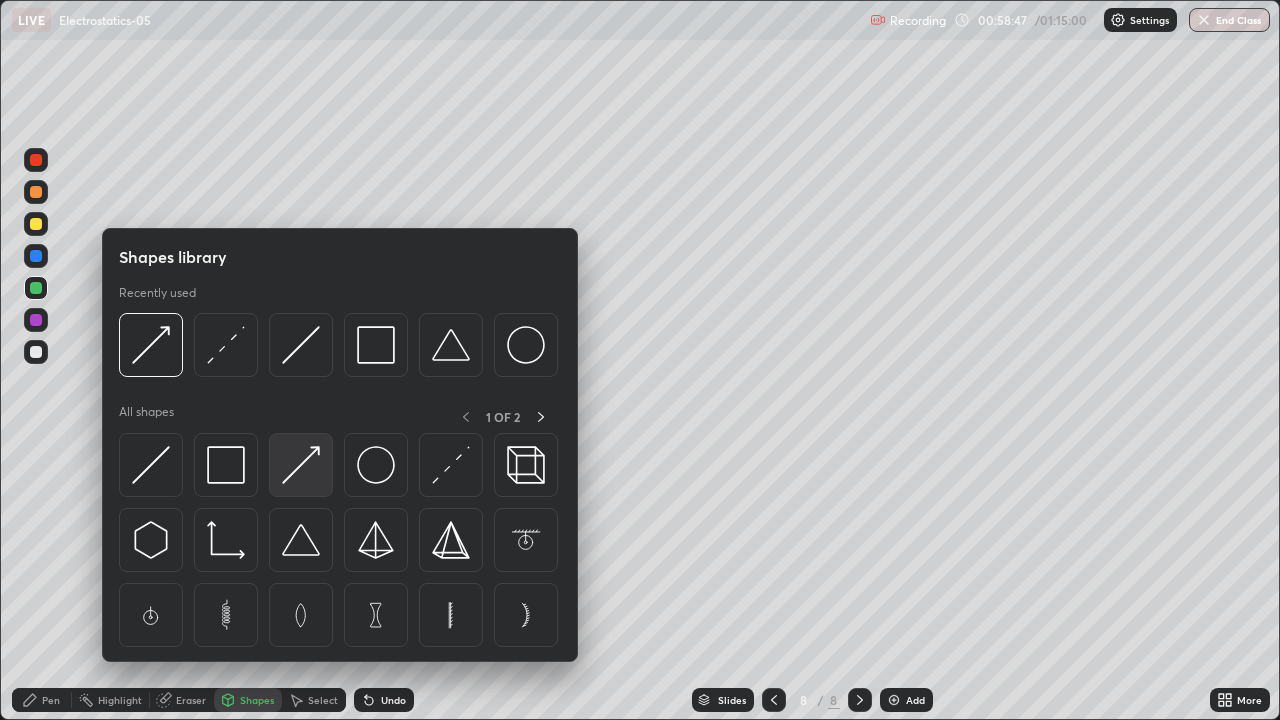 click at bounding box center [301, 465] 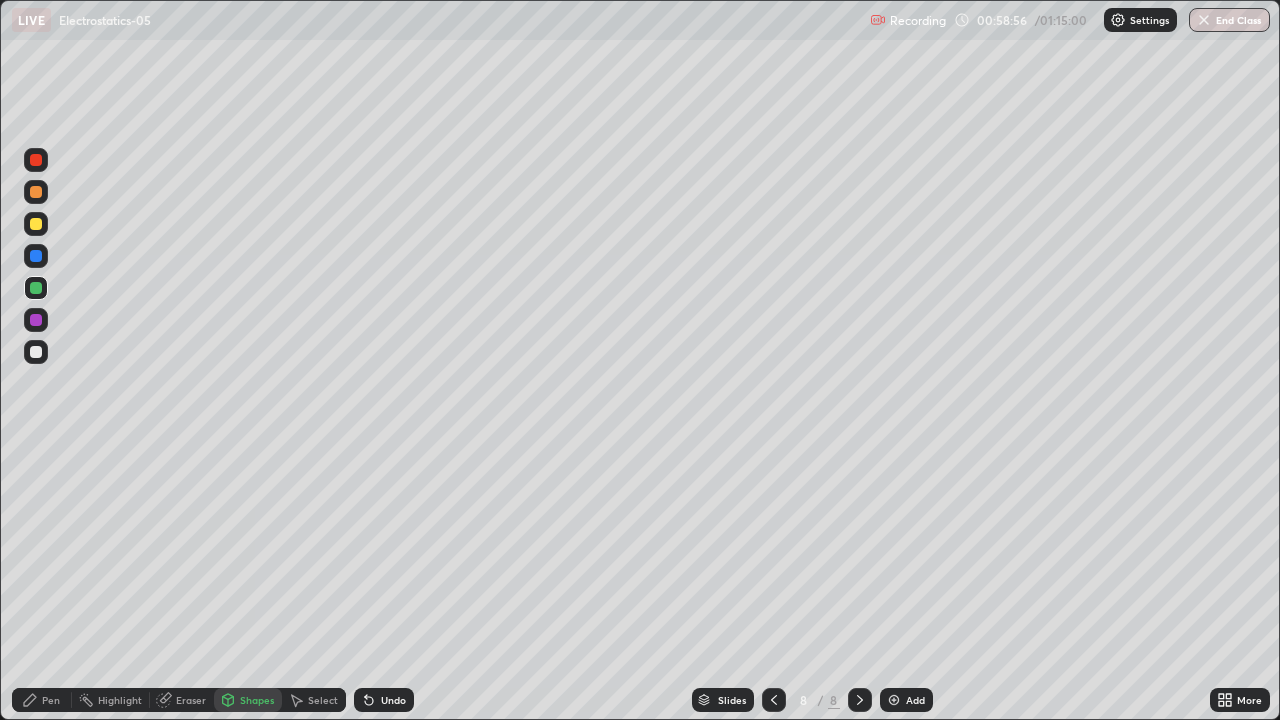 click on "Pen" at bounding box center [51, 700] 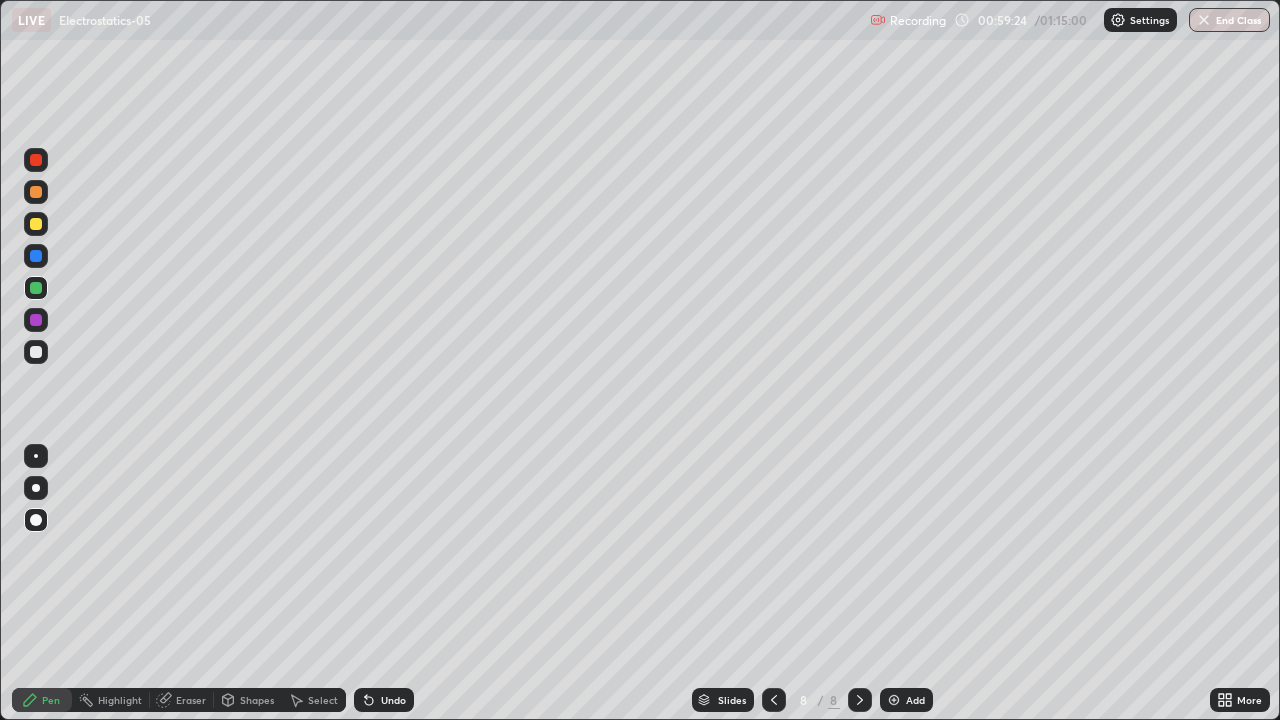 click on "Eraser" at bounding box center [191, 700] 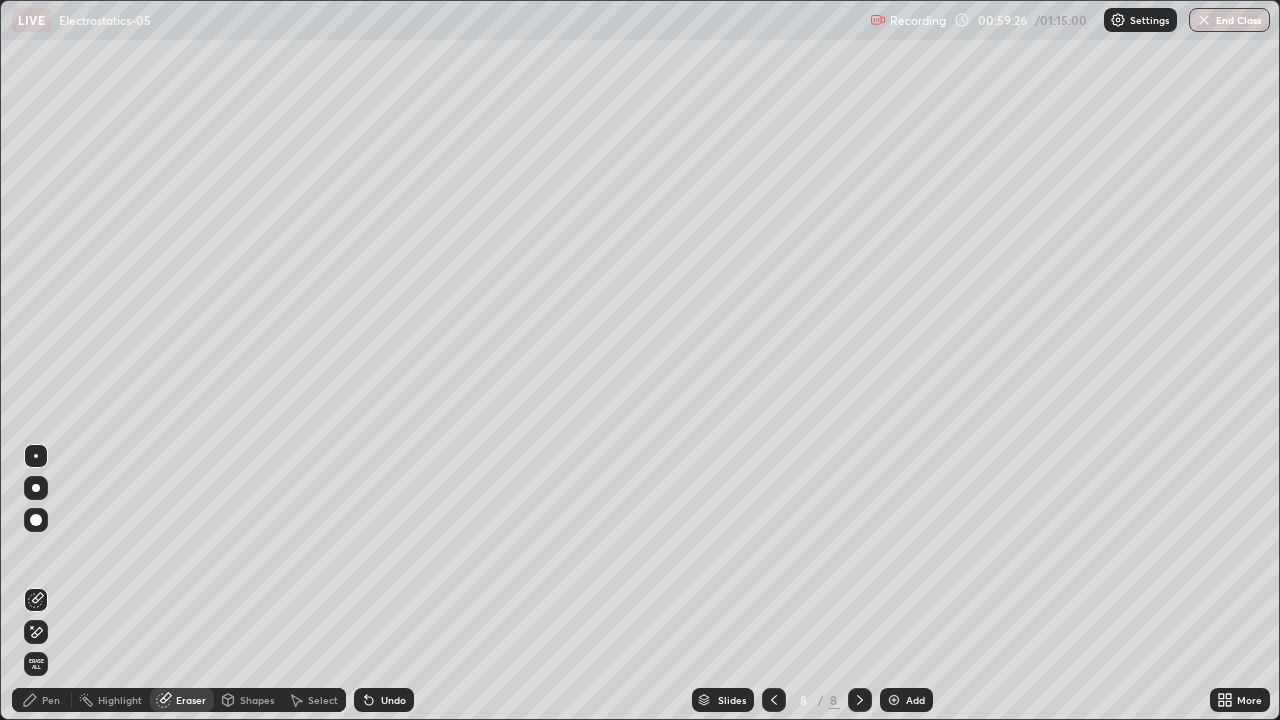 click on "Pen" at bounding box center (51, 700) 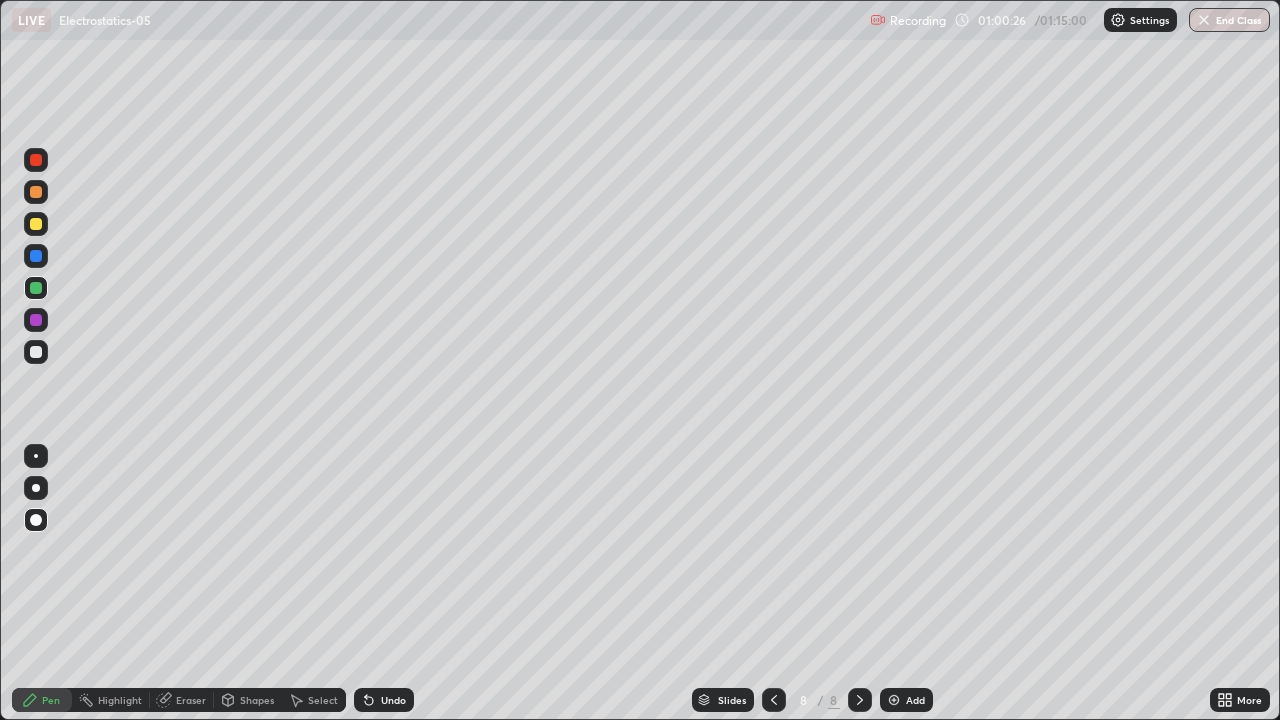 click on "Shapes" at bounding box center [257, 700] 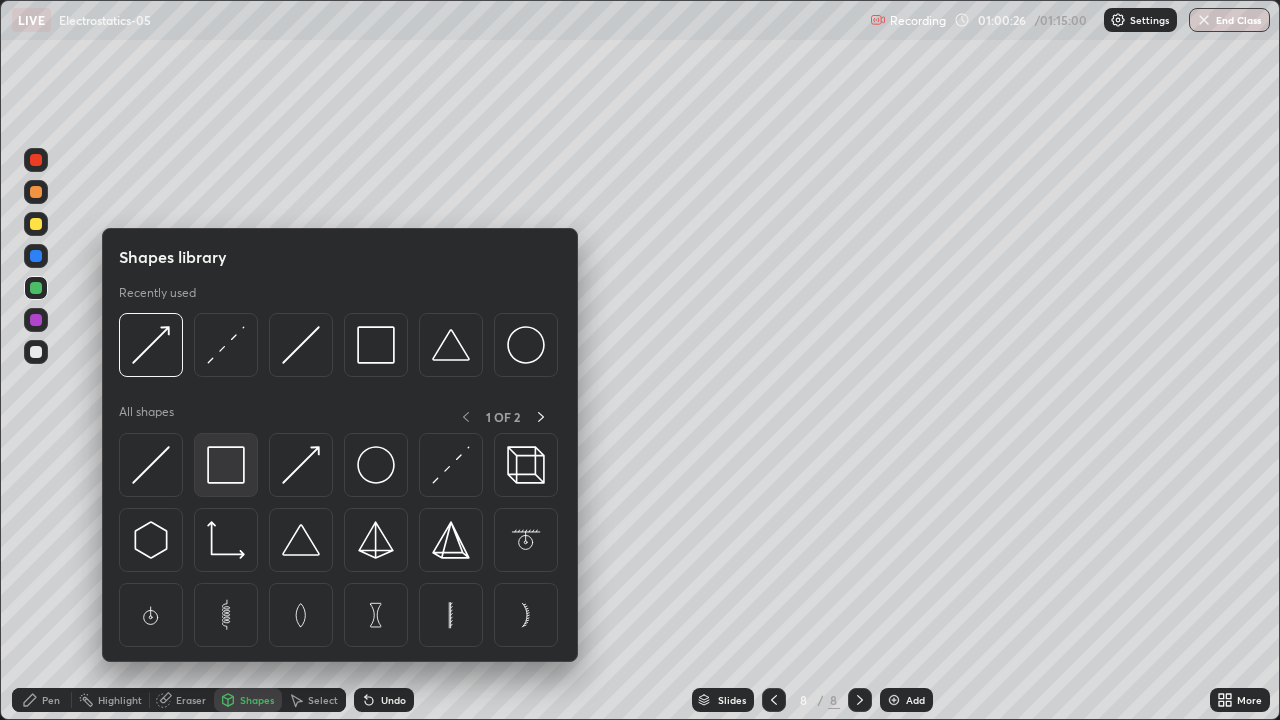 click at bounding box center [226, 465] 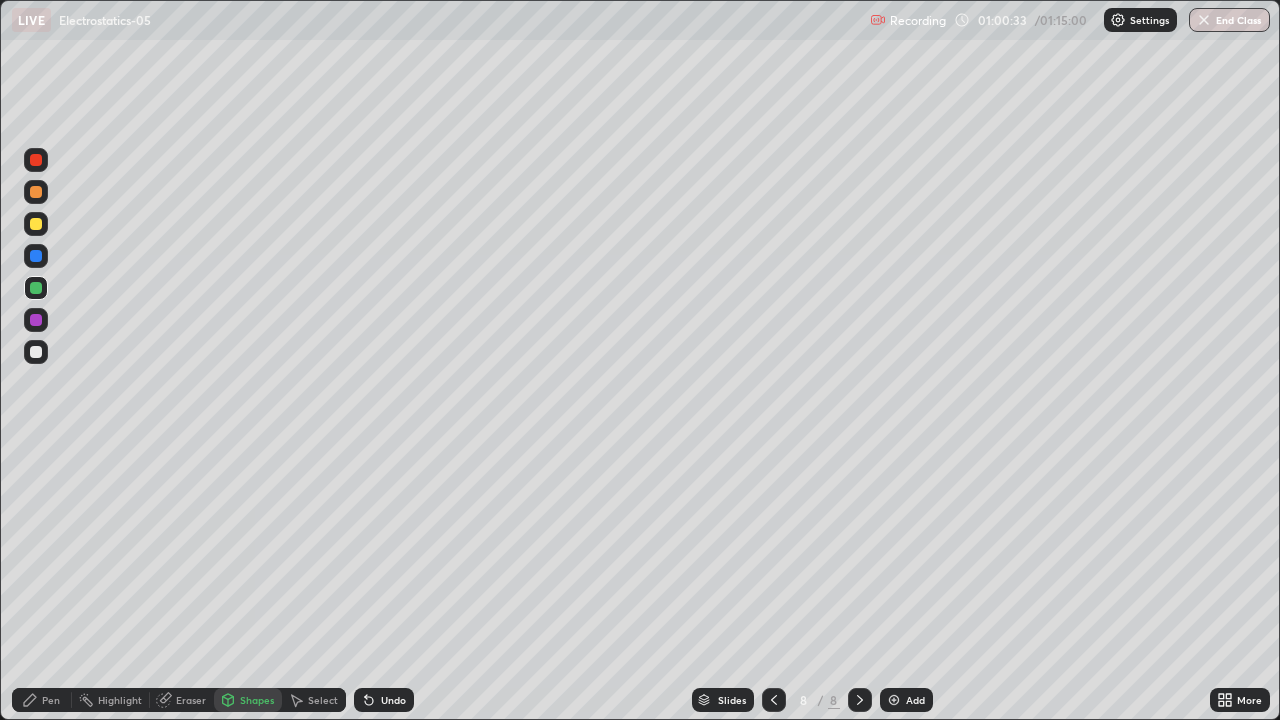 click 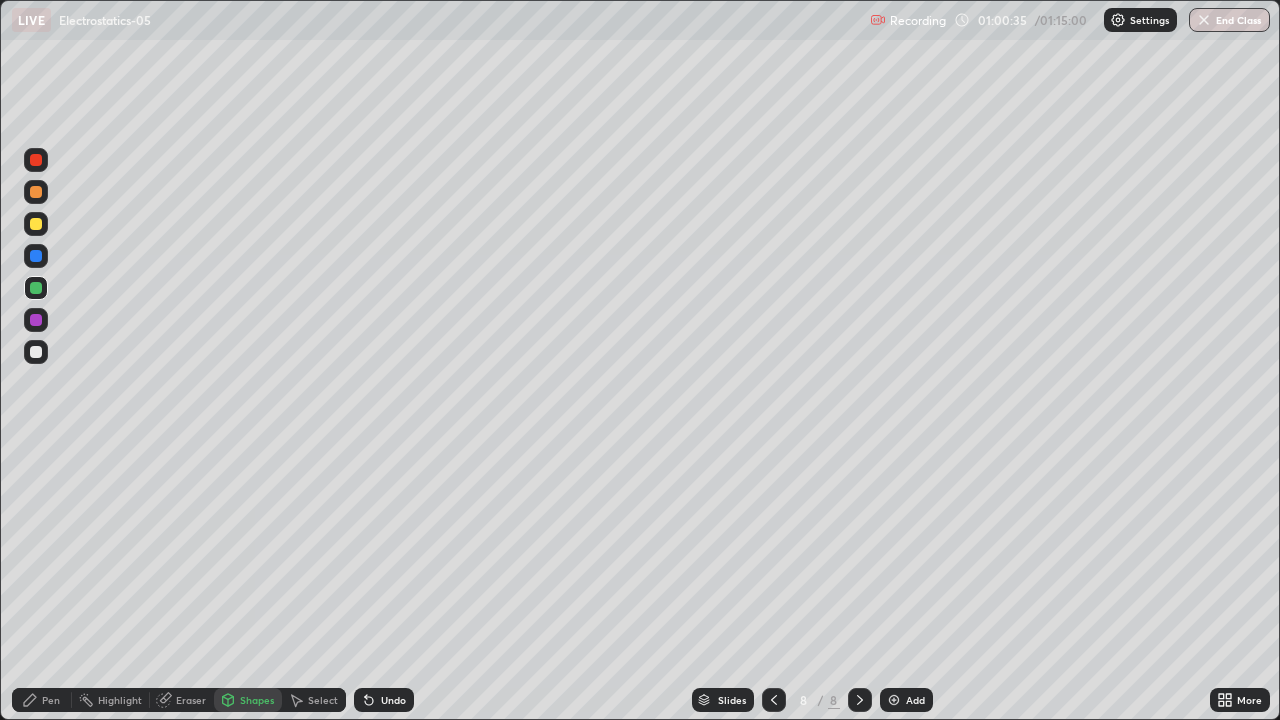 click on "Eraser" at bounding box center (191, 700) 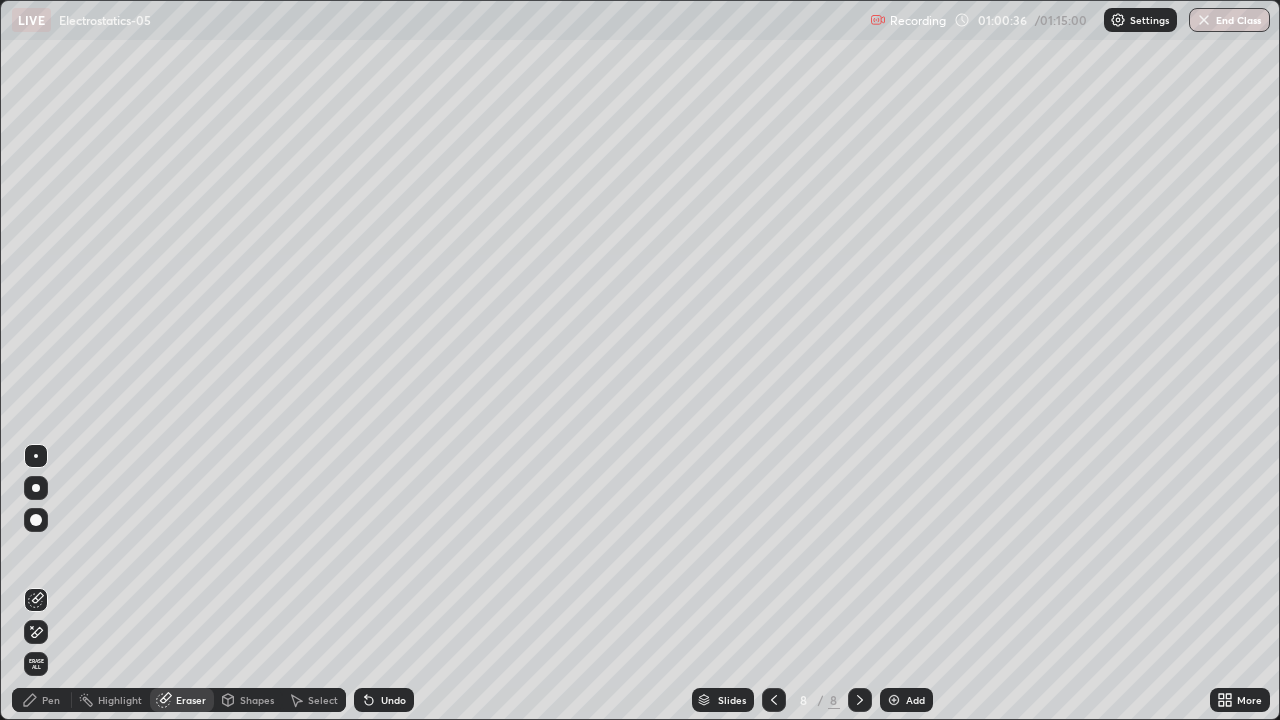 click on "Shapes" at bounding box center [257, 700] 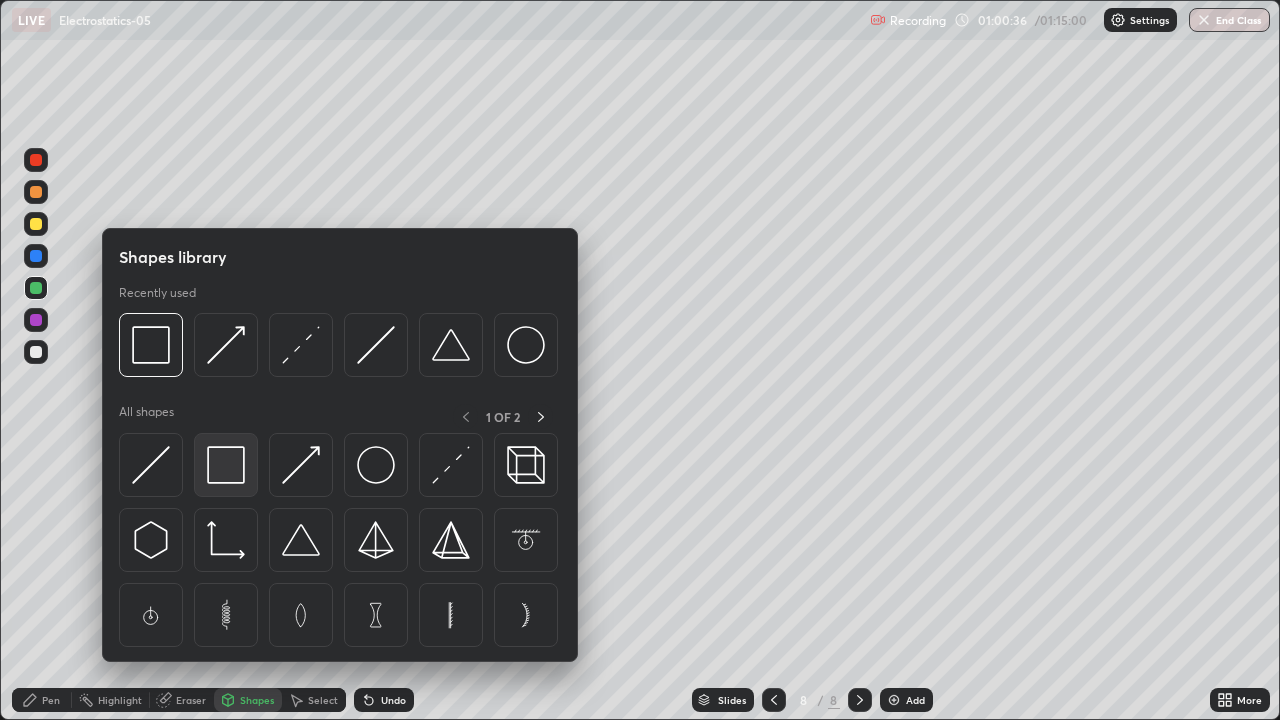 click at bounding box center (226, 465) 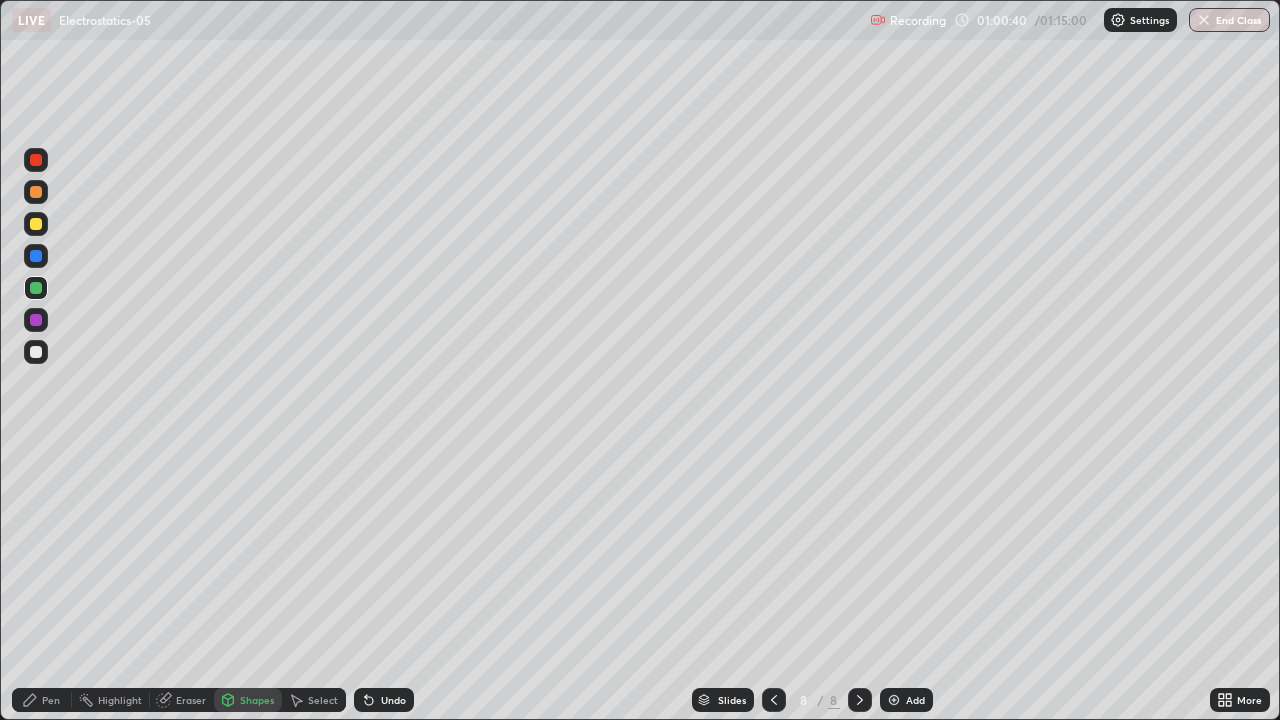 click on "Pen" at bounding box center (51, 700) 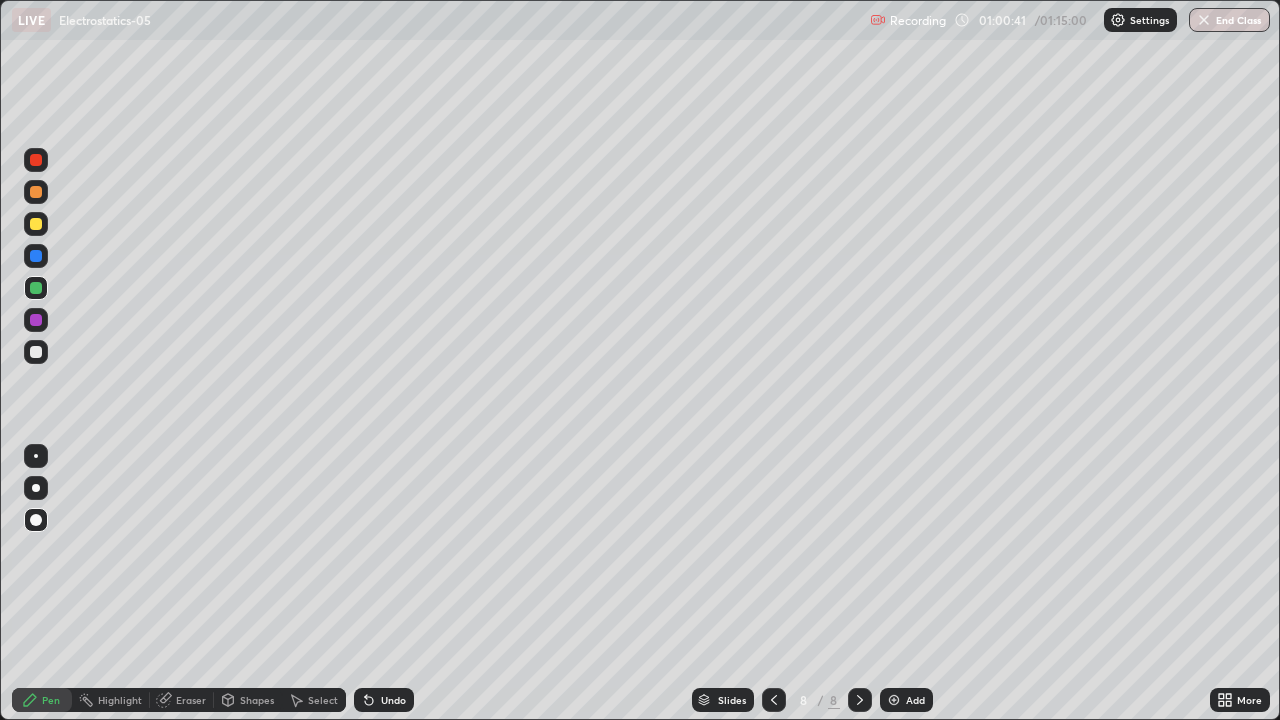 click at bounding box center (36, 352) 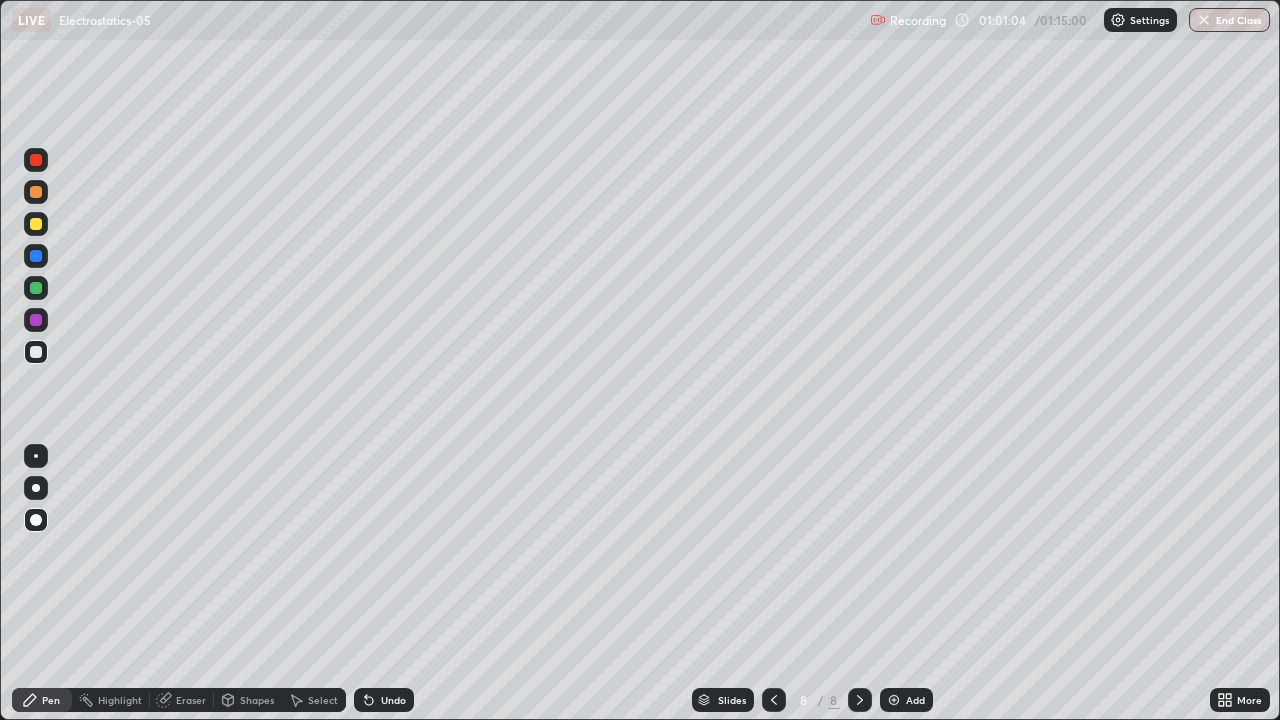 click on "Undo" at bounding box center [393, 700] 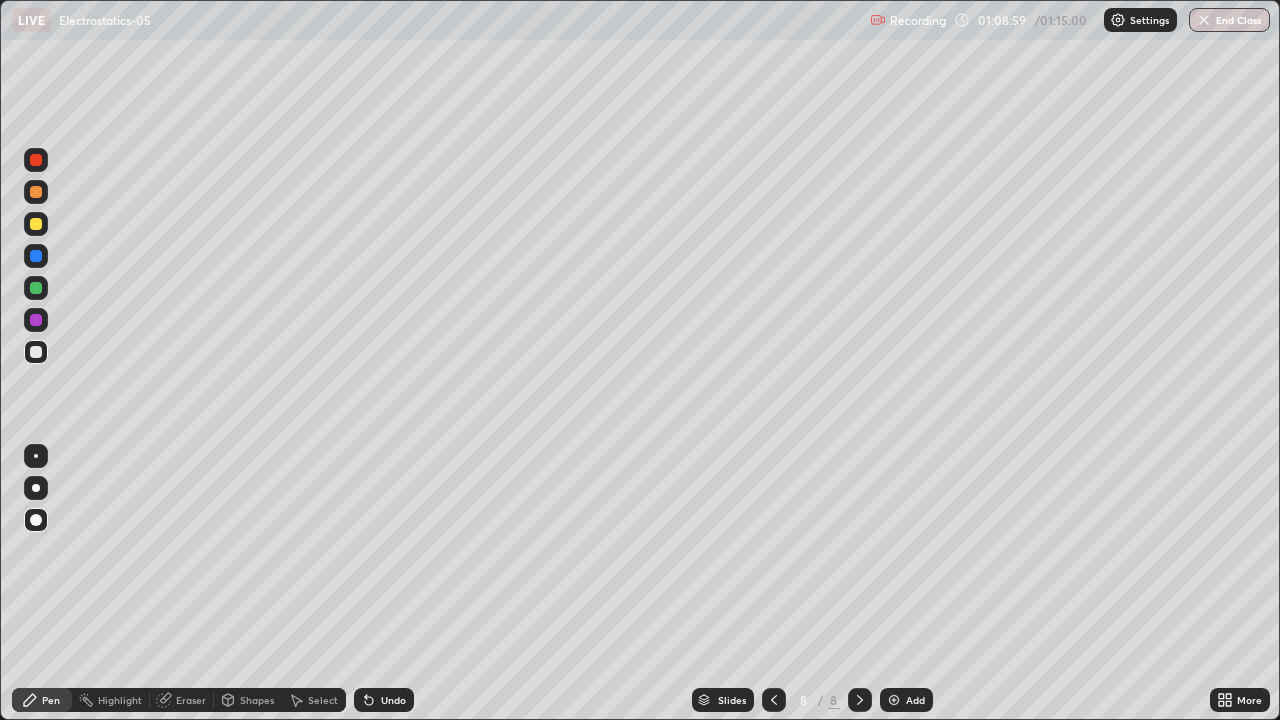click at bounding box center [894, 700] 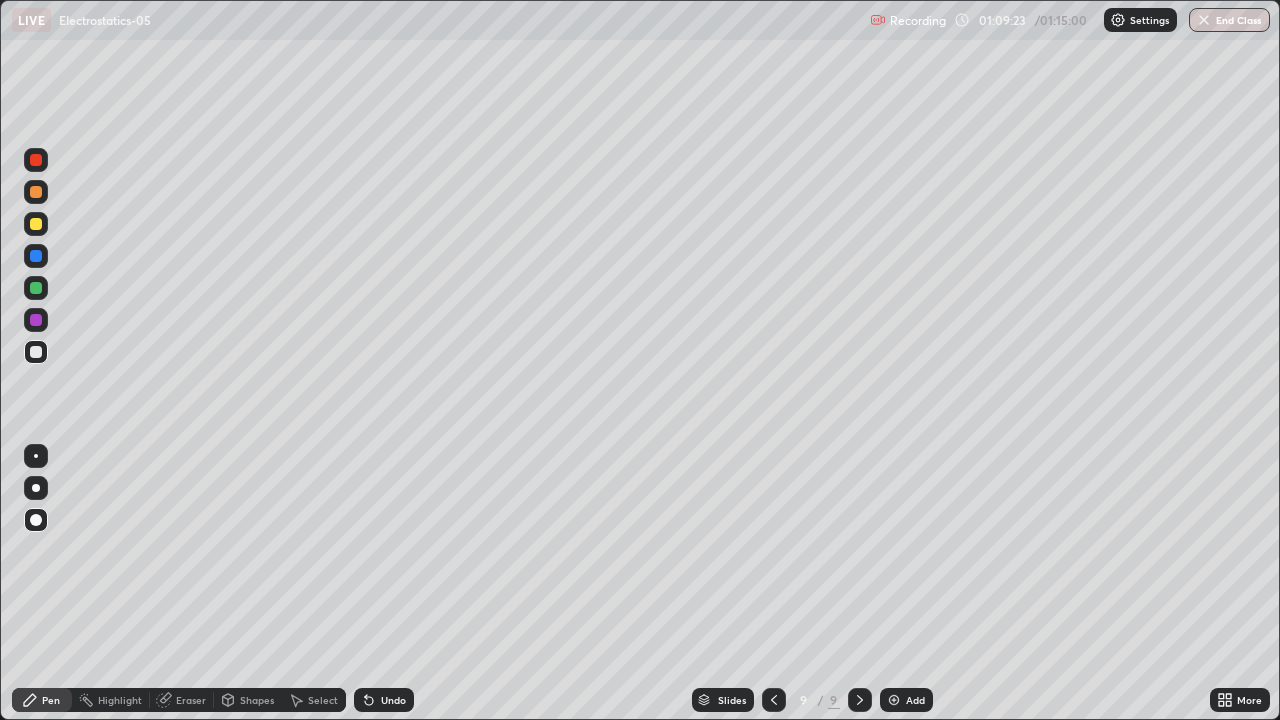 click at bounding box center (36, 352) 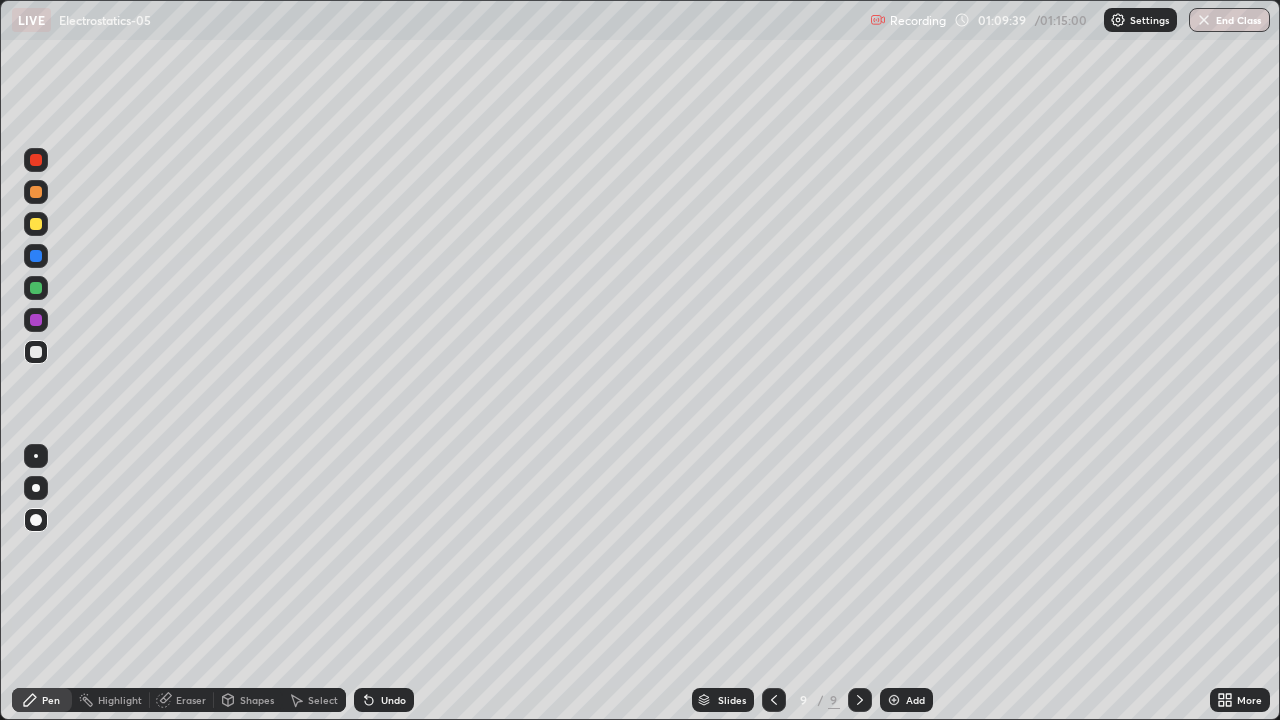 click at bounding box center (36, 352) 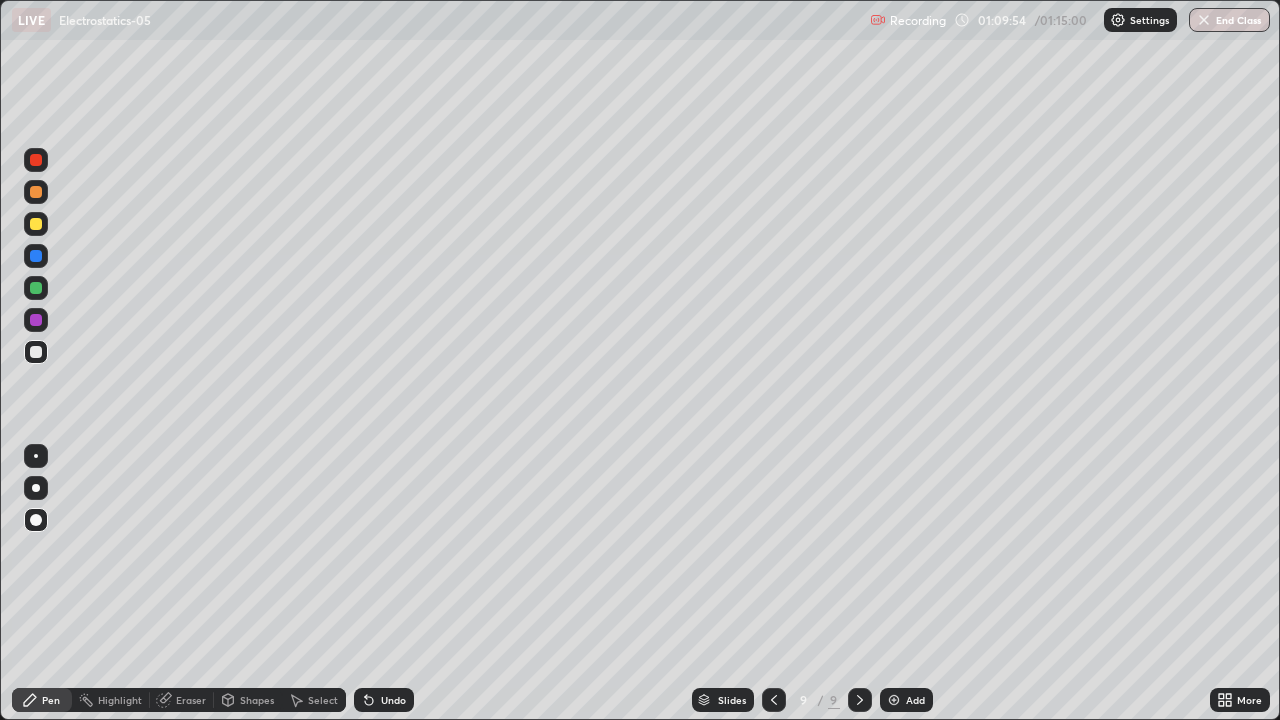 click at bounding box center [36, 352] 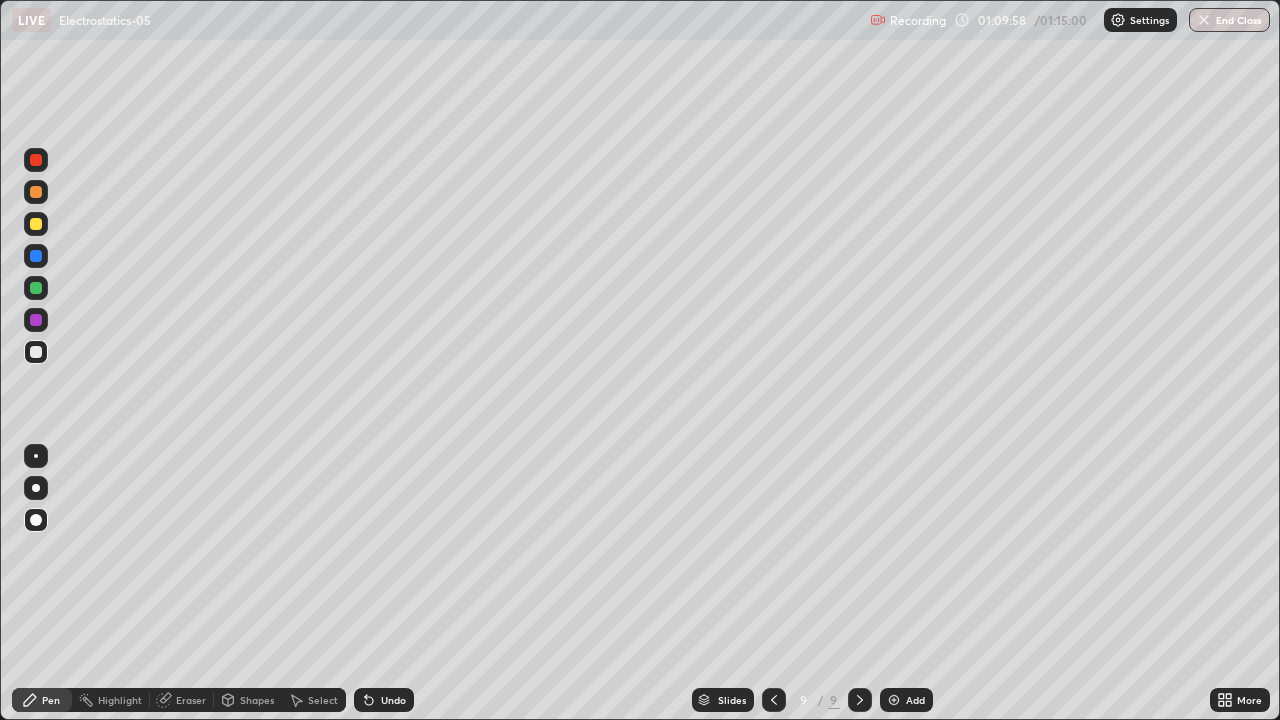 click at bounding box center (36, 352) 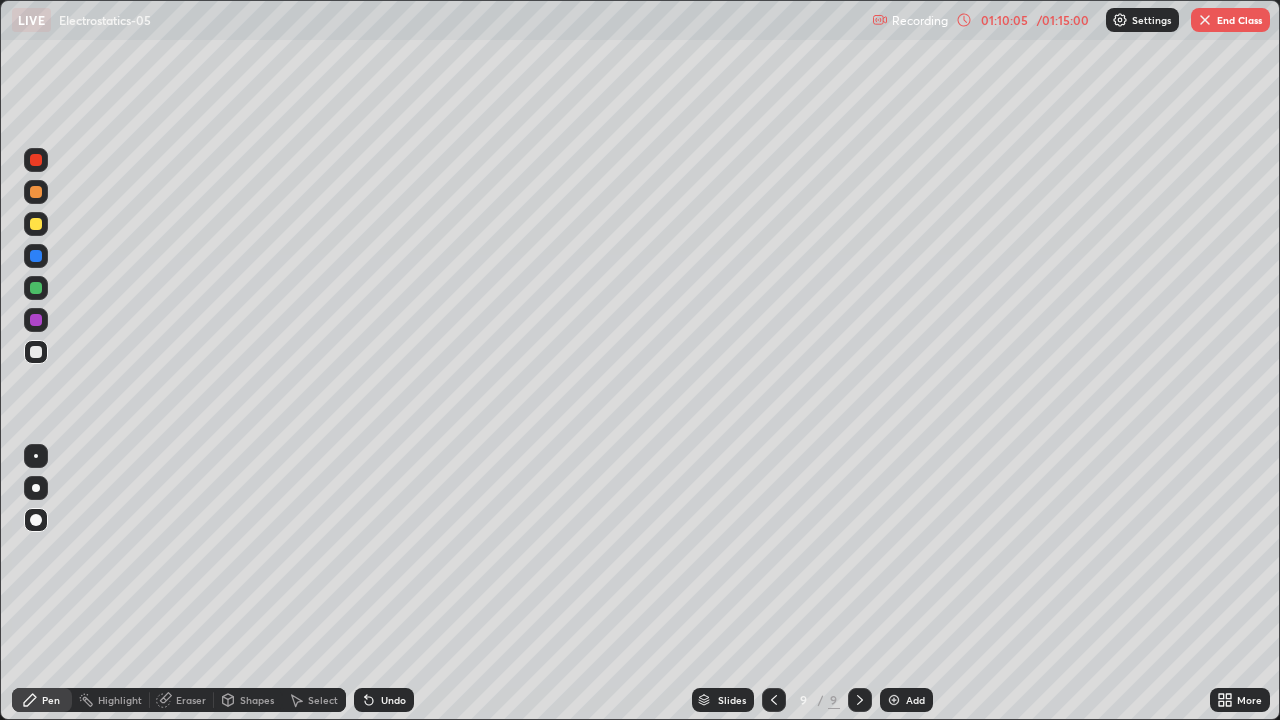 click at bounding box center [36, 352] 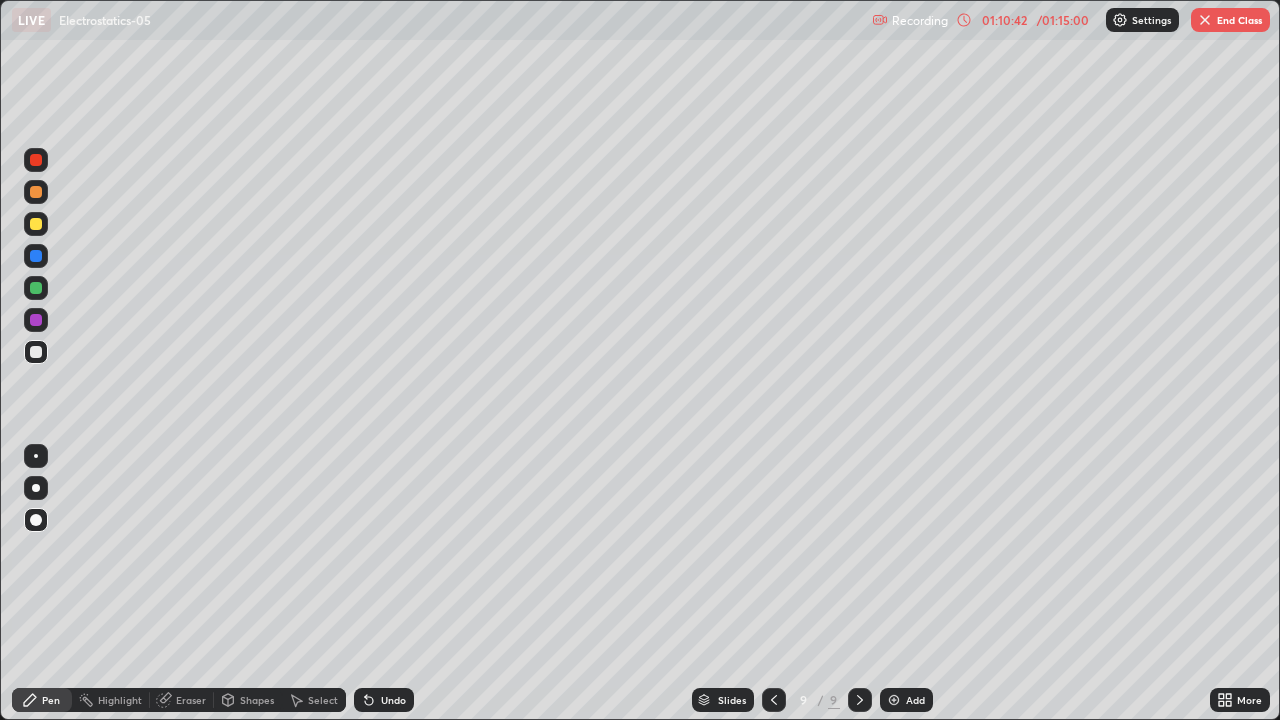 click at bounding box center (36, 224) 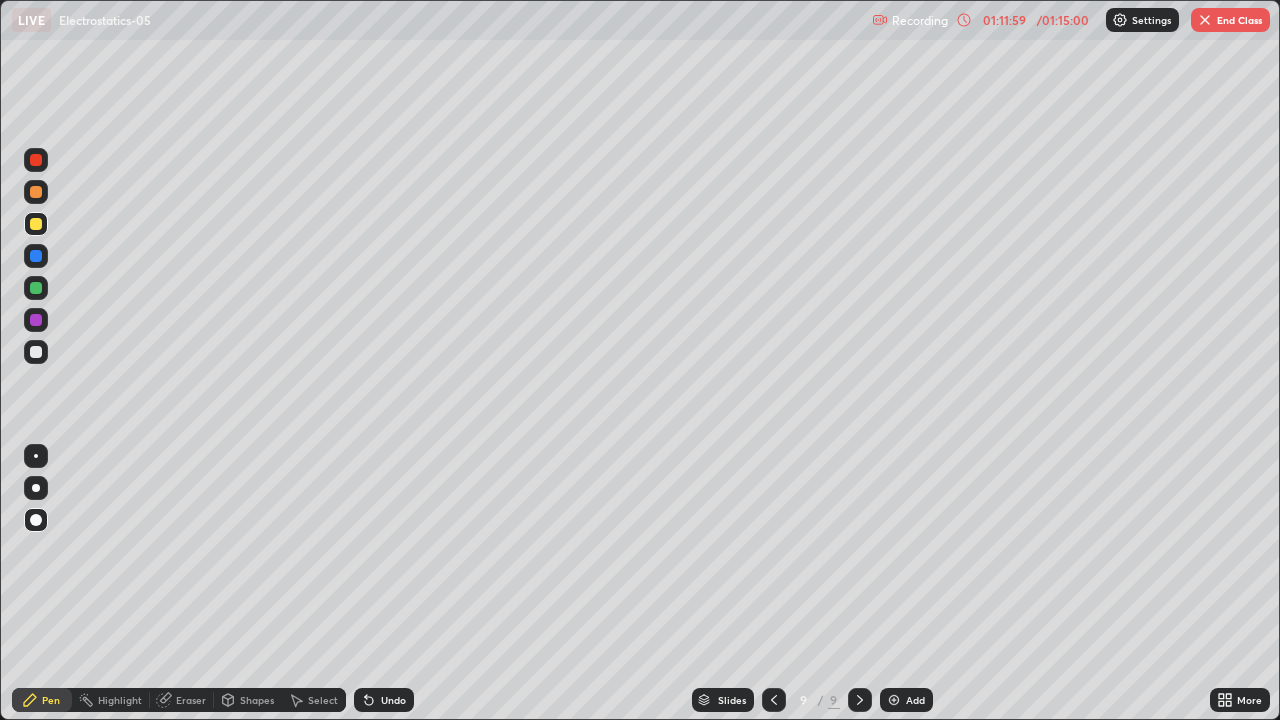 click on "Shapes" at bounding box center [248, 700] 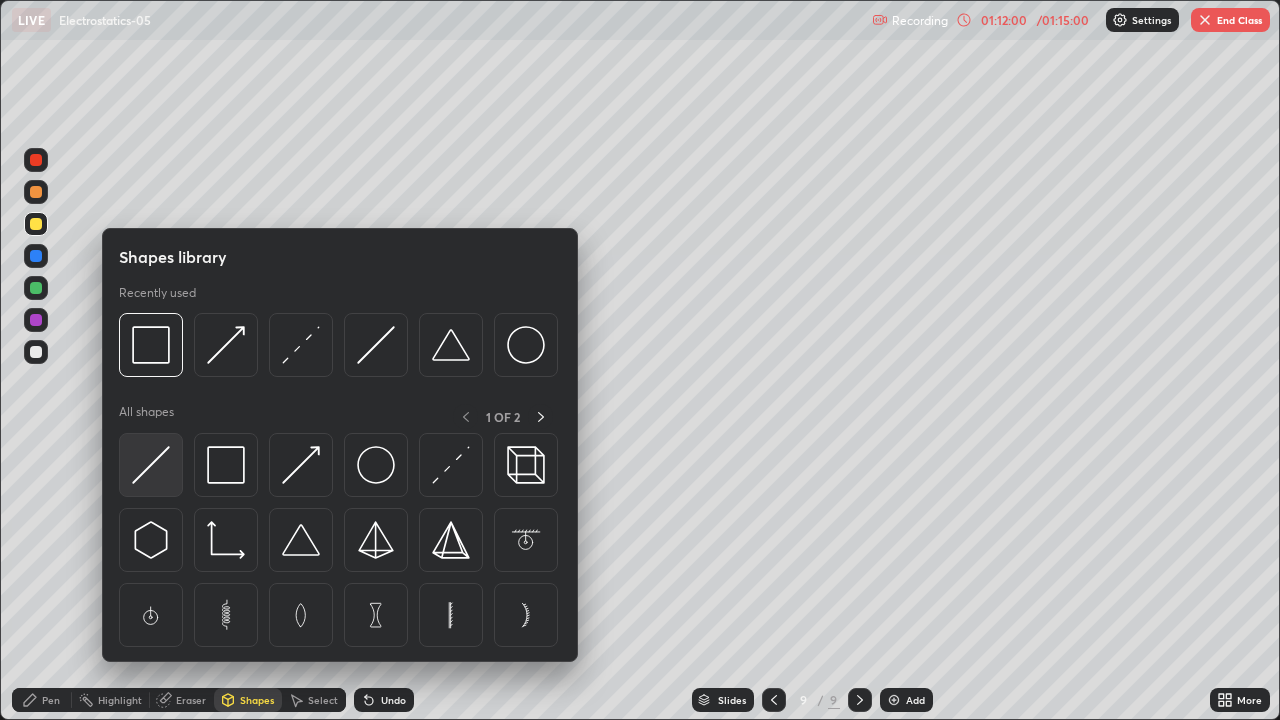 click at bounding box center [151, 465] 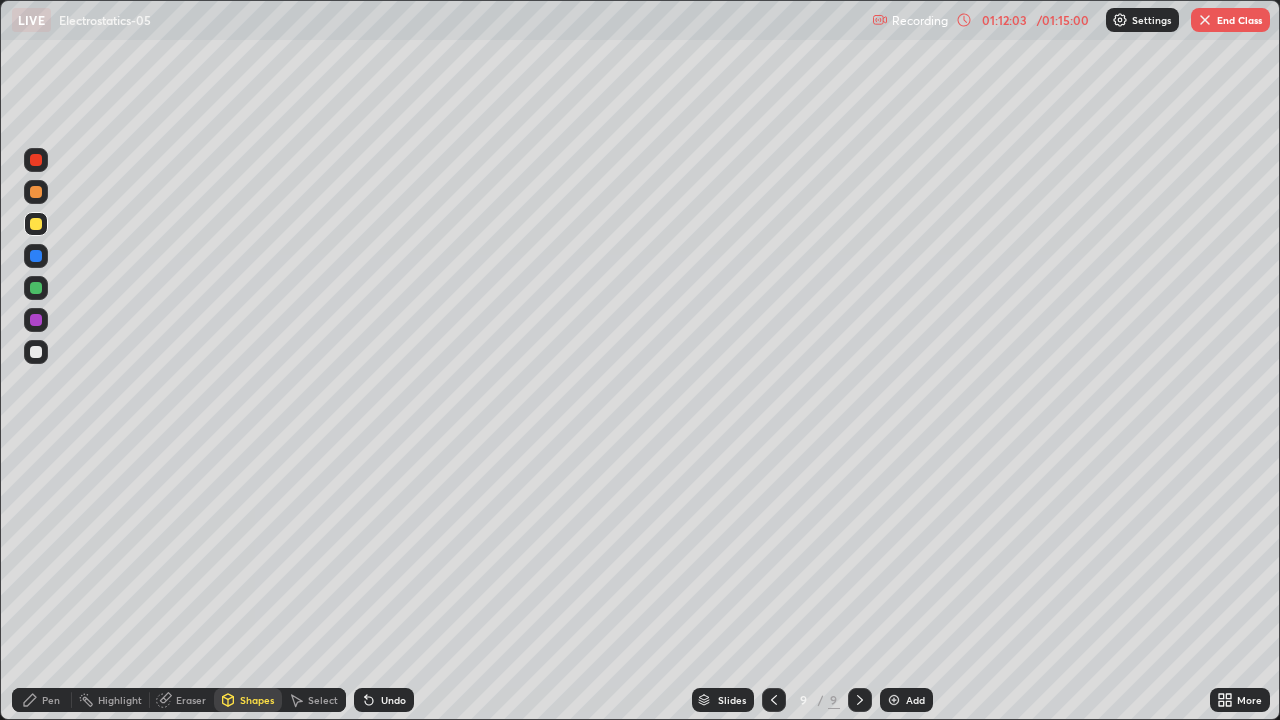 click on "Pen" at bounding box center [42, 700] 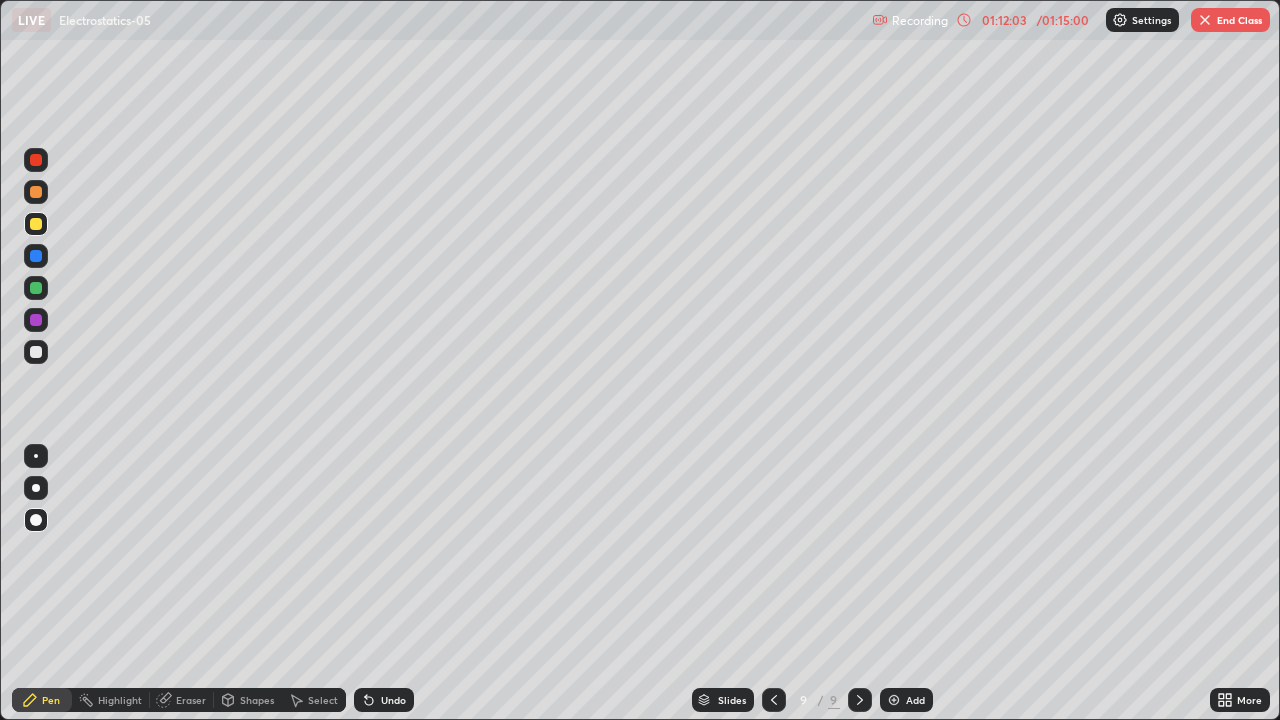 click at bounding box center [36, 352] 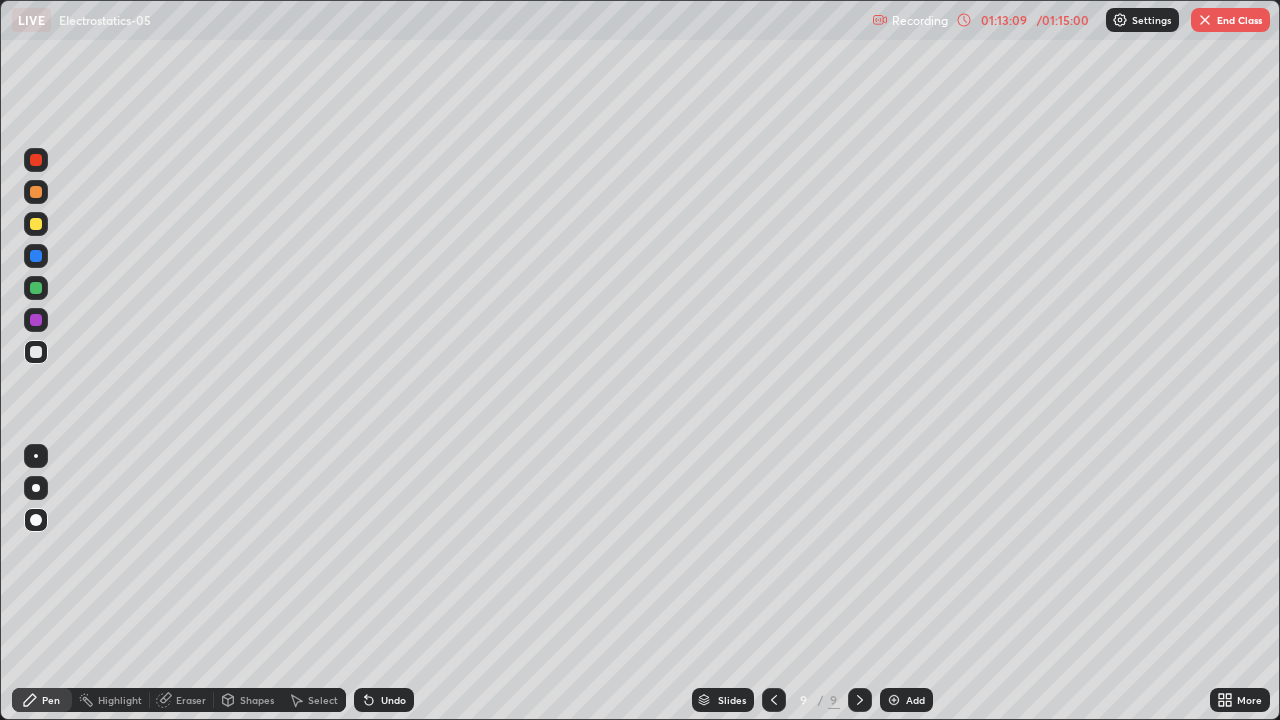 click at bounding box center [36, 160] 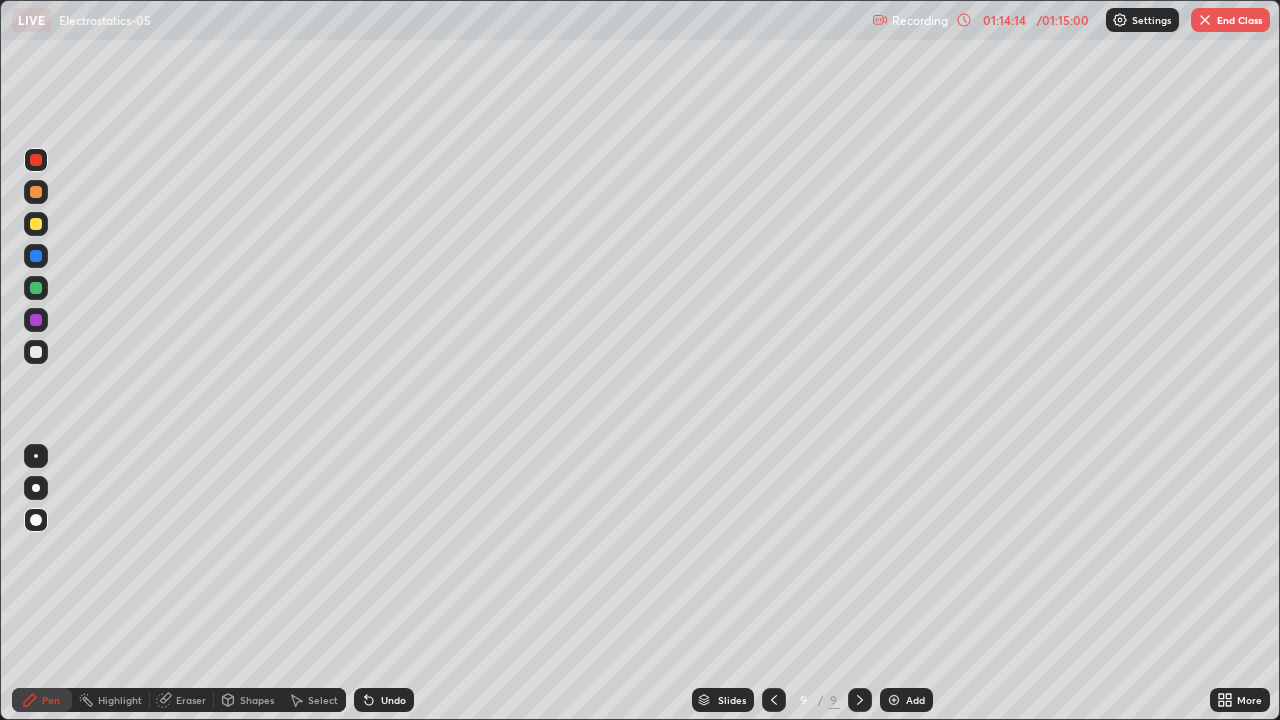 click at bounding box center [36, 160] 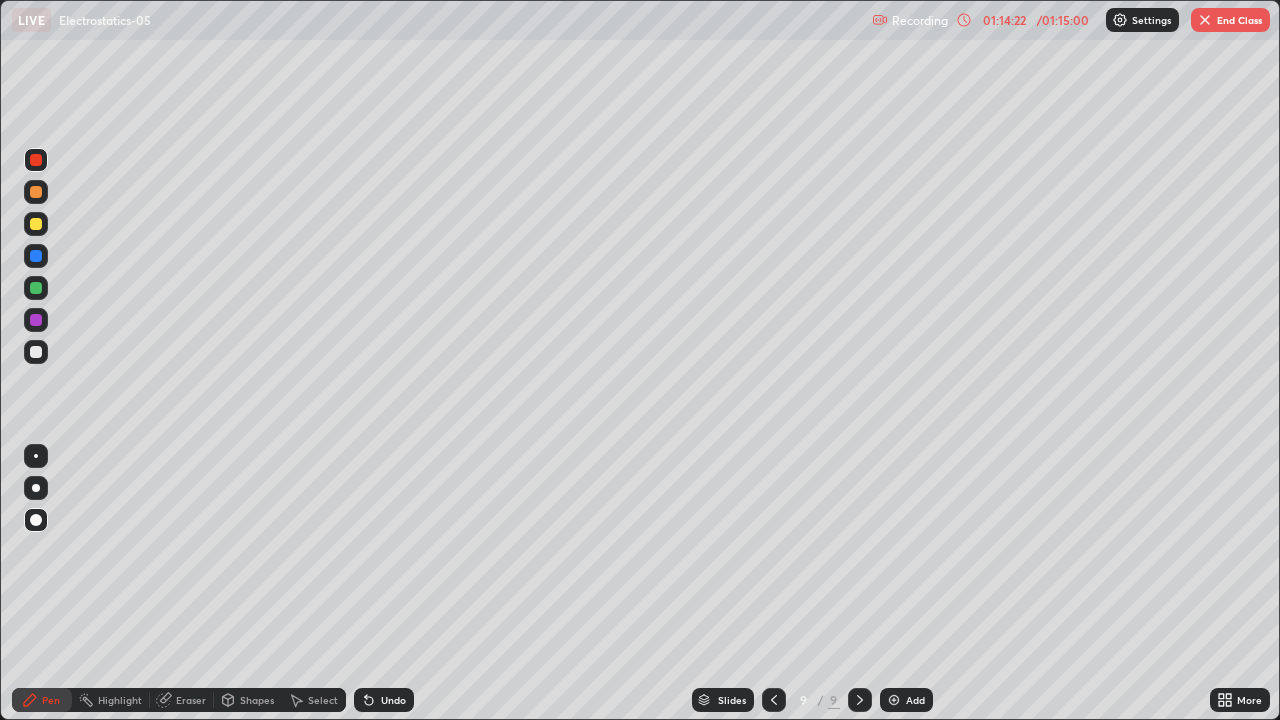 click at bounding box center (894, 700) 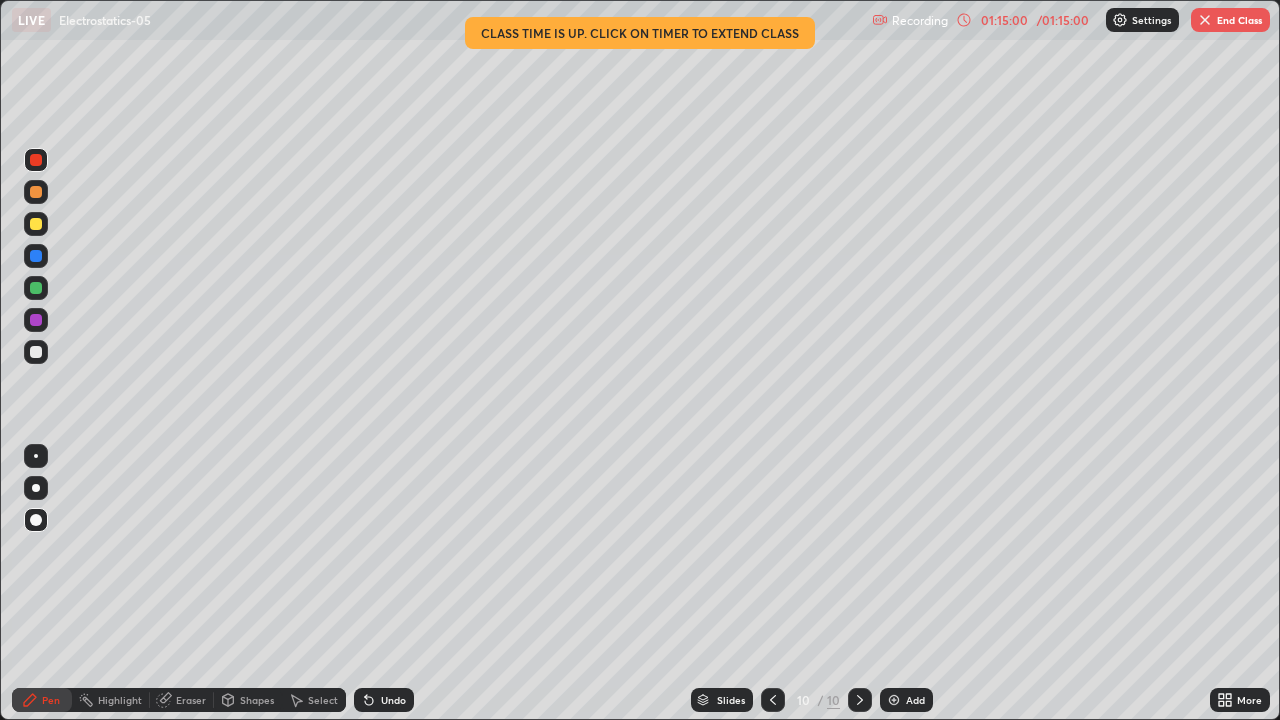click 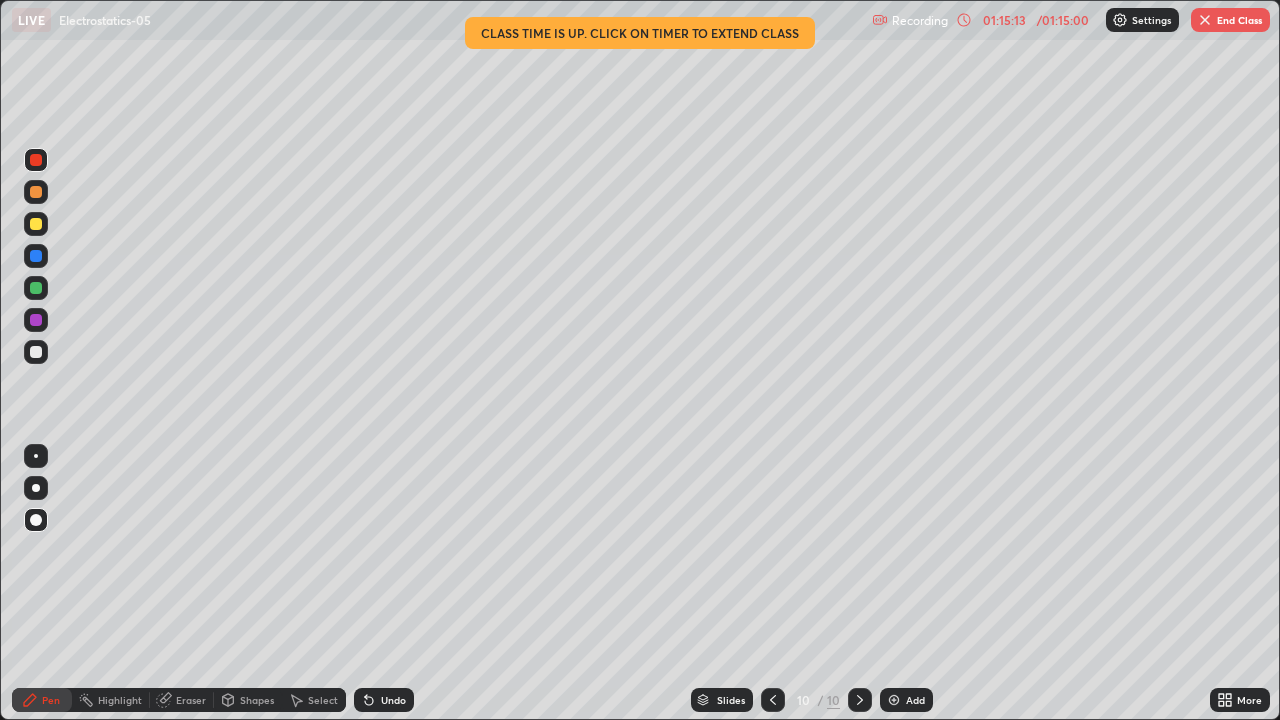 click at bounding box center (36, 352) 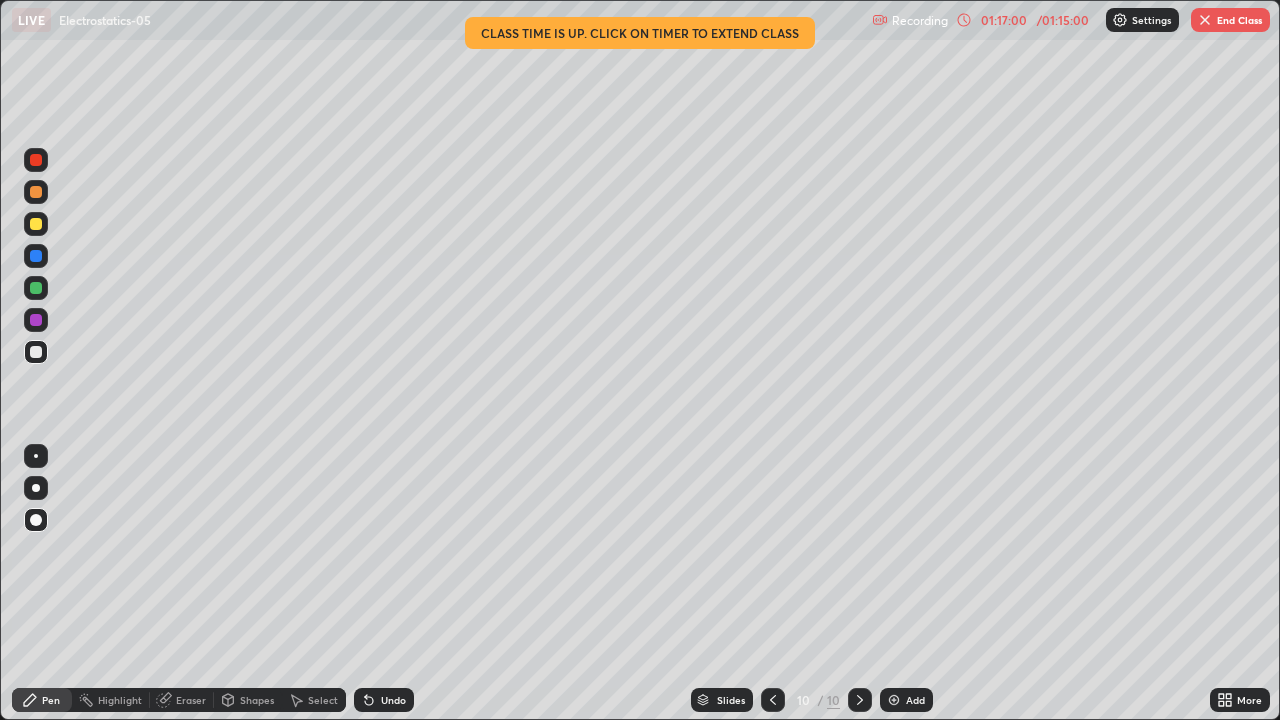 click at bounding box center [773, 700] 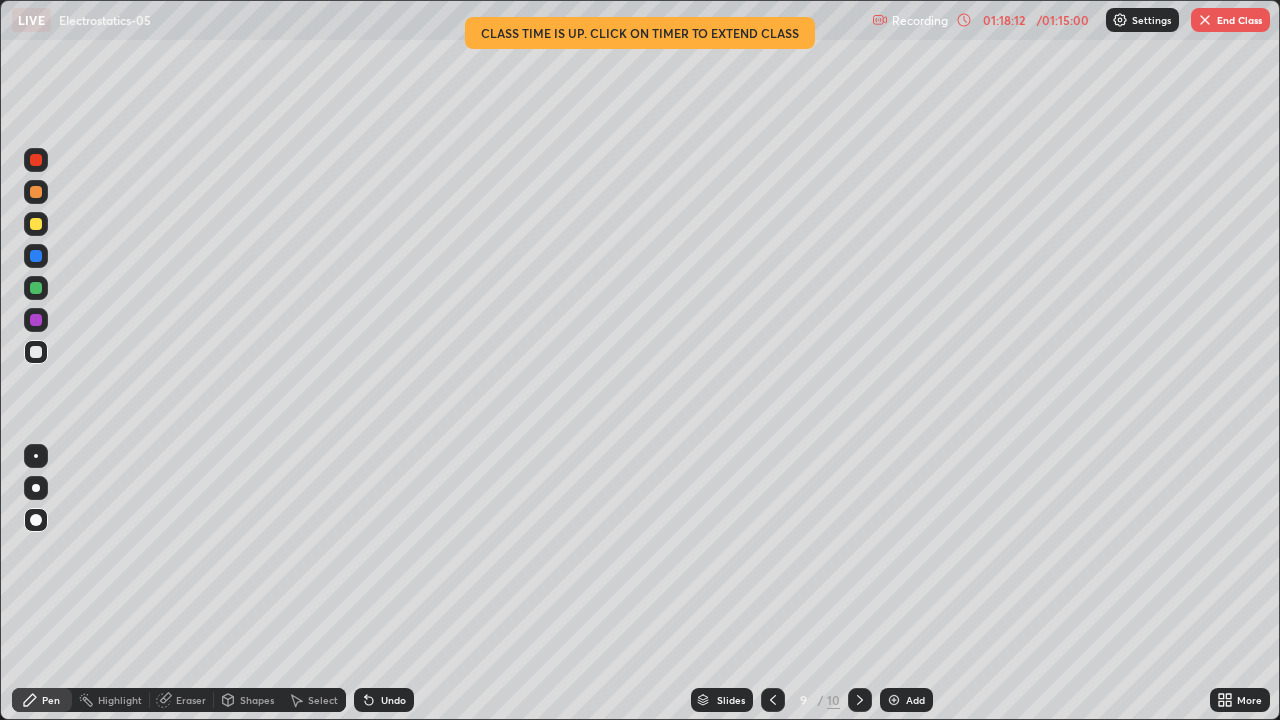 click 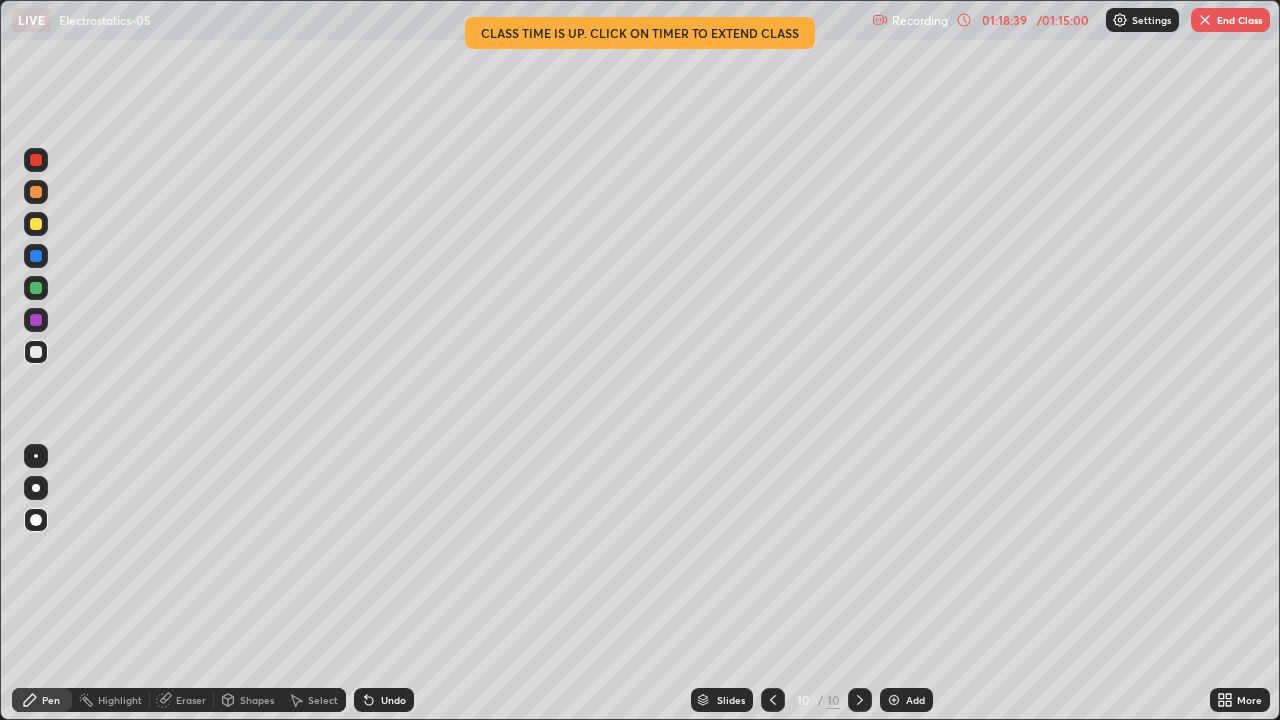 click at bounding box center (773, 700) 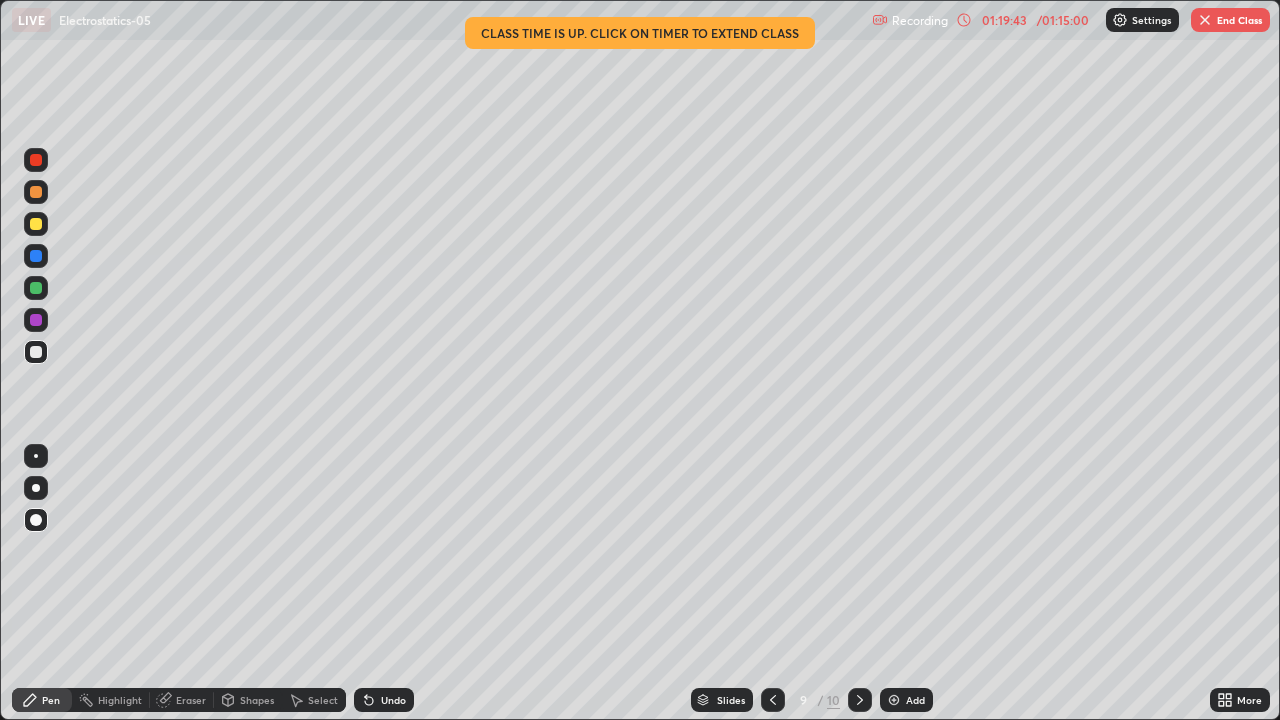 click 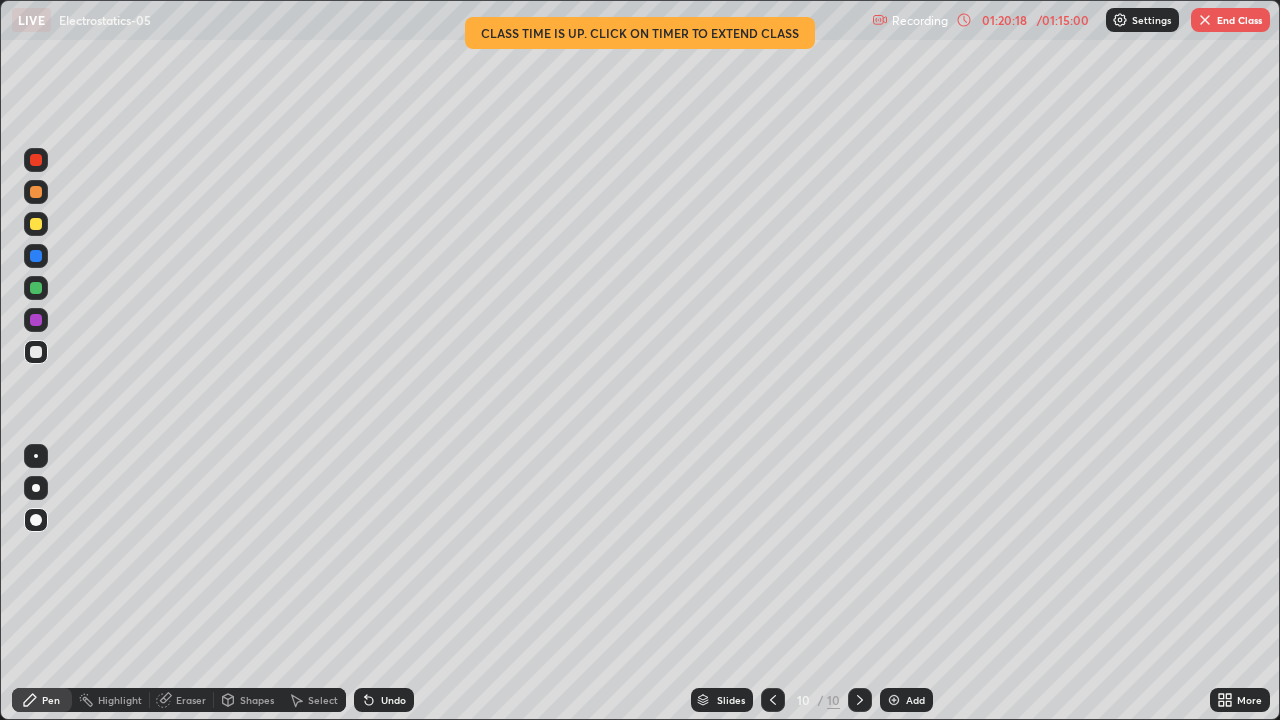 click on "End Class" at bounding box center [1230, 20] 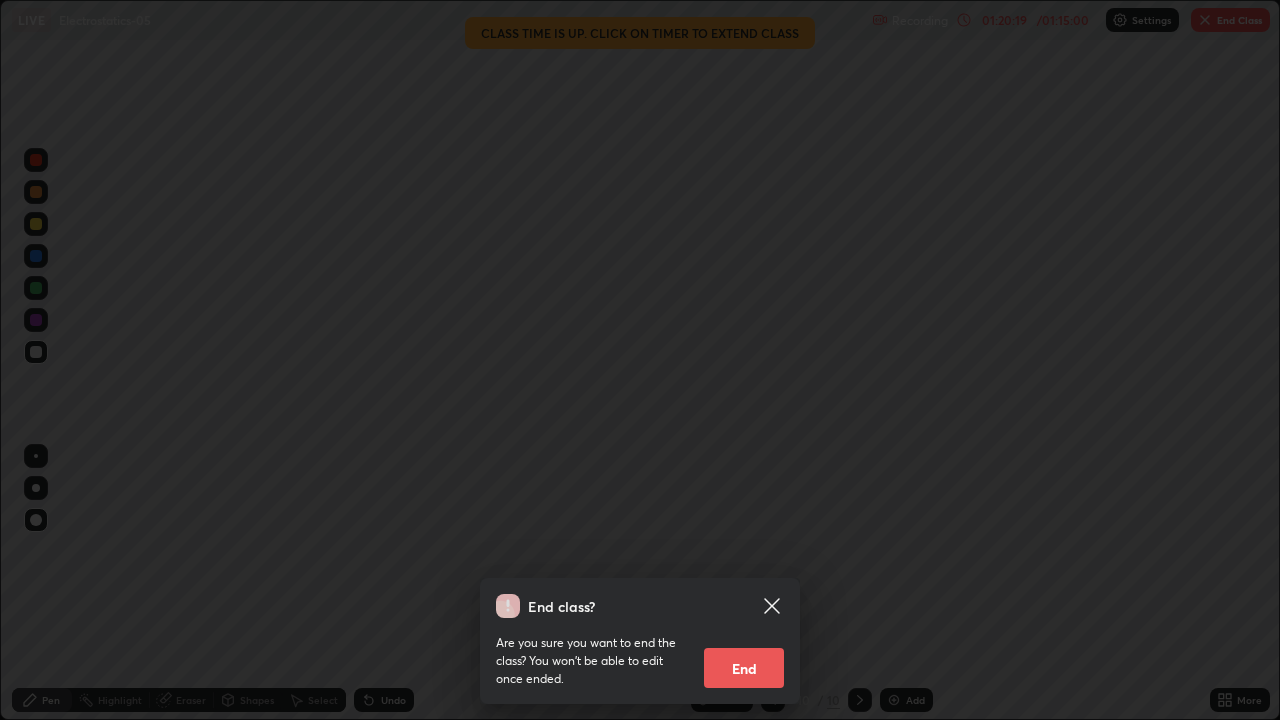 click on "End" at bounding box center [744, 668] 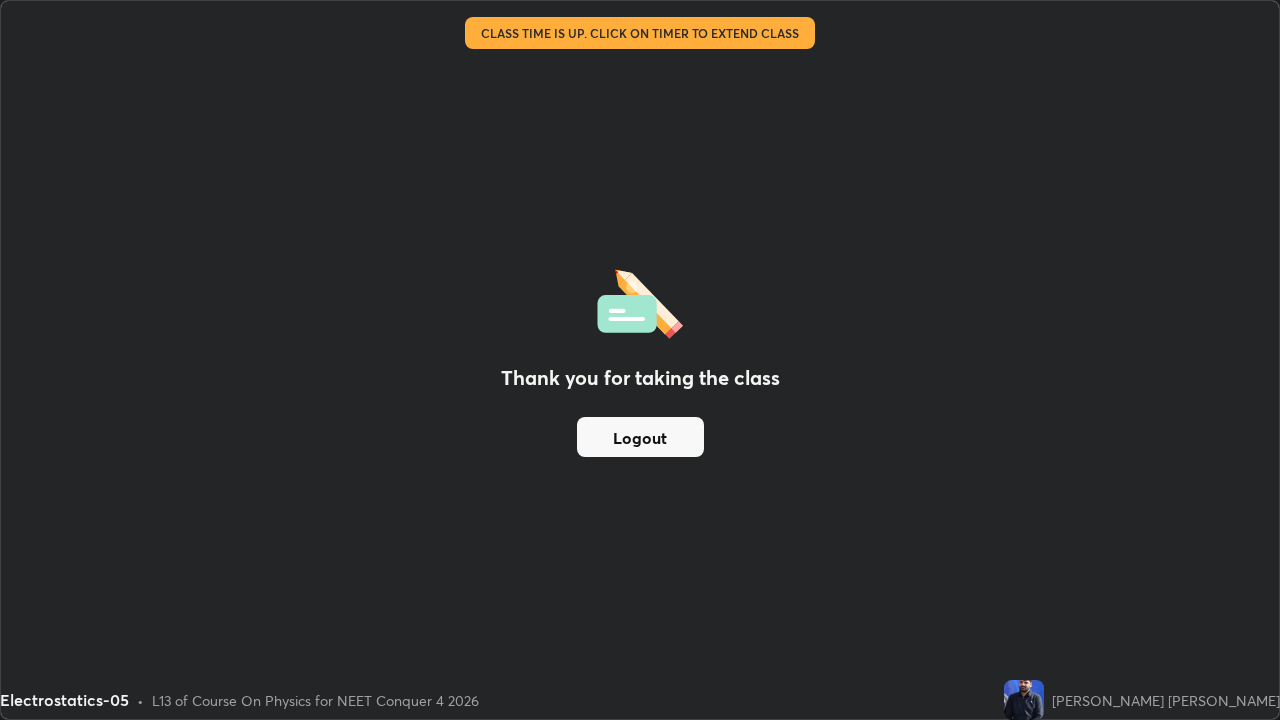 click on "Thank you for taking the class Logout" at bounding box center [640, 360] 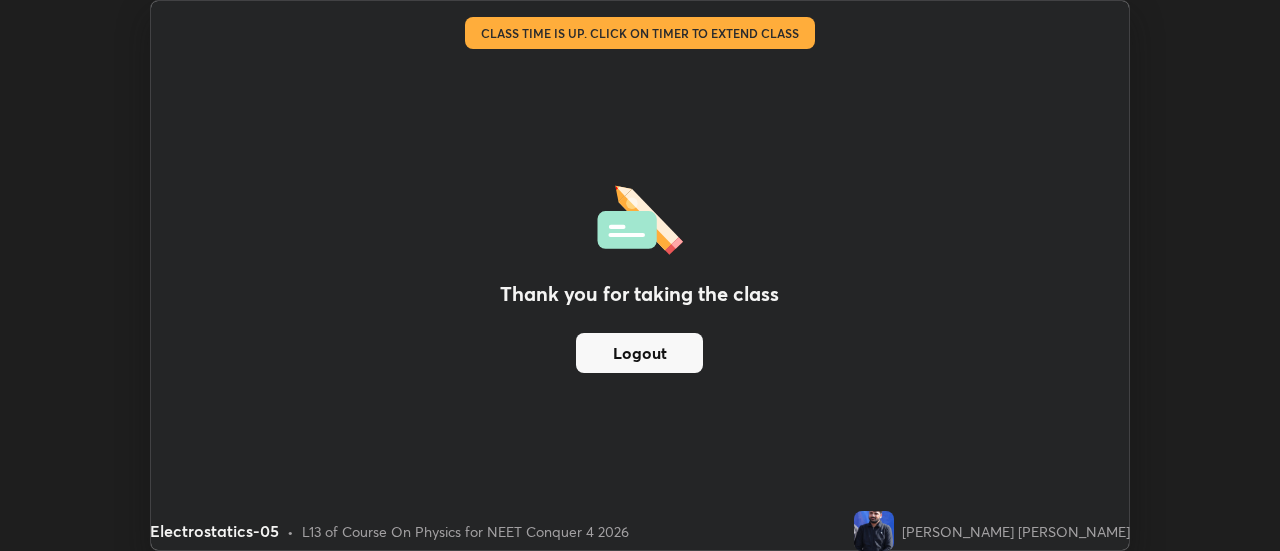 scroll, scrollTop: 551, scrollLeft: 1280, axis: both 